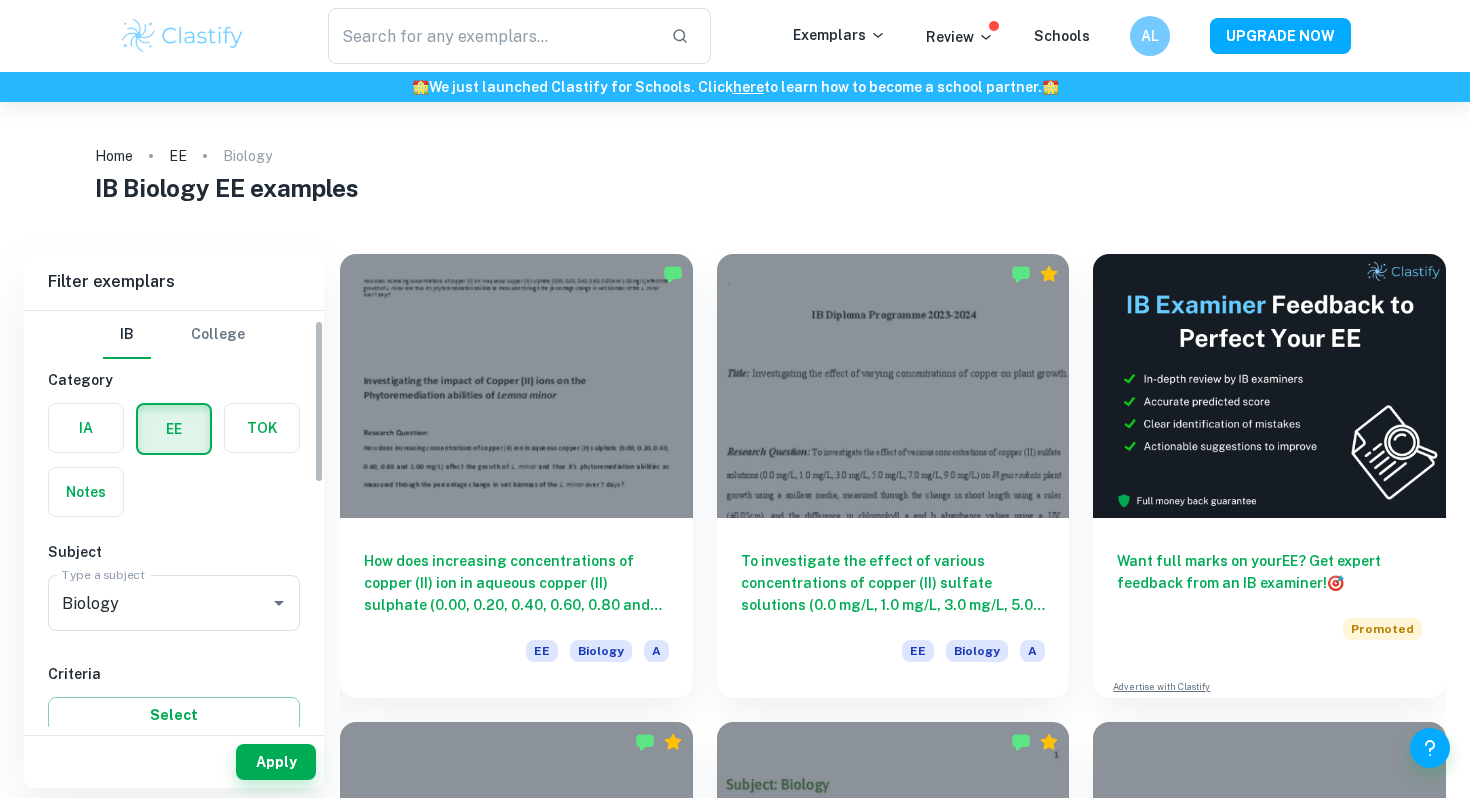 scroll, scrollTop: 0, scrollLeft: 0, axis: both 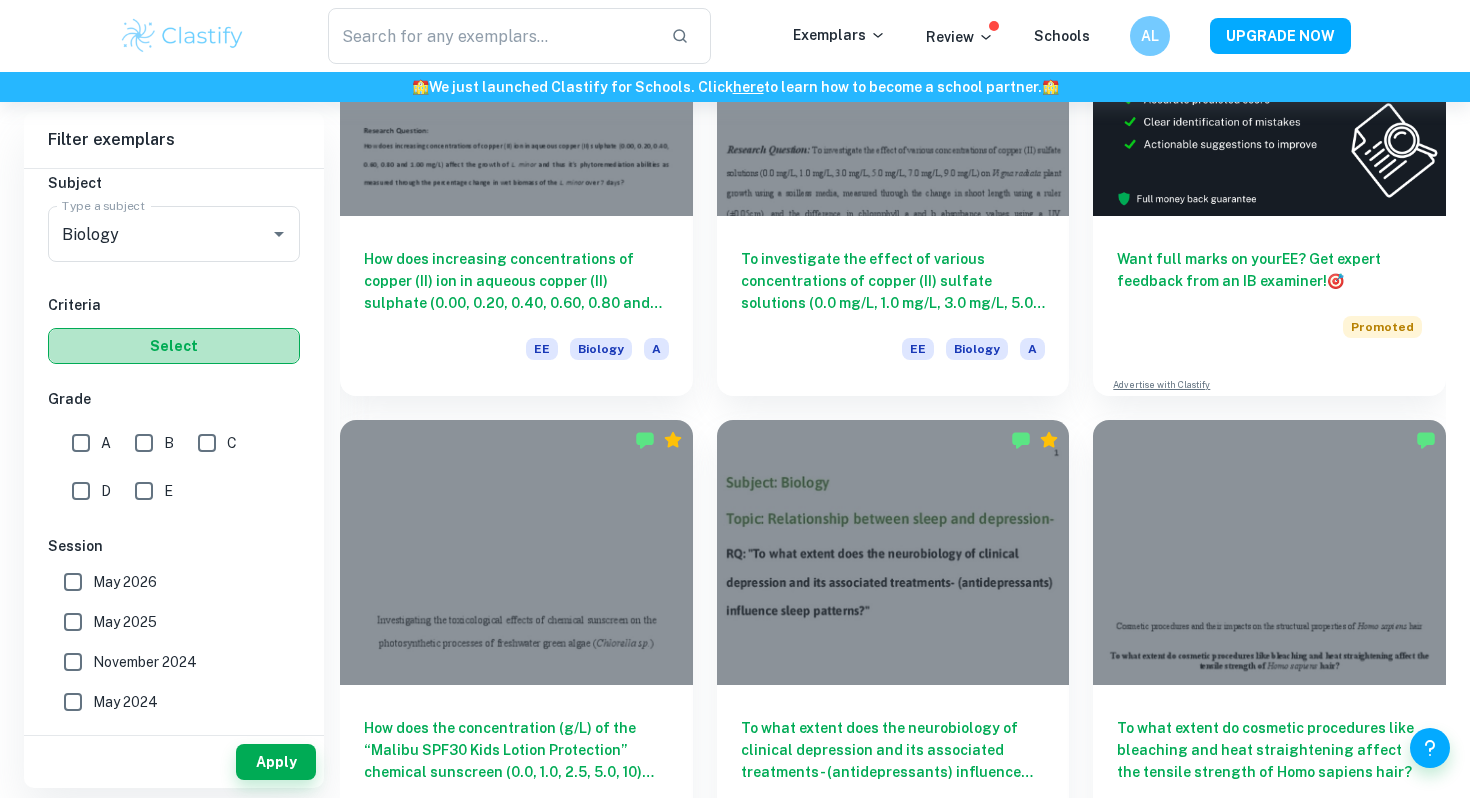 click on "Select" at bounding box center [174, 346] 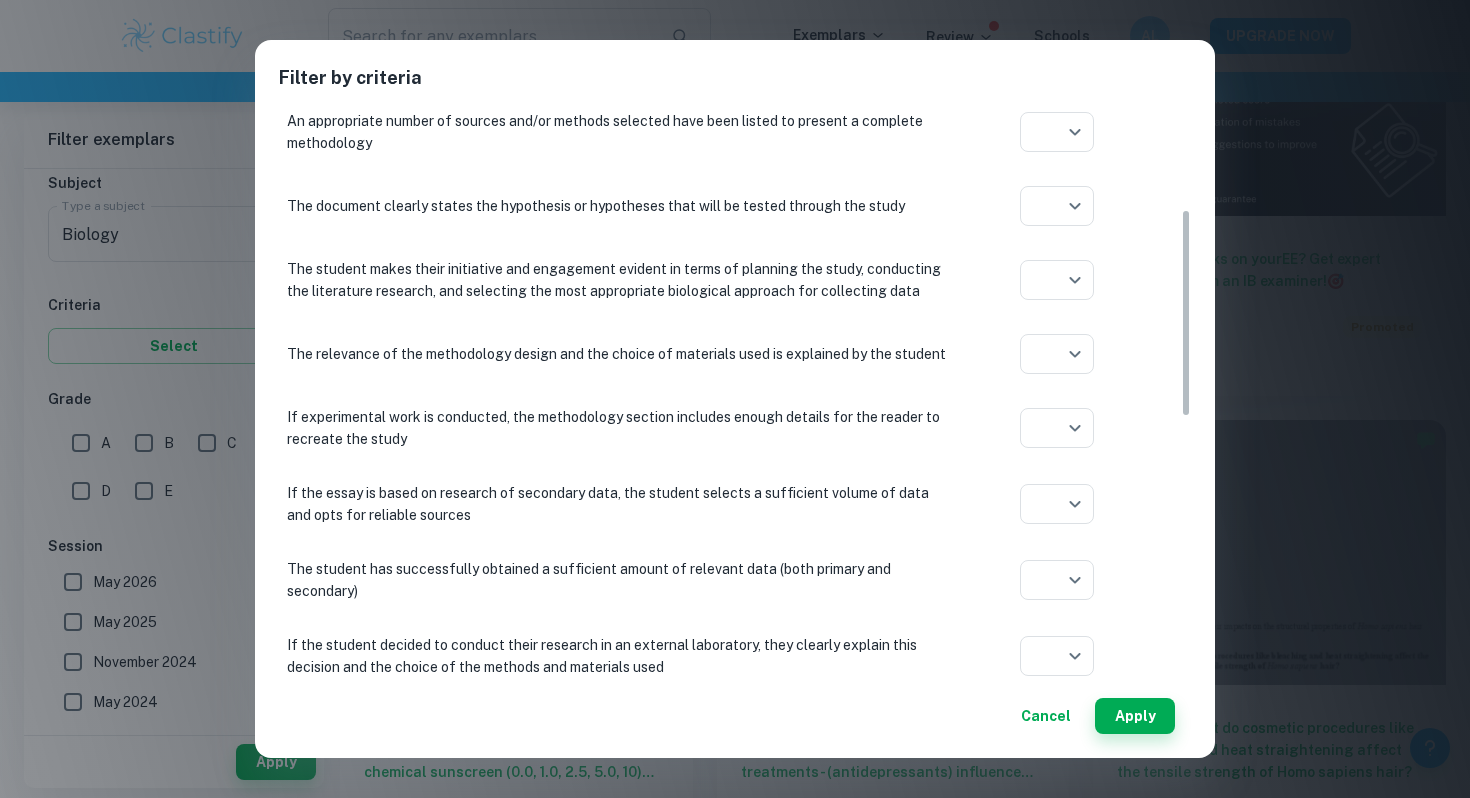 scroll, scrollTop: 851, scrollLeft: 0, axis: vertical 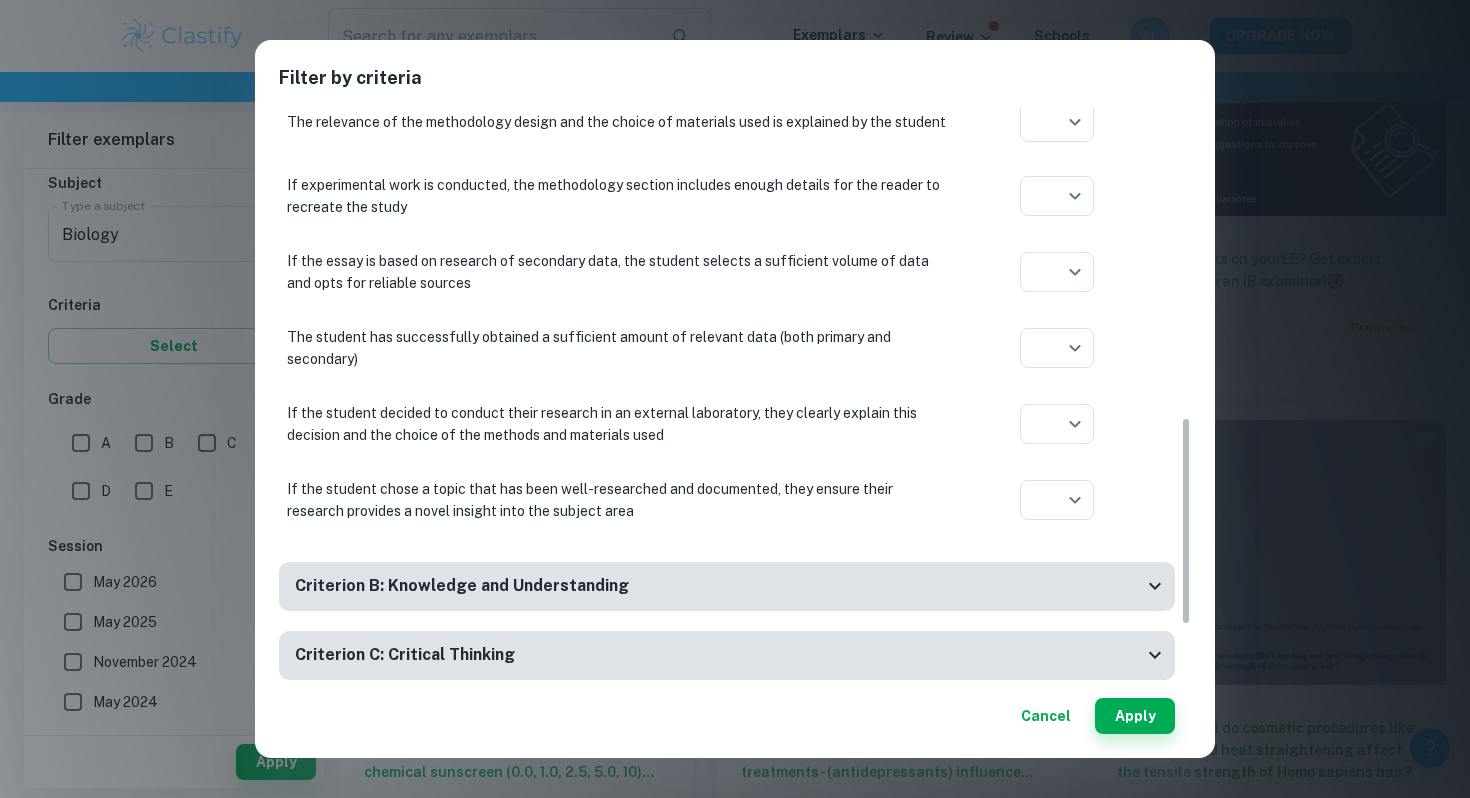 click on "Criterion B: Knowledge and Understanding" at bounding box center (719, 586) 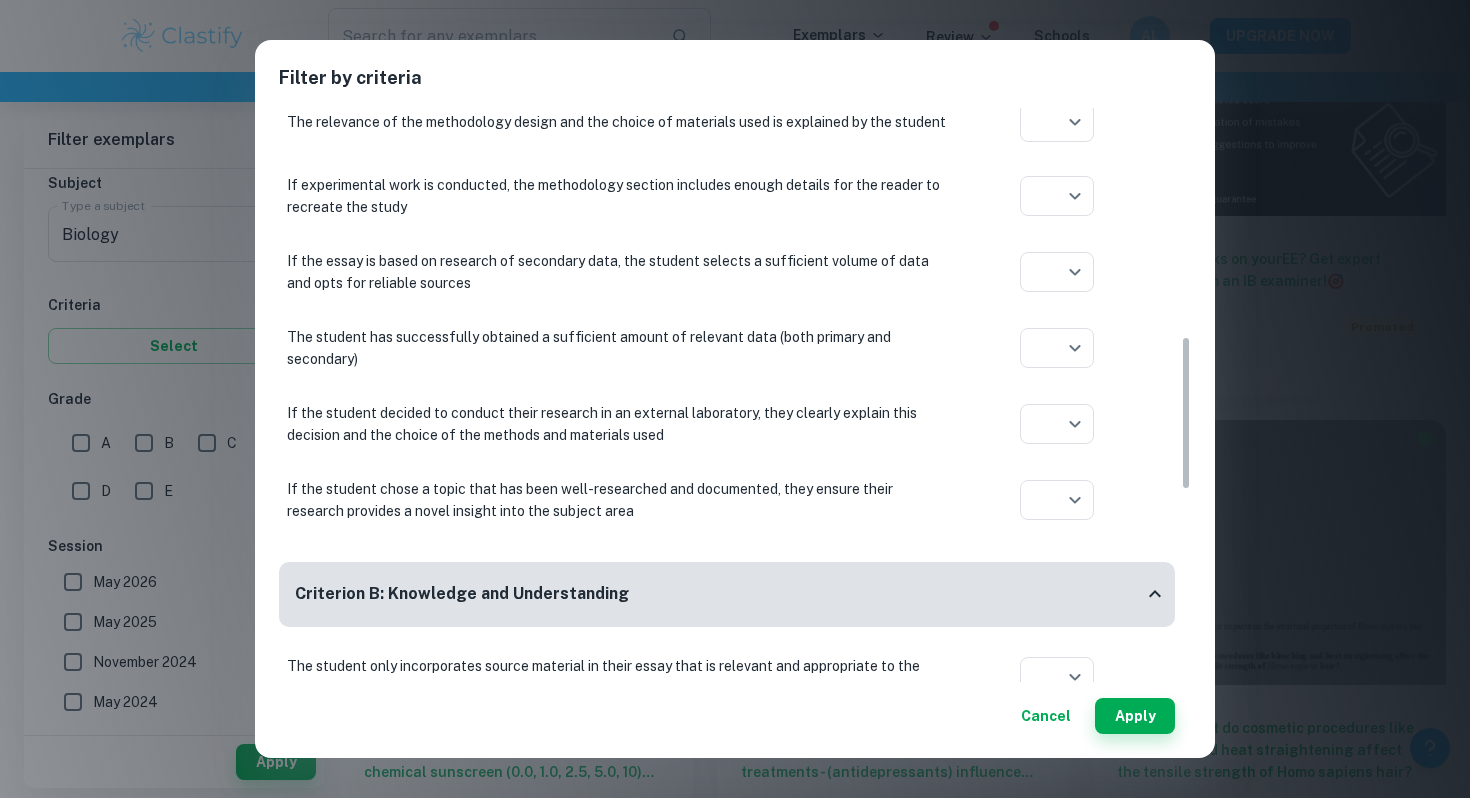 click on "Criterion B: Knowledge and Understanding" at bounding box center (719, 594) 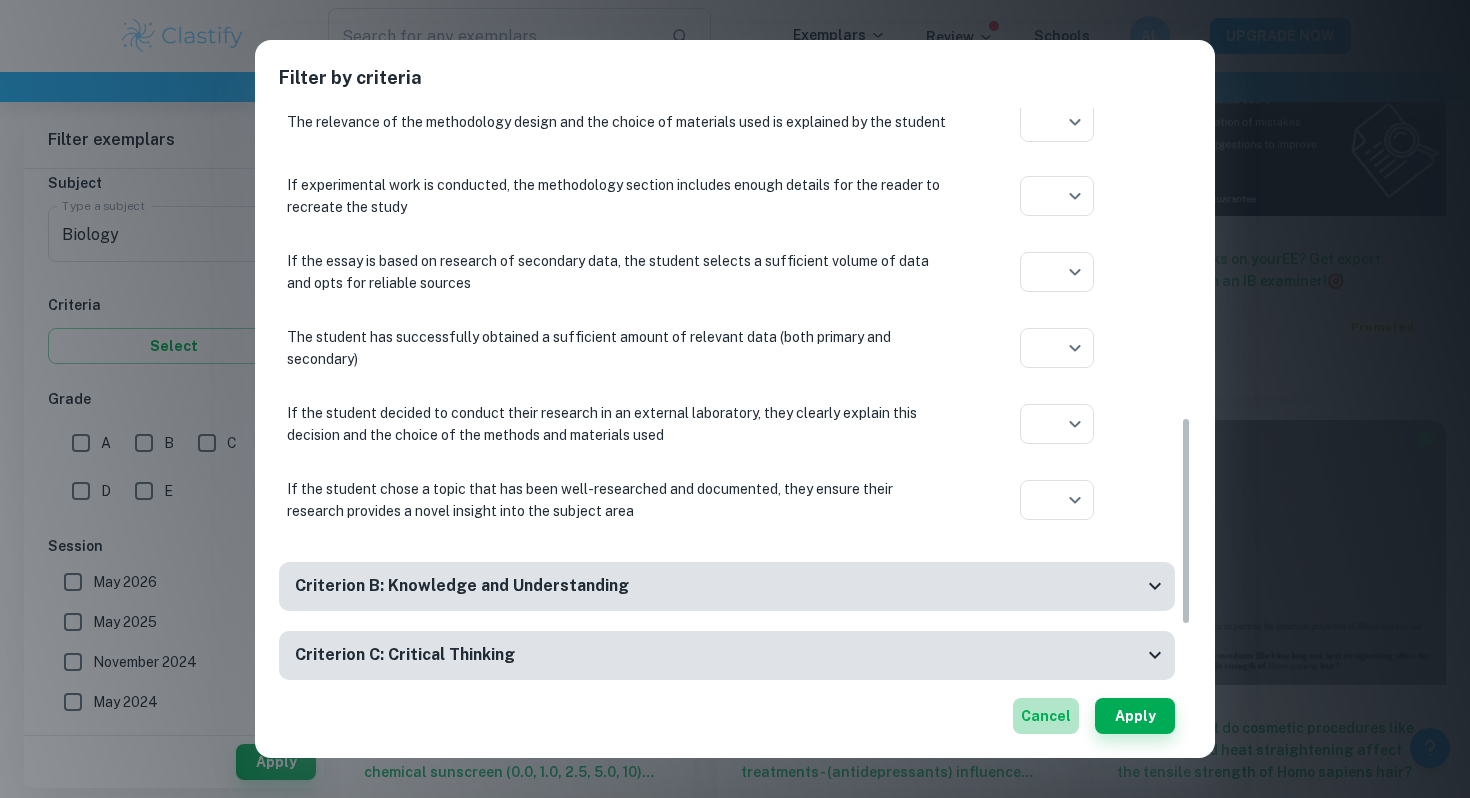 click on "Cancel" at bounding box center [1046, 716] 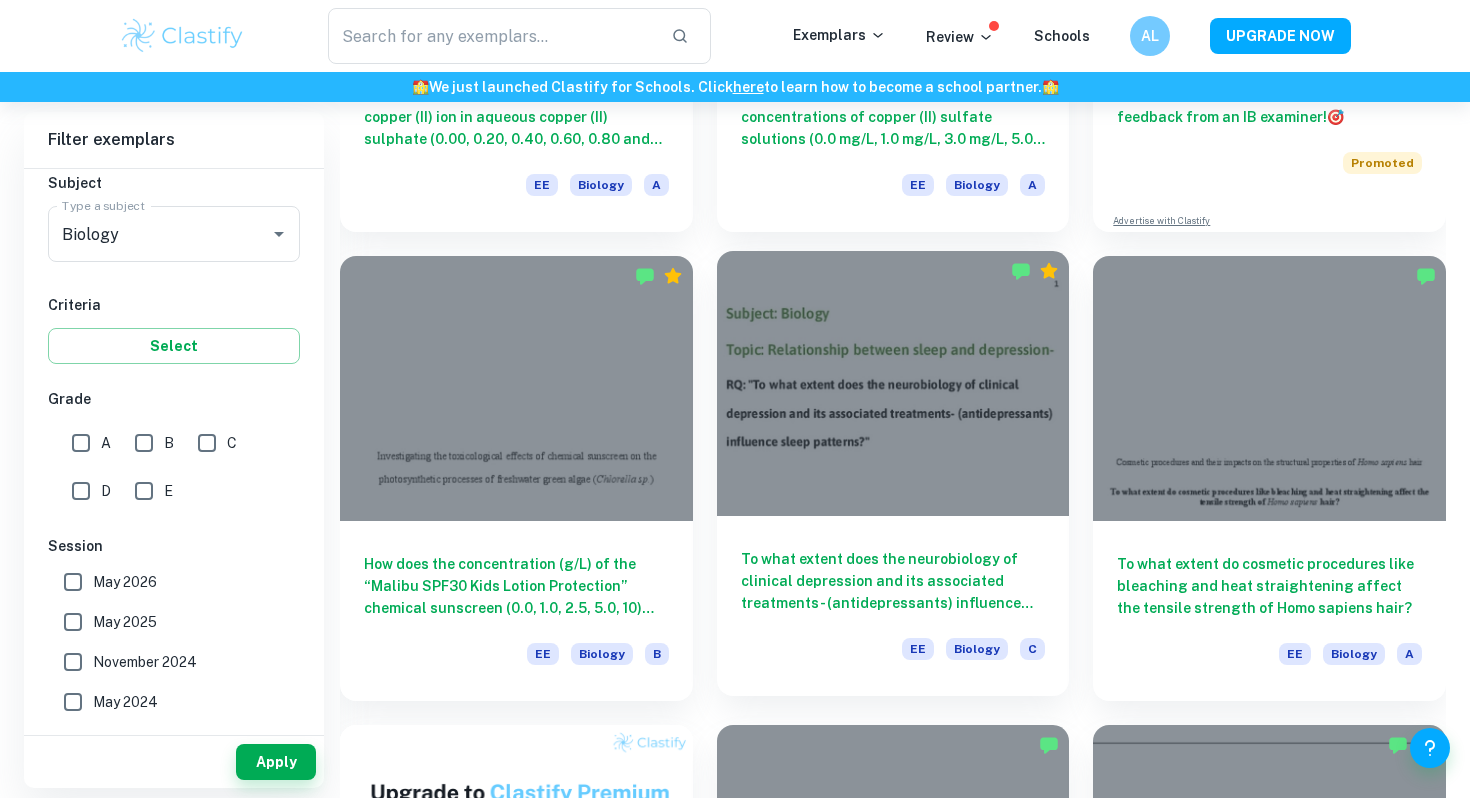 scroll, scrollTop: 414, scrollLeft: 0, axis: vertical 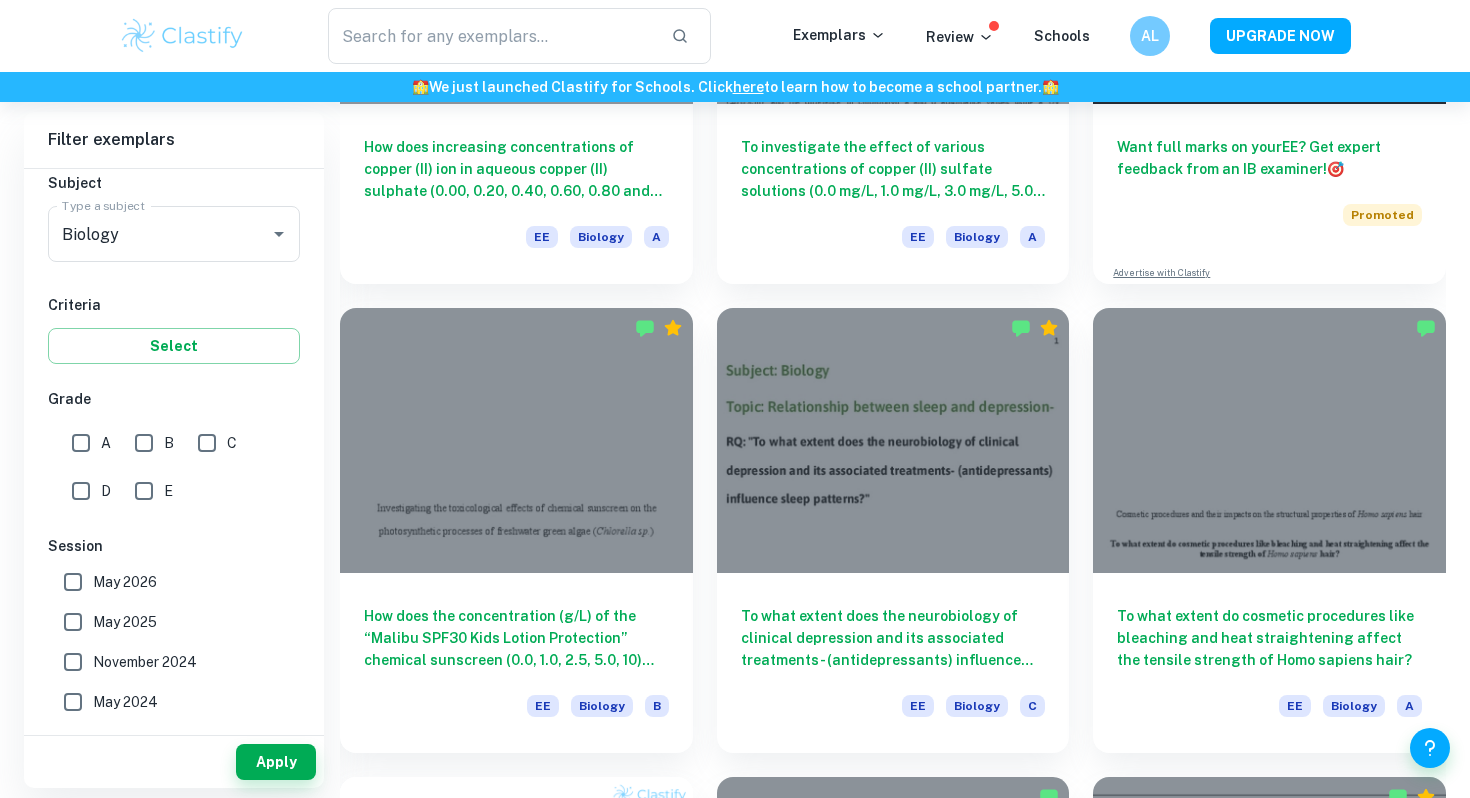 click on "A" at bounding box center (81, 443) 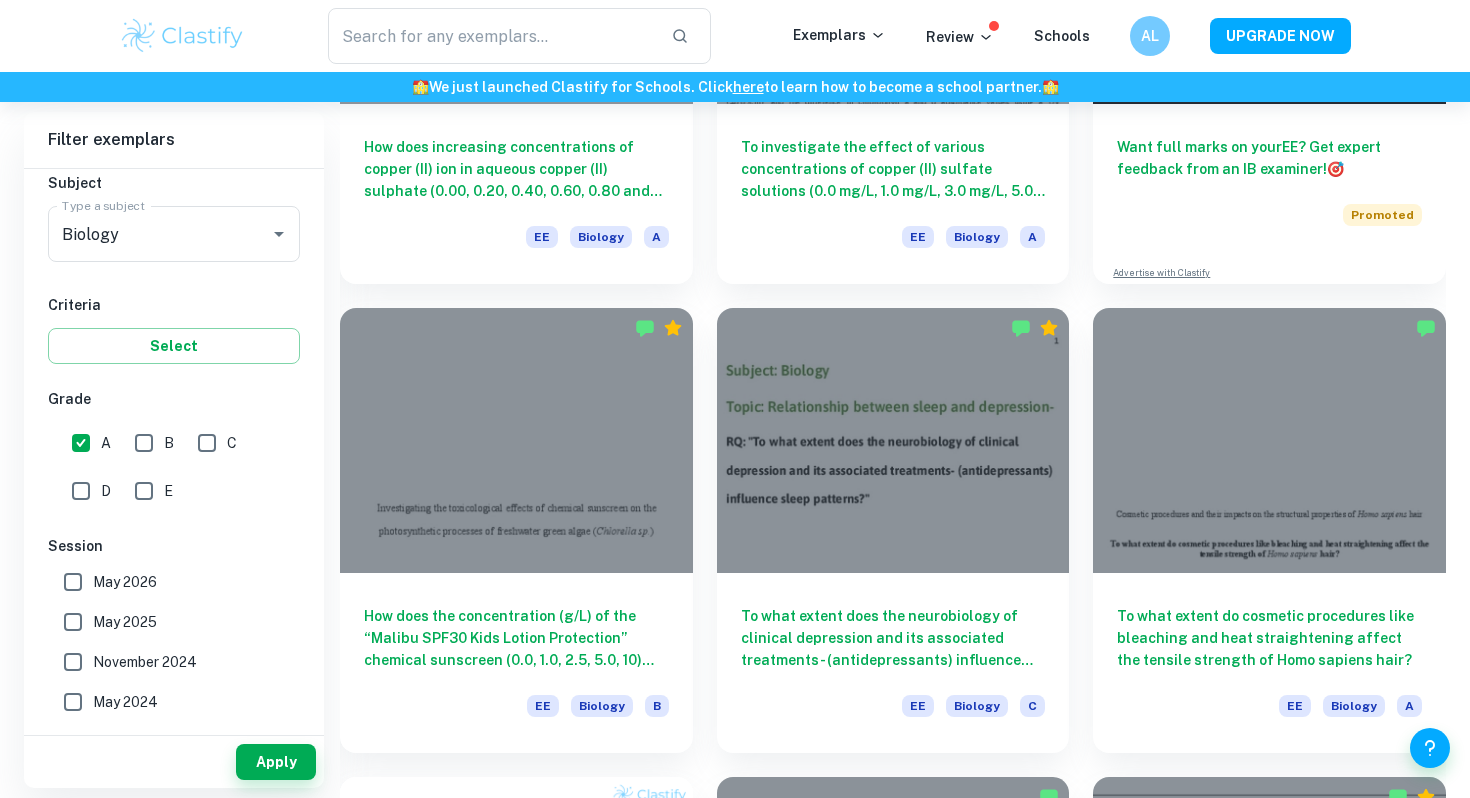 click on "B" at bounding box center [144, 443] 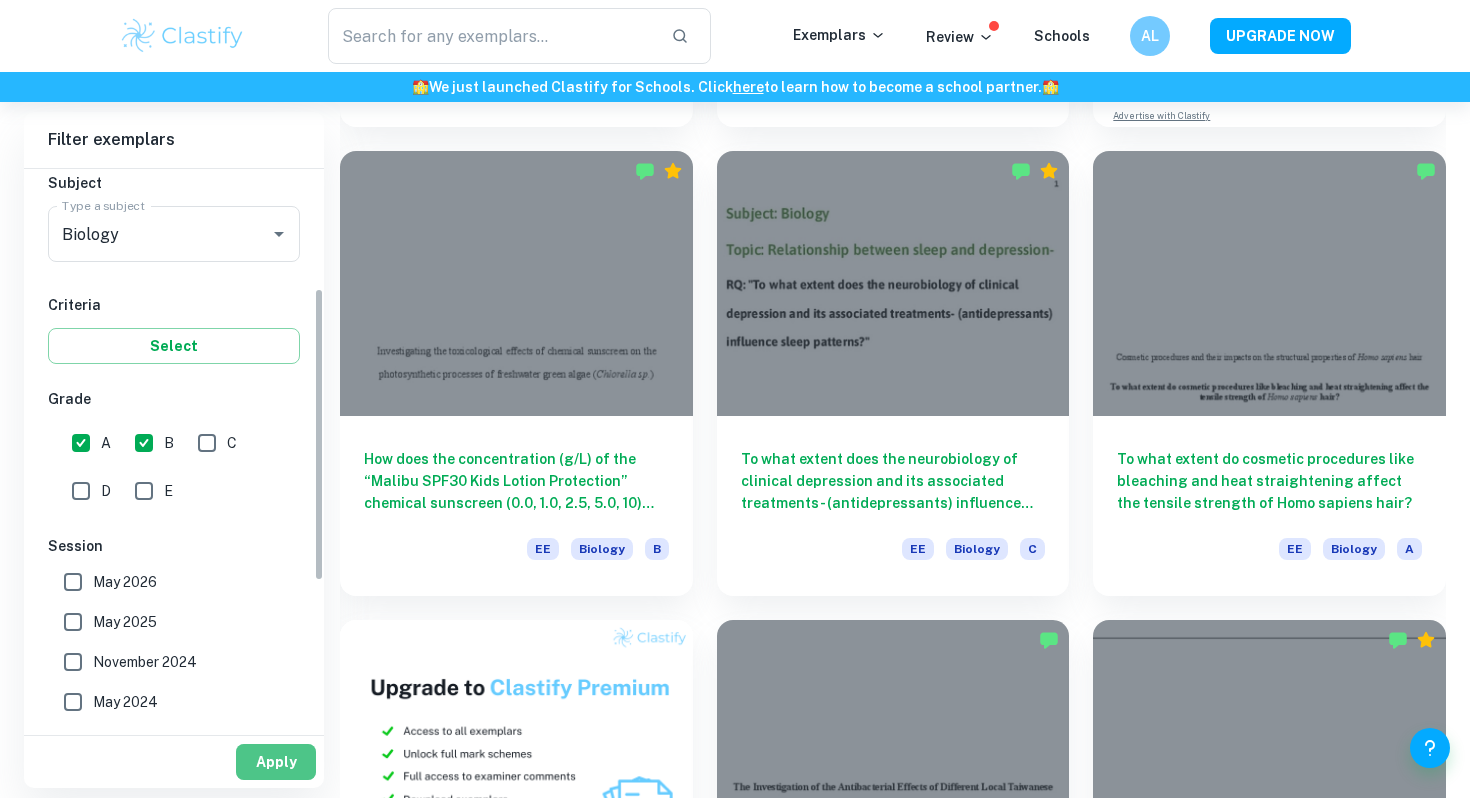 click on "Apply" at bounding box center [276, 762] 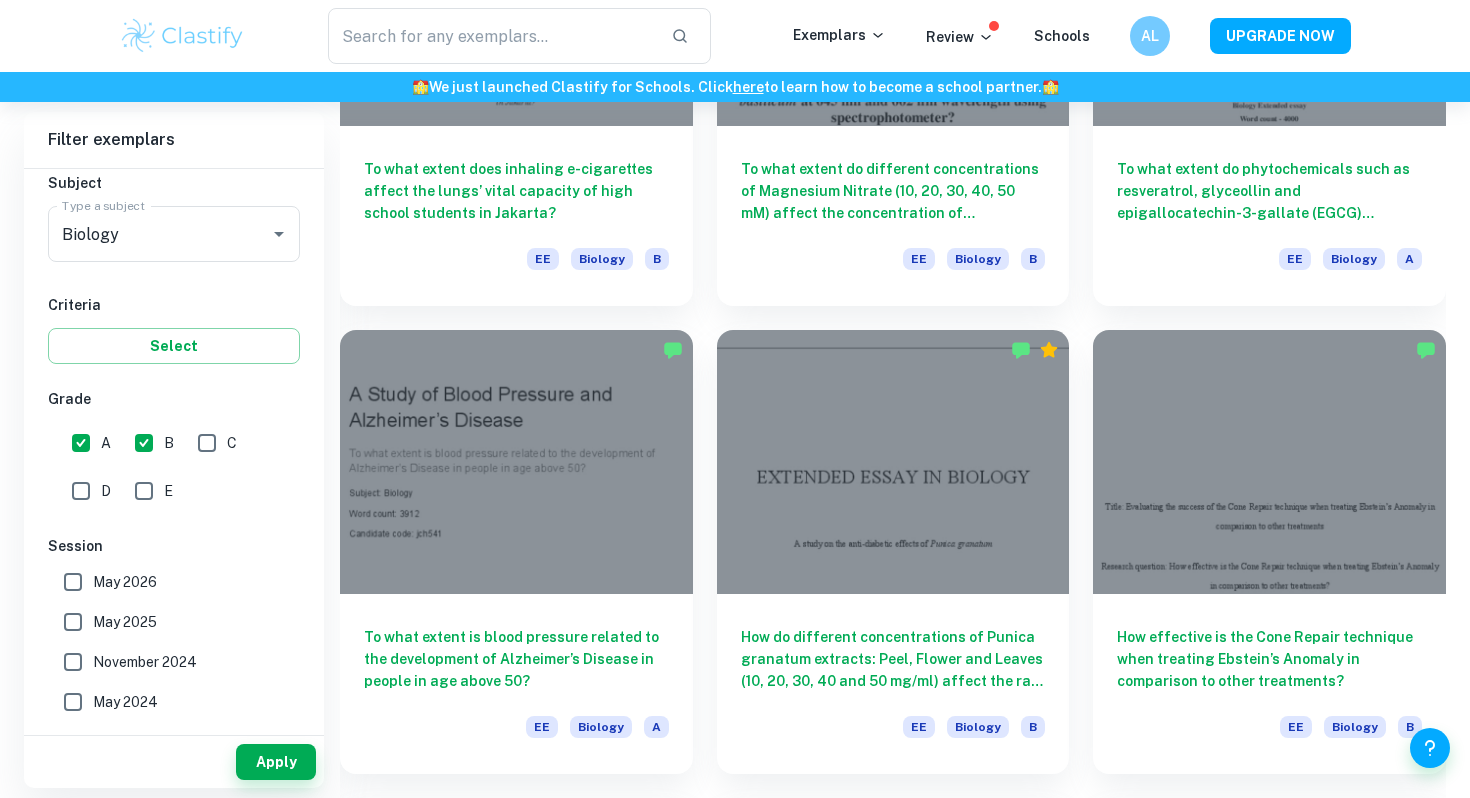 scroll, scrollTop: 1808, scrollLeft: 0, axis: vertical 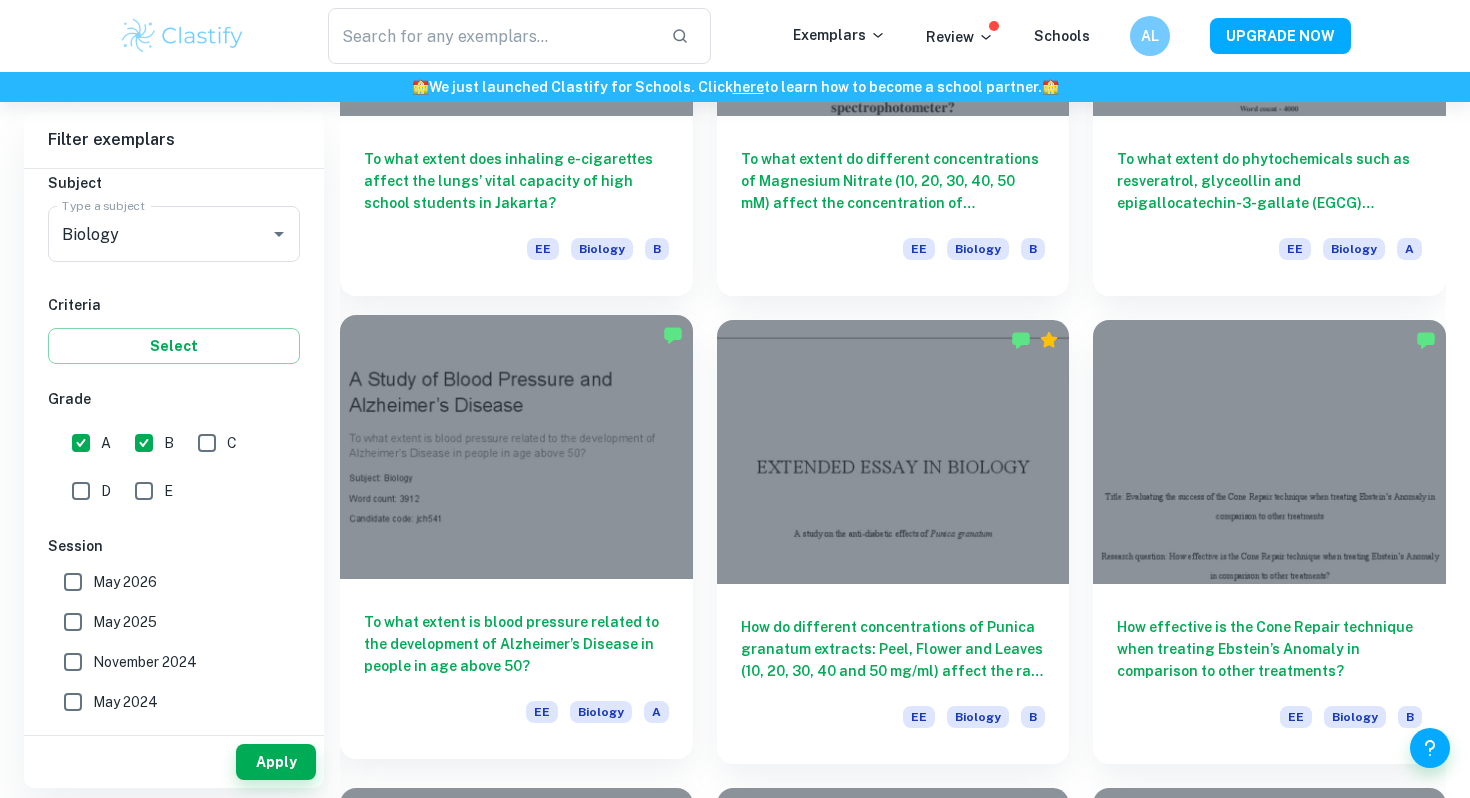 click on "To what extent is blood pressure related to the development of Alzheimer’s Disease in people in age above 50?" at bounding box center (516, 644) 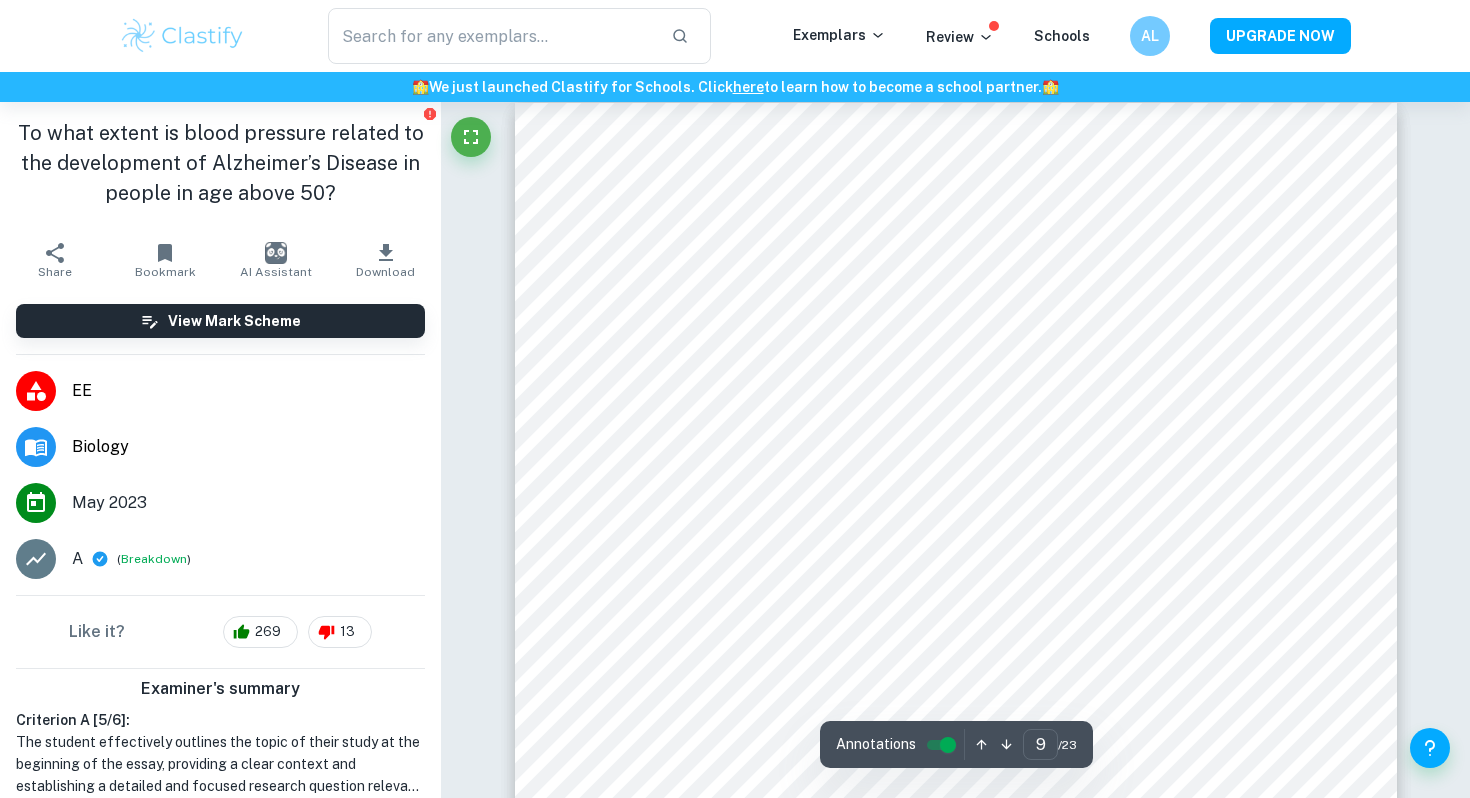 scroll, scrollTop: 10588, scrollLeft: 0, axis: vertical 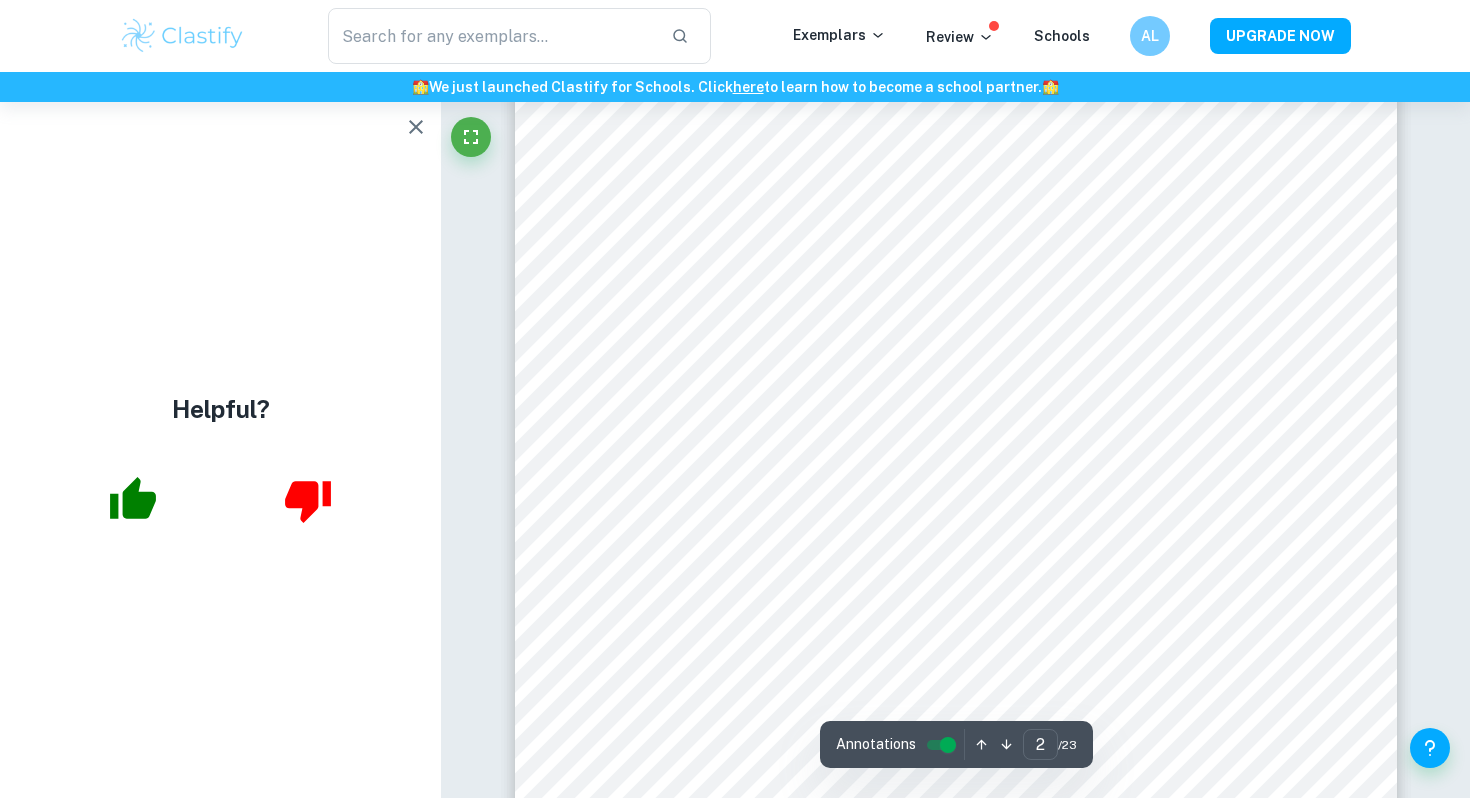 type on "1" 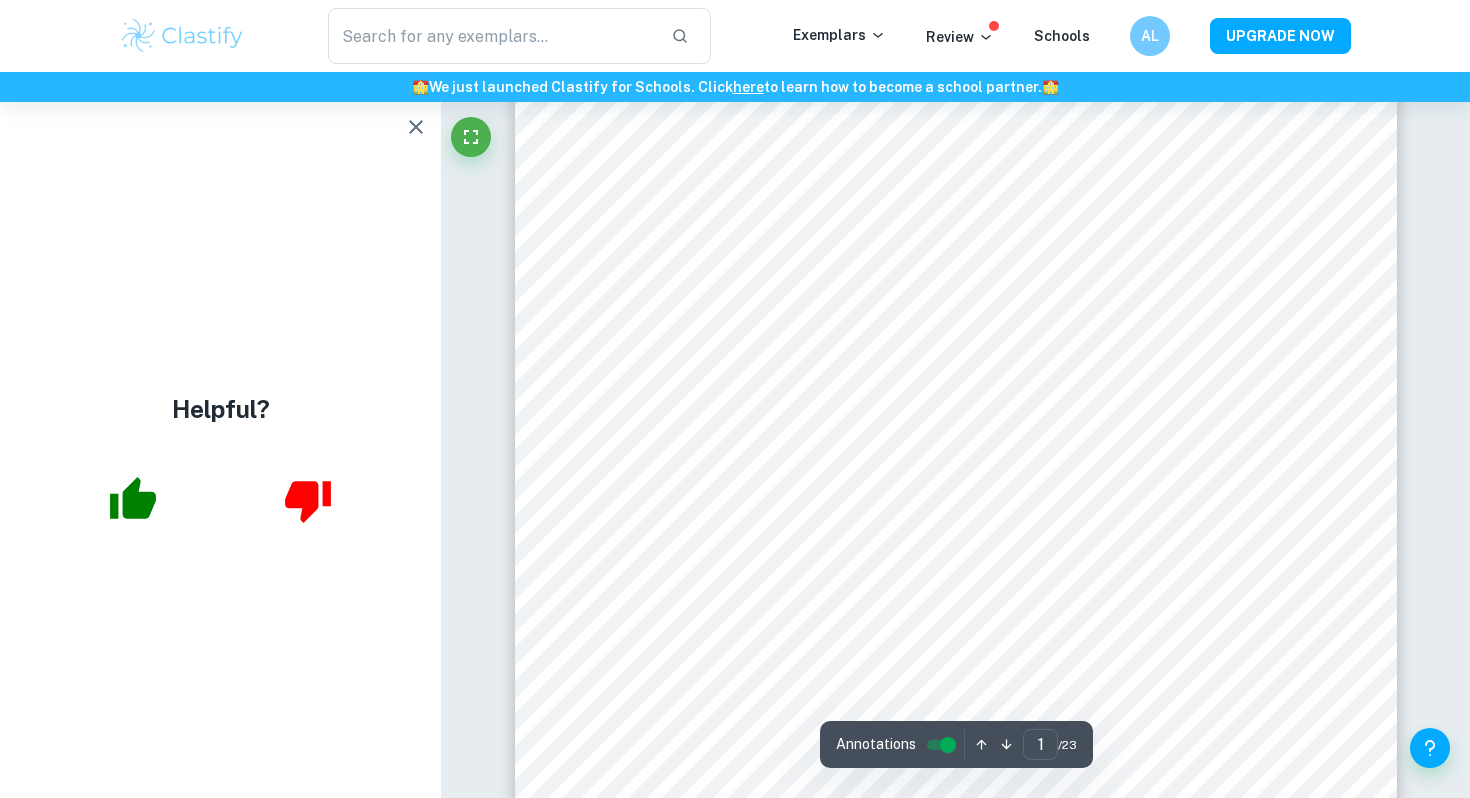 scroll, scrollTop: 0, scrollLeft: 0, axis: both 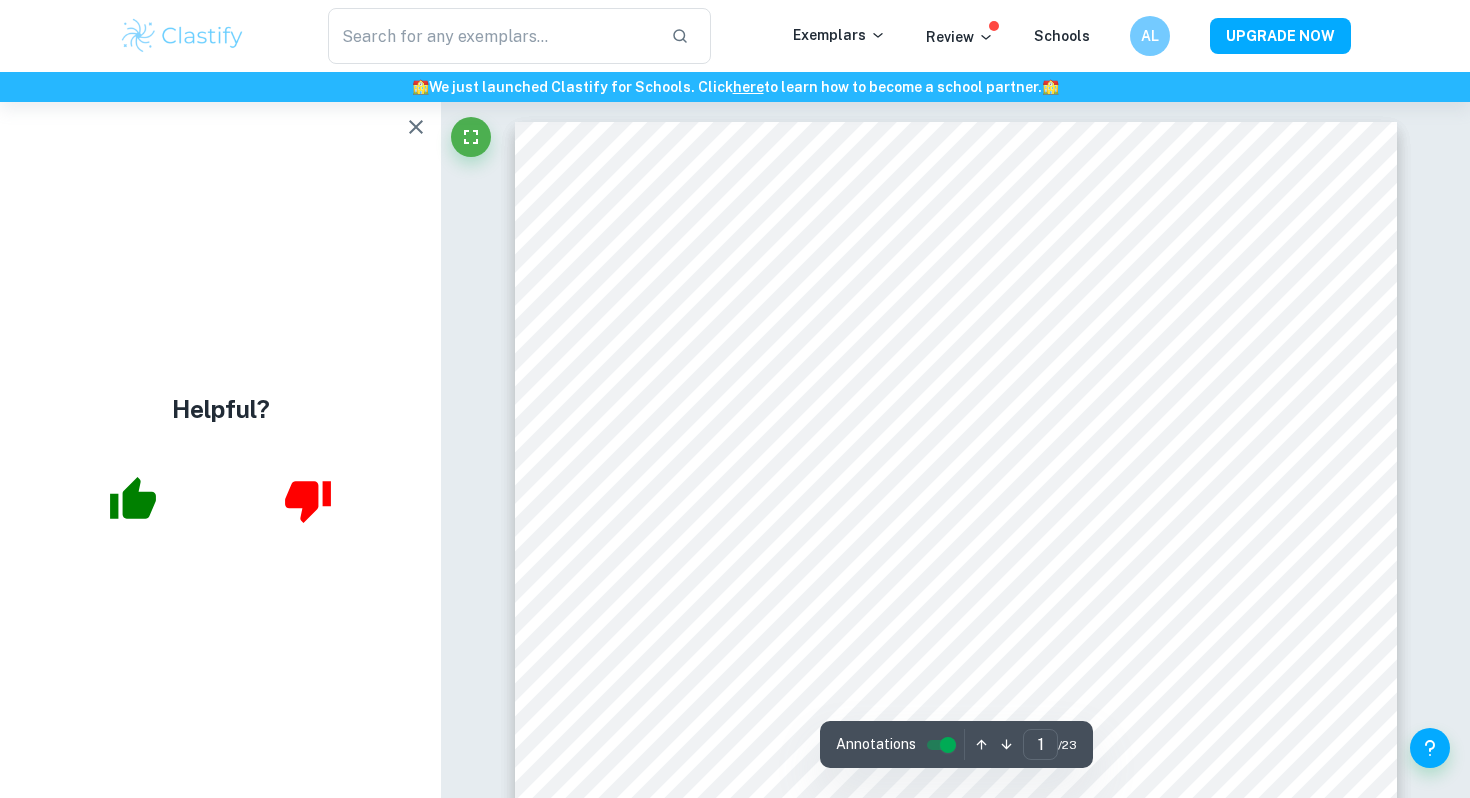click at bounding box center (416, 127) 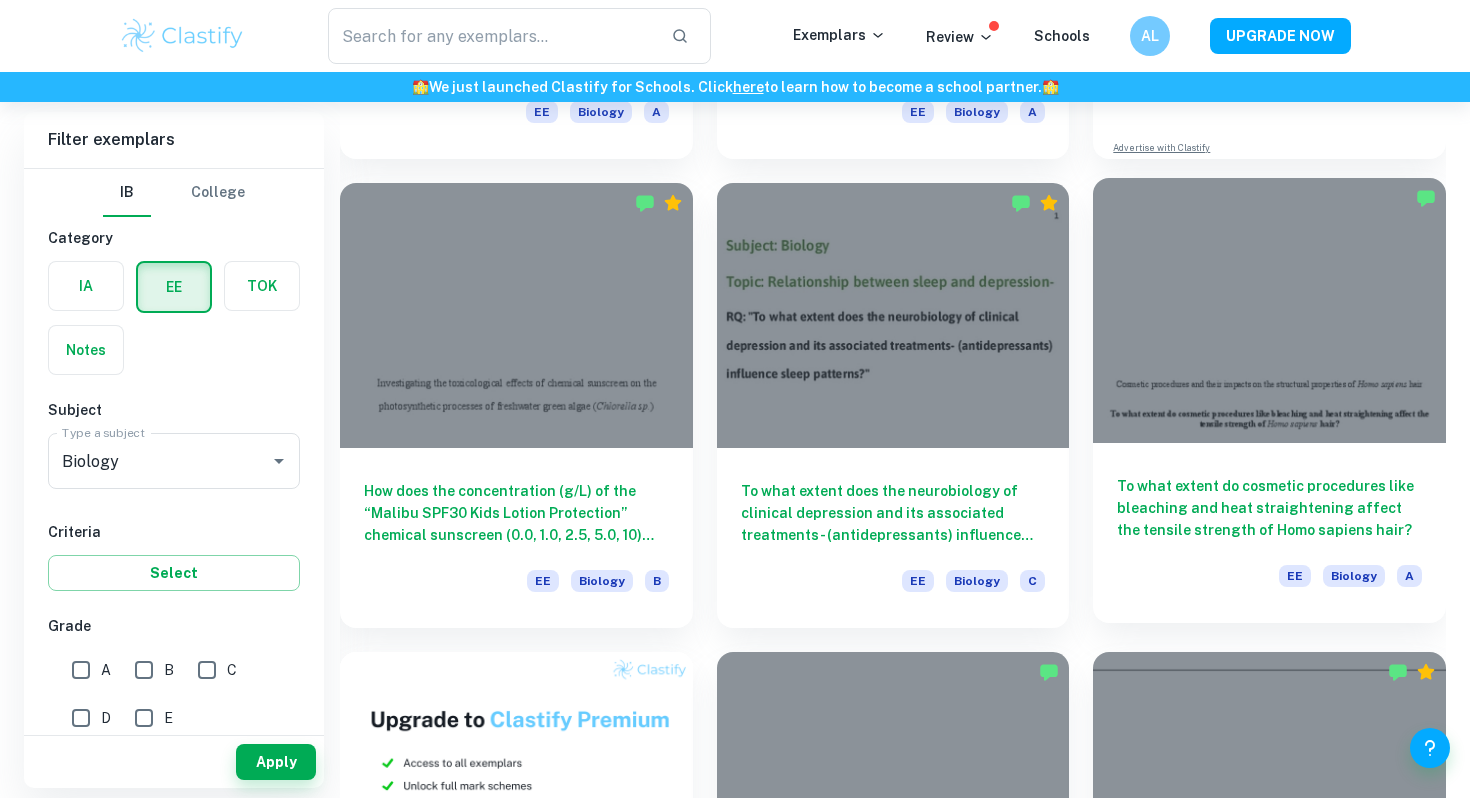 scroll, scrollTop: 612, scrollLeft: 0, axis: vertical 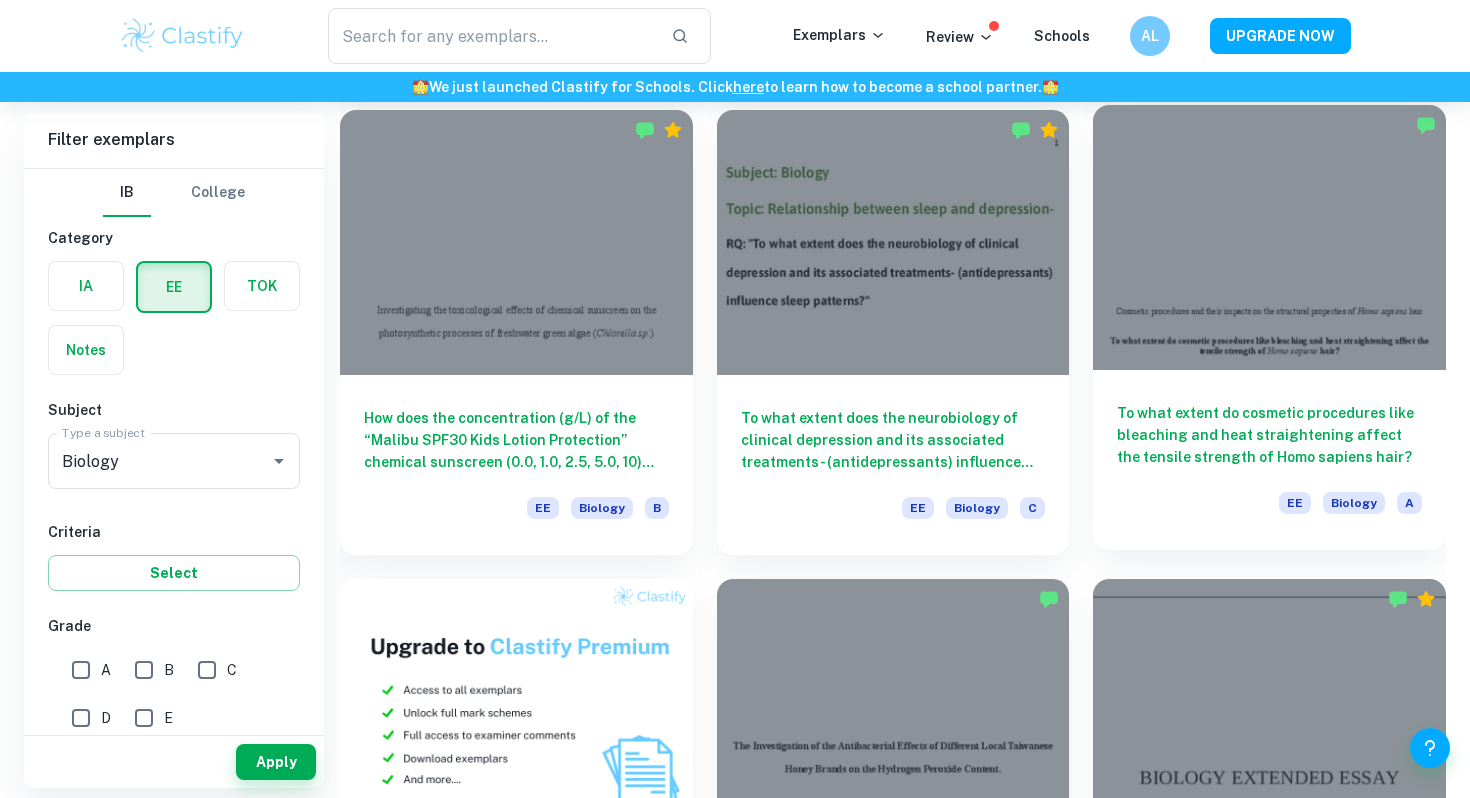 click on "To what extent do cosmetic procedures like bleaching and heat straightening affect the tensile strength of Homo sapiens hair?" at bounding box center (1269, 435) 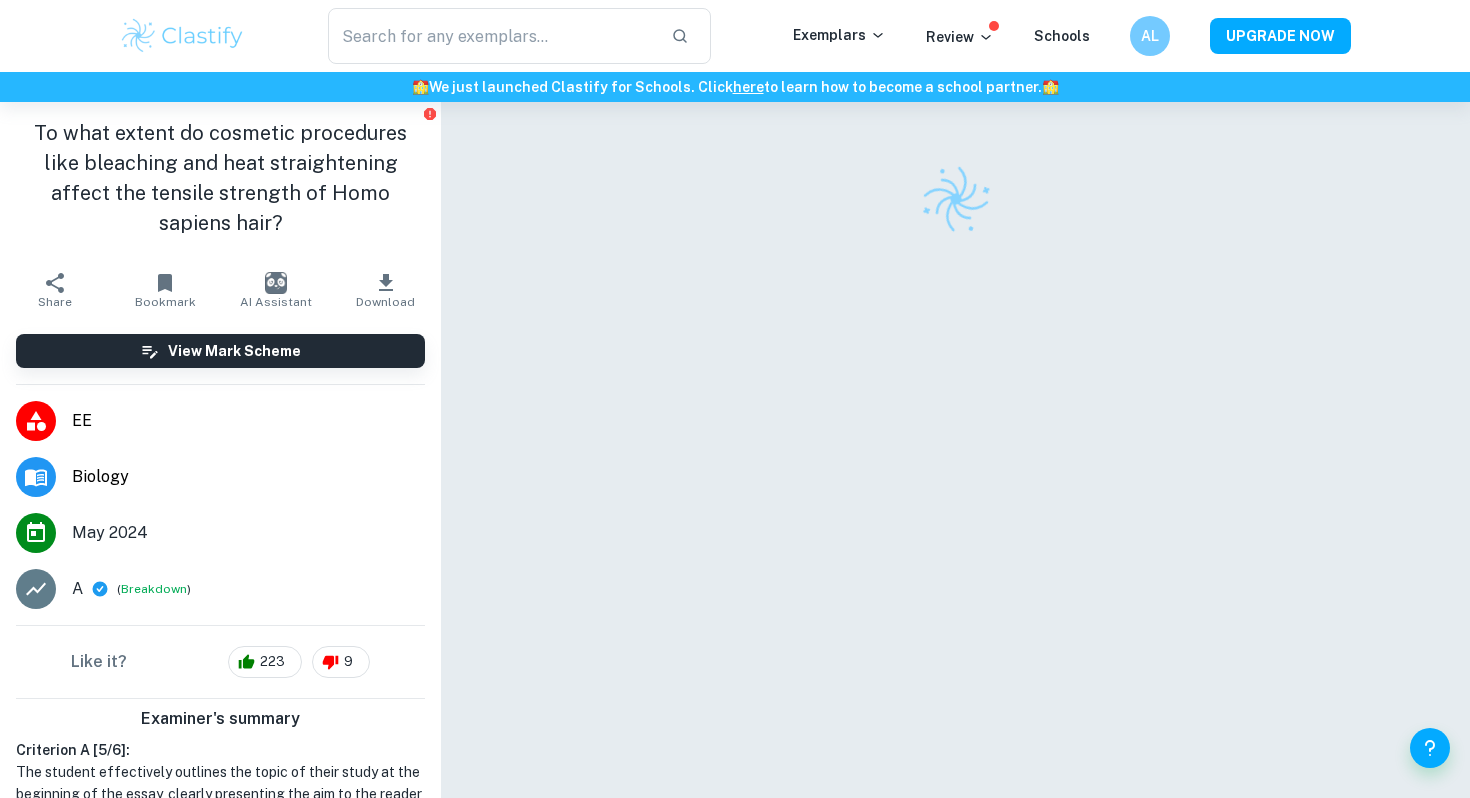 scroll, scrollTop: 48, scrollLeft: 0, axis: vertical 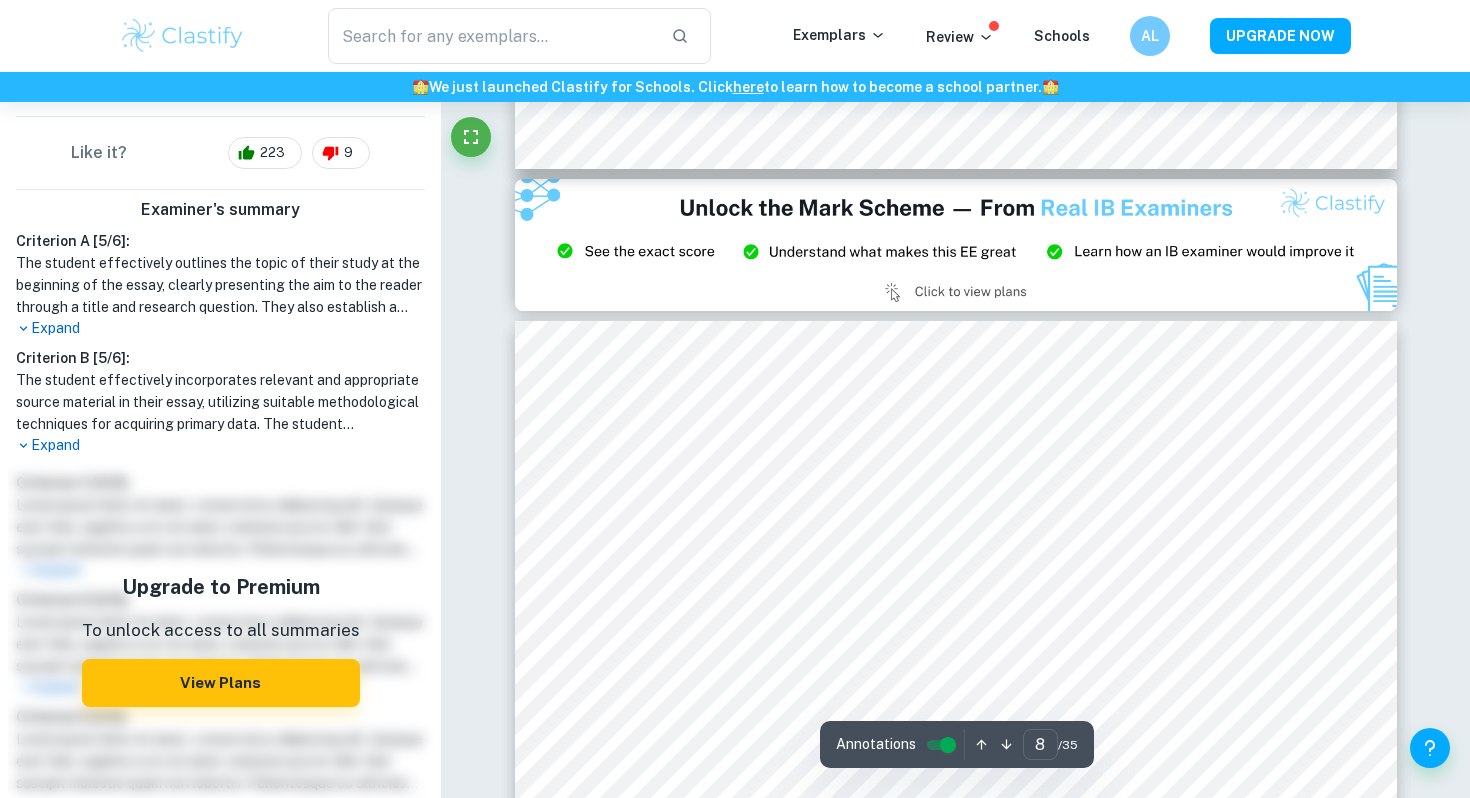 type on "9" 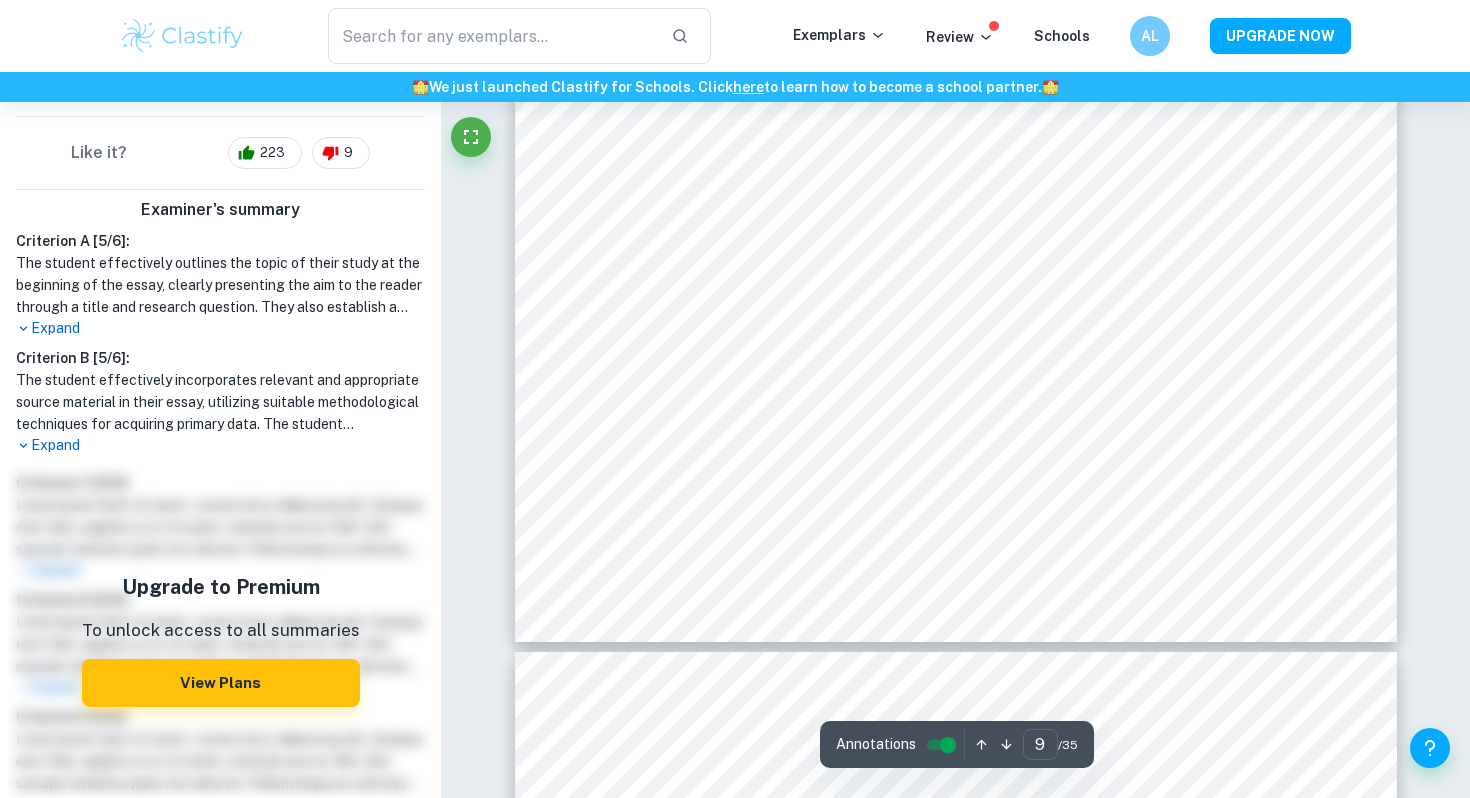 scroll, scrollTop: 10457, scrollLeft: 0, axis: vertical 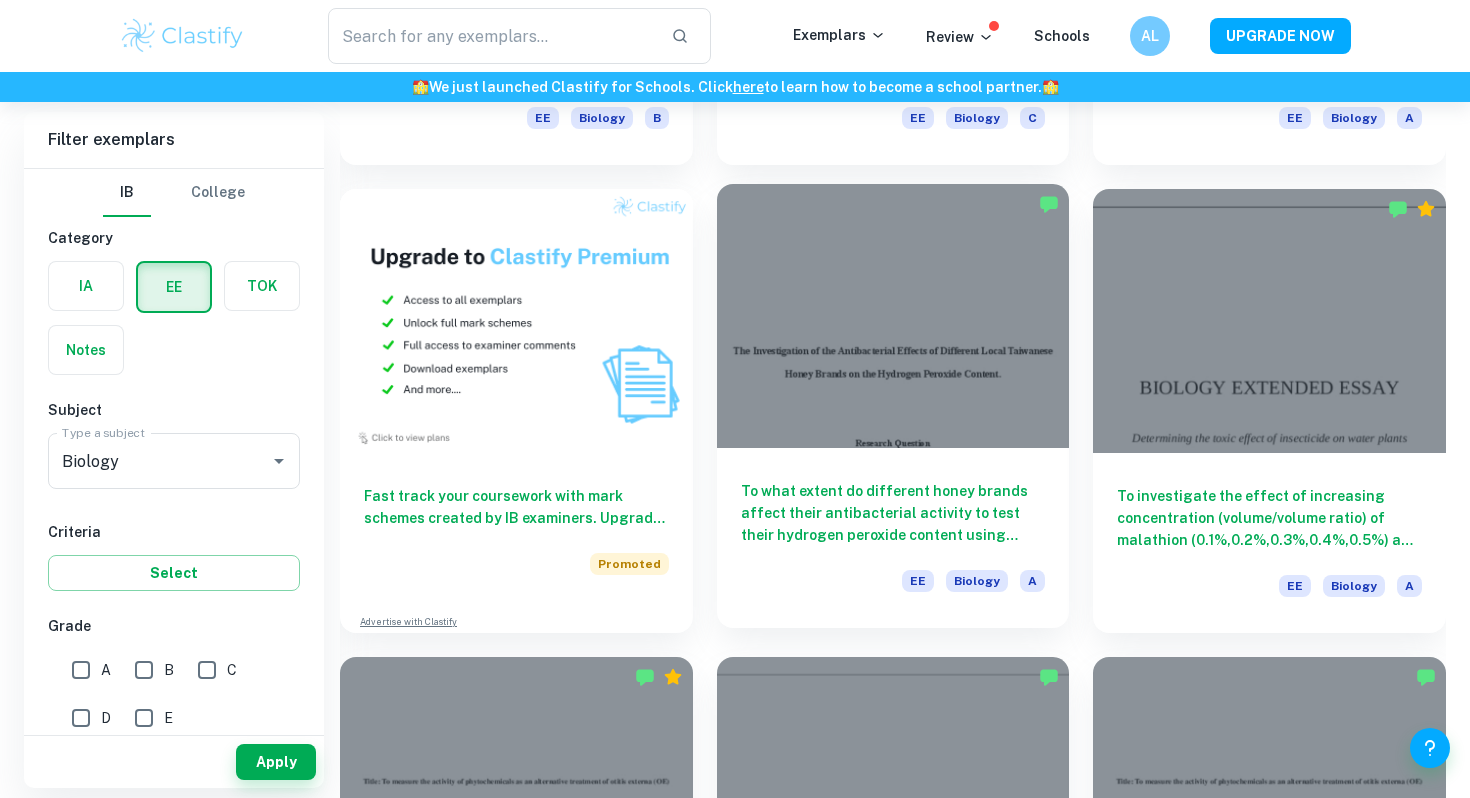 click on "To what extent do different honey brands affect their antibacterial activity to test their
hydrogen peroxide content using permanganometric titration?" at bounding box center (893, 513) 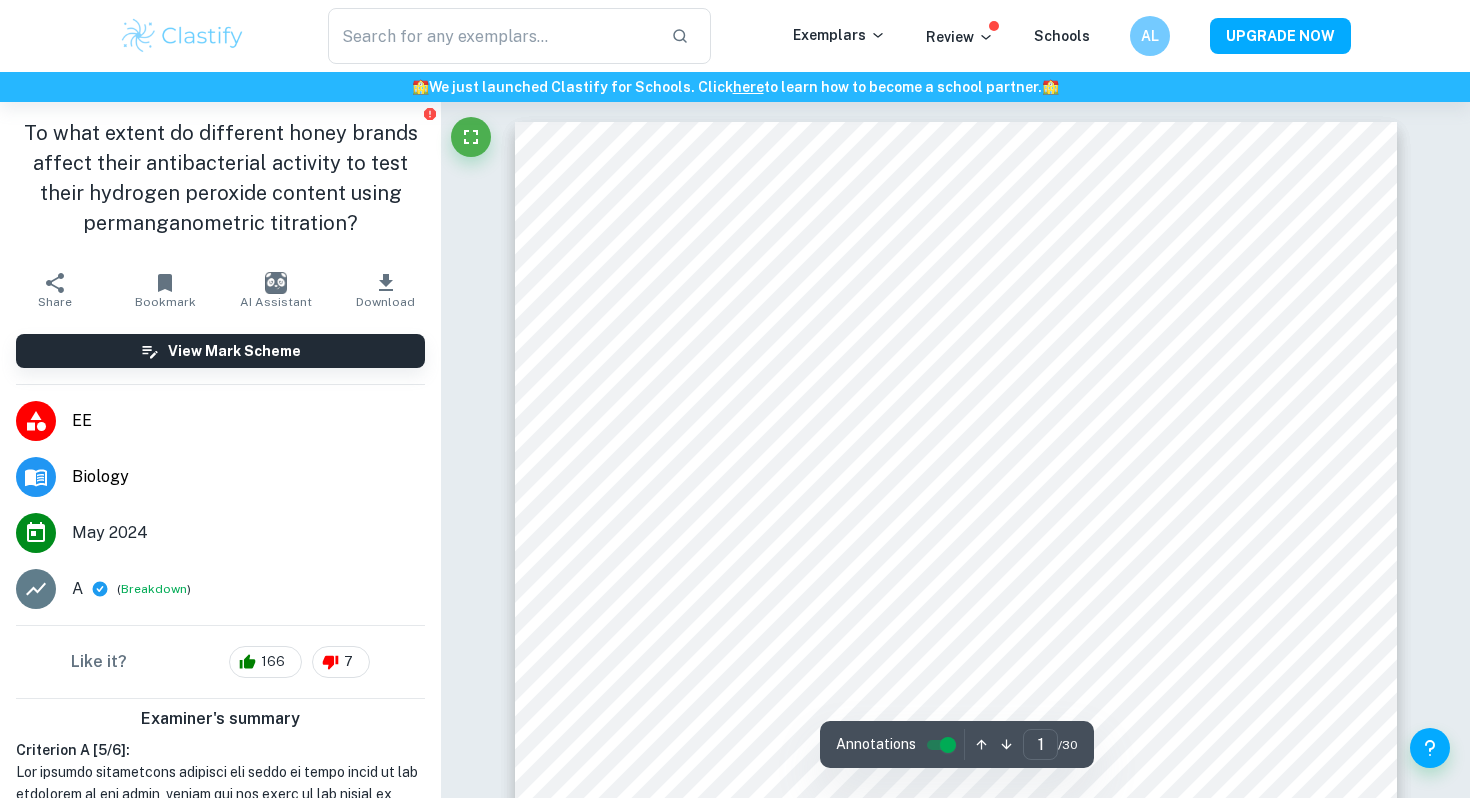 scroll, scrollTop: 143, scrollLeft: 0, axis: vertical 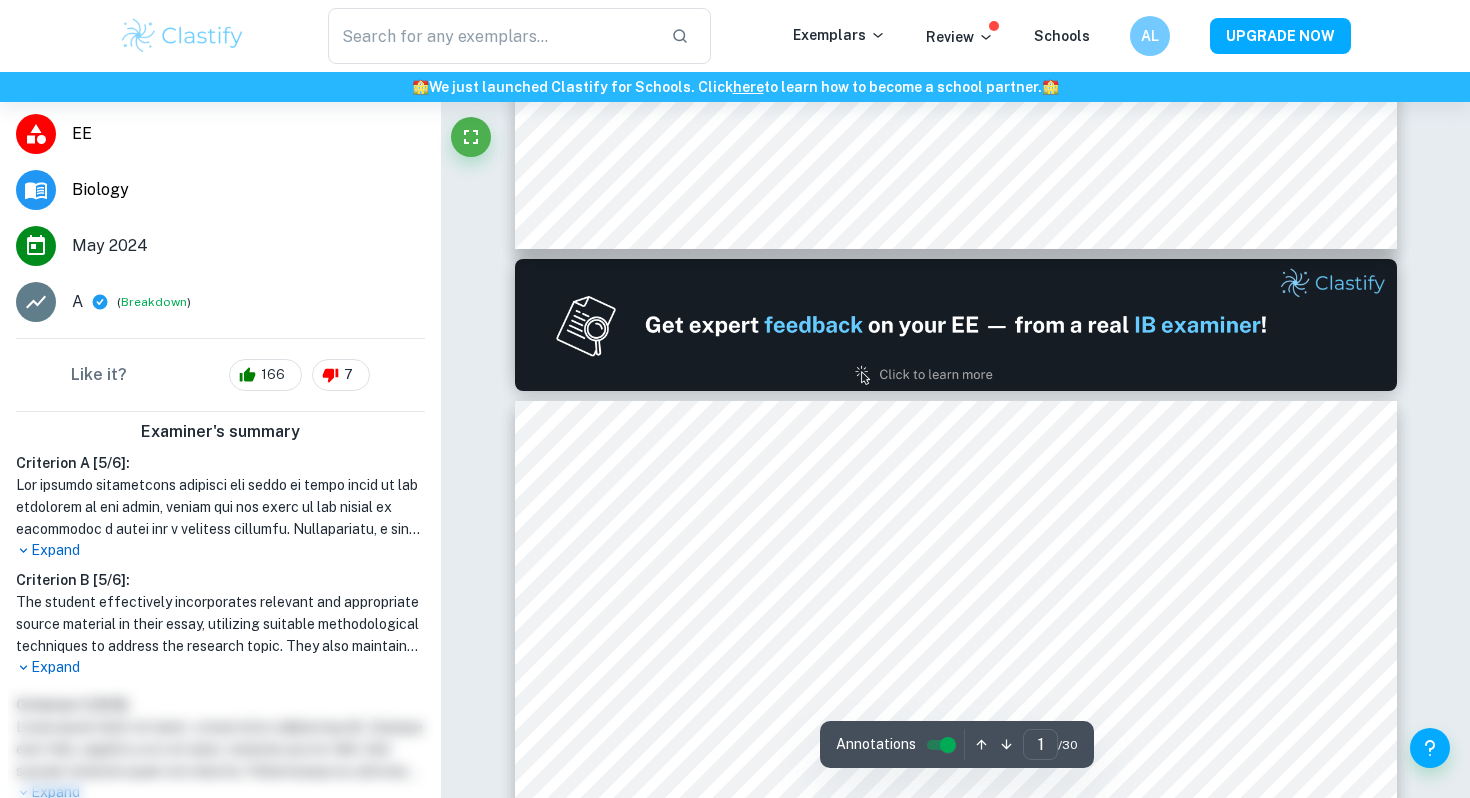 type on "2" 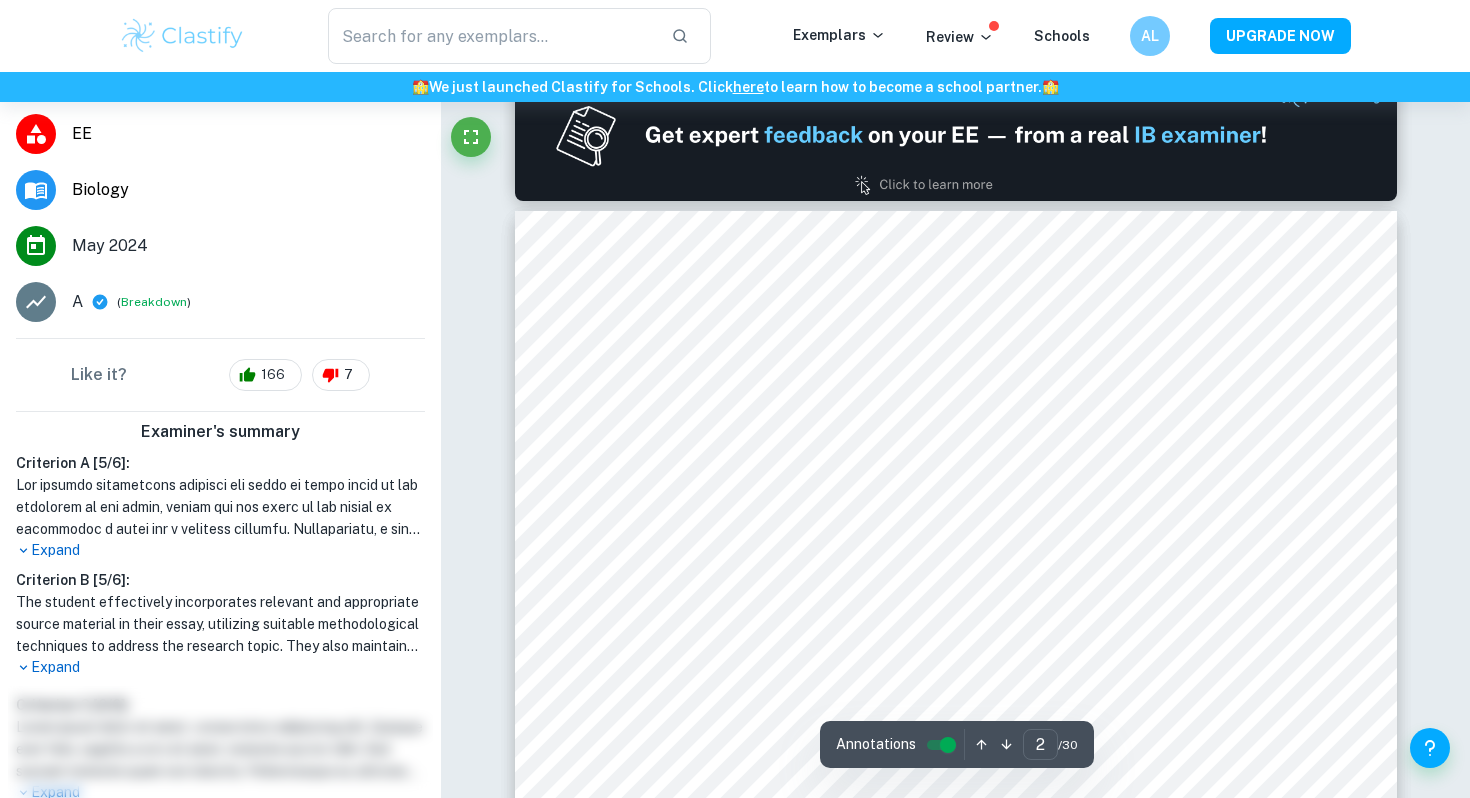 scroll, scrollTop: 1212, scrollLeft: 0, axis: vertical 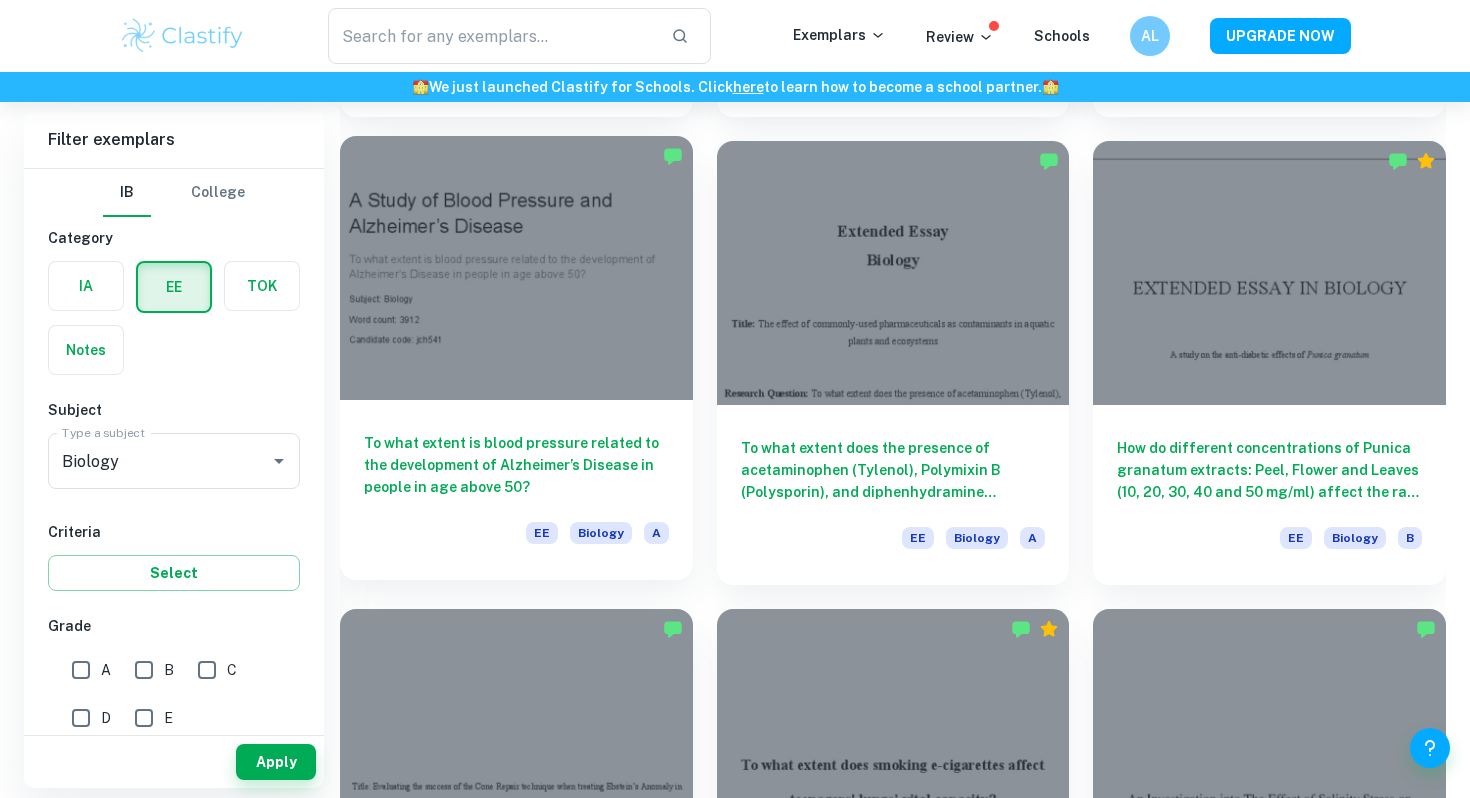 click on "To what extent is blood pressure related to the development of Alzheimer’s Disease in people in age above 50?" at bounding box center [516, 465] 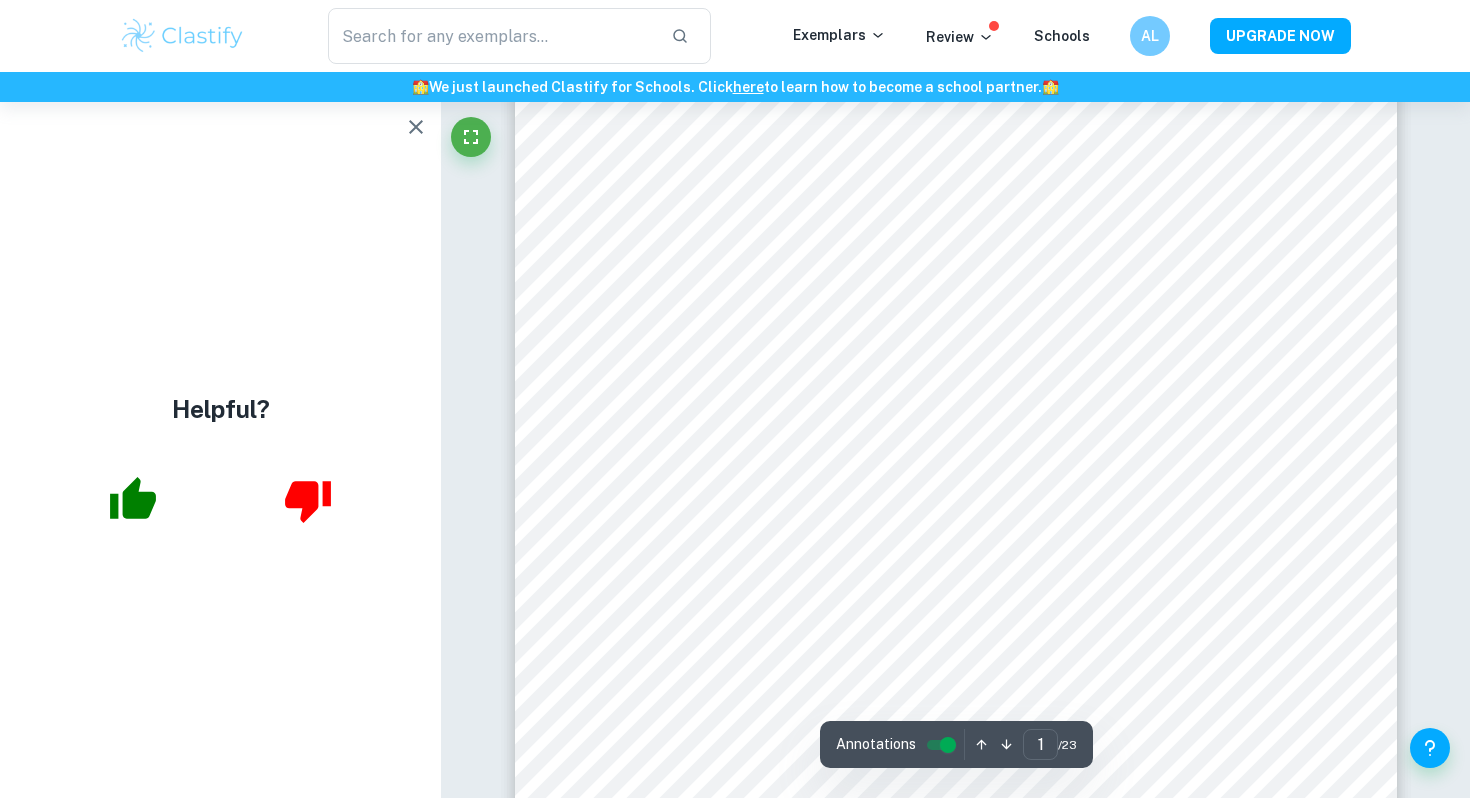 scroll, scrollTop: 0, scrollLeft: 0, axis: both 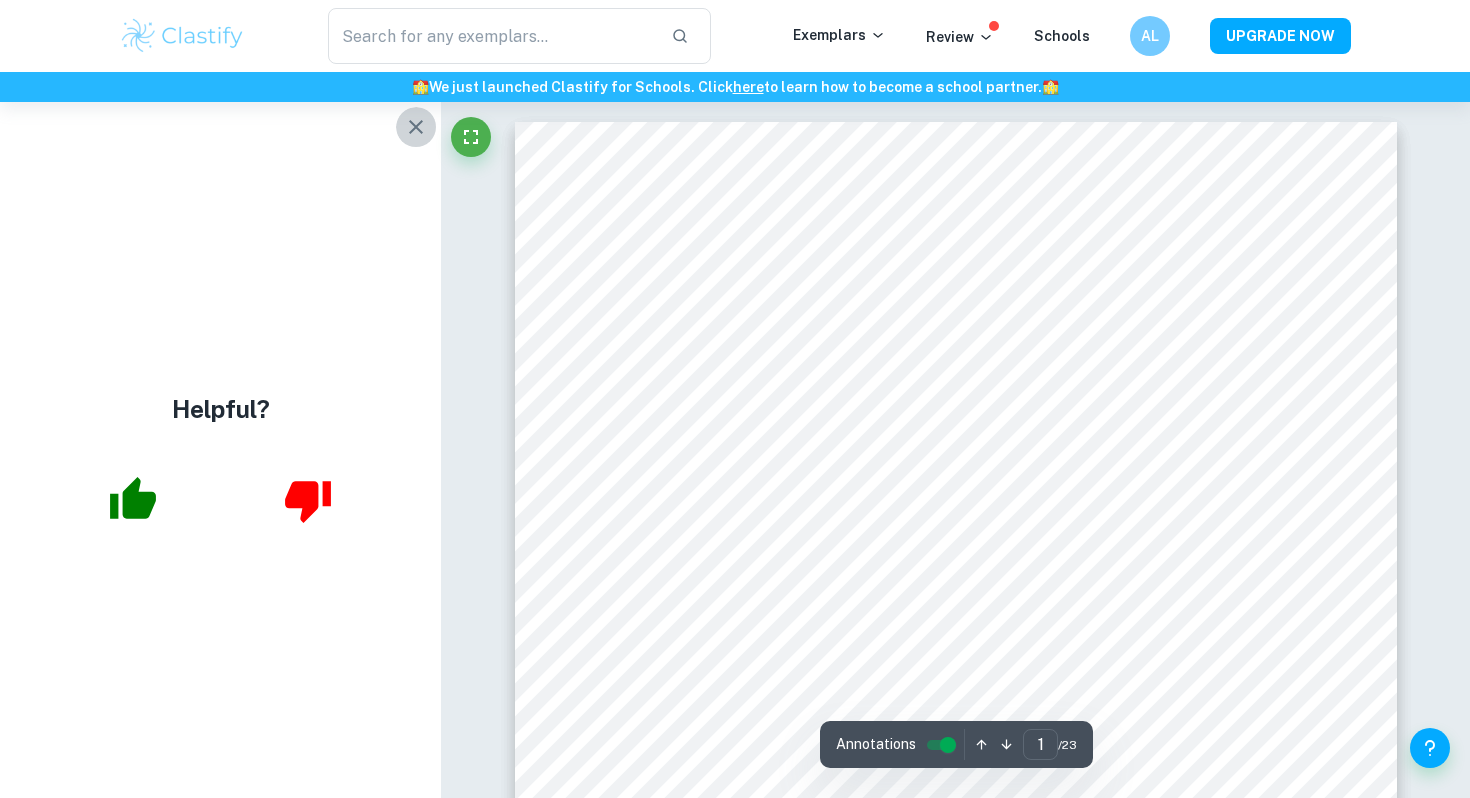 click 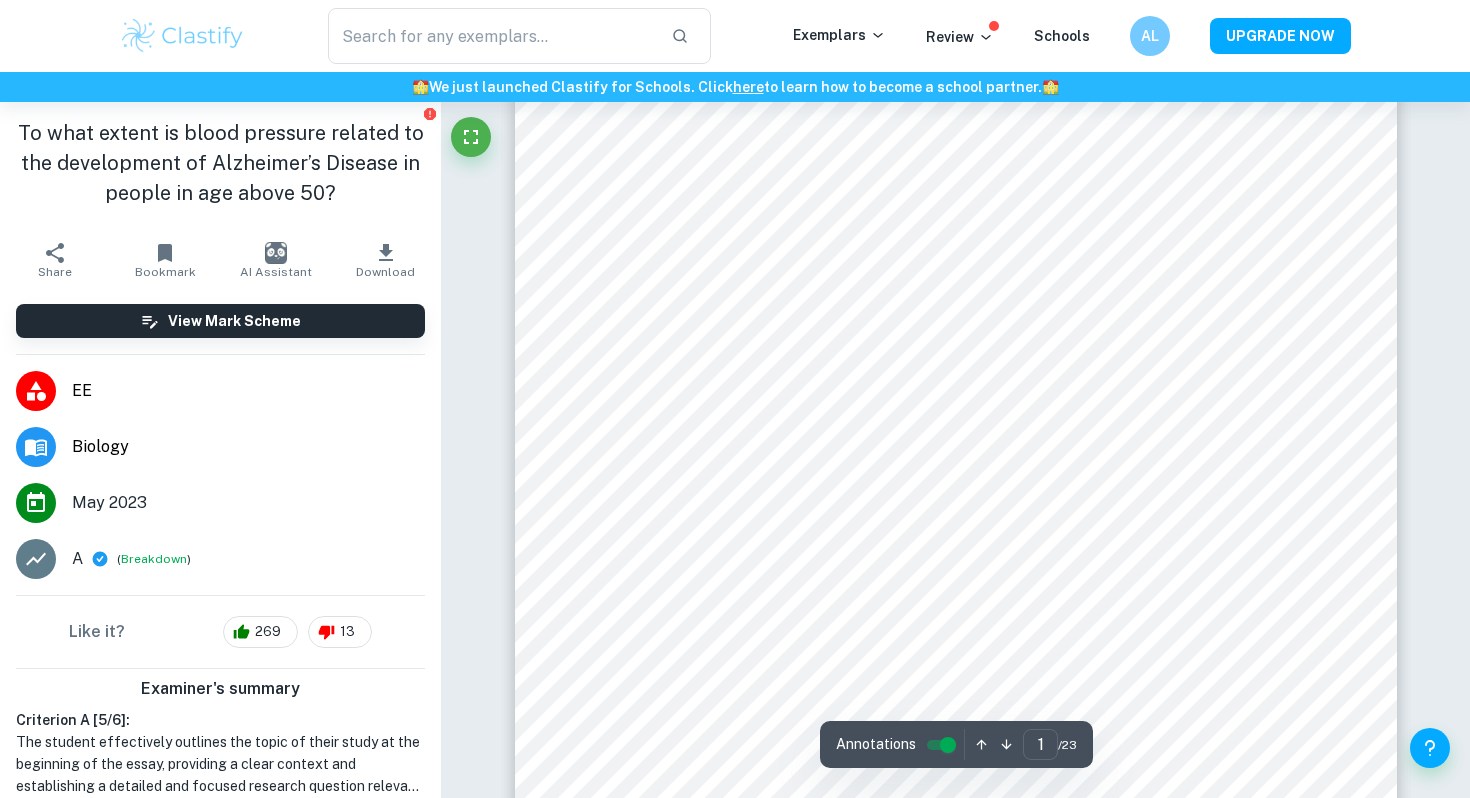 scroll, scrollTop: 0, scrollLeft: 0, axis: both 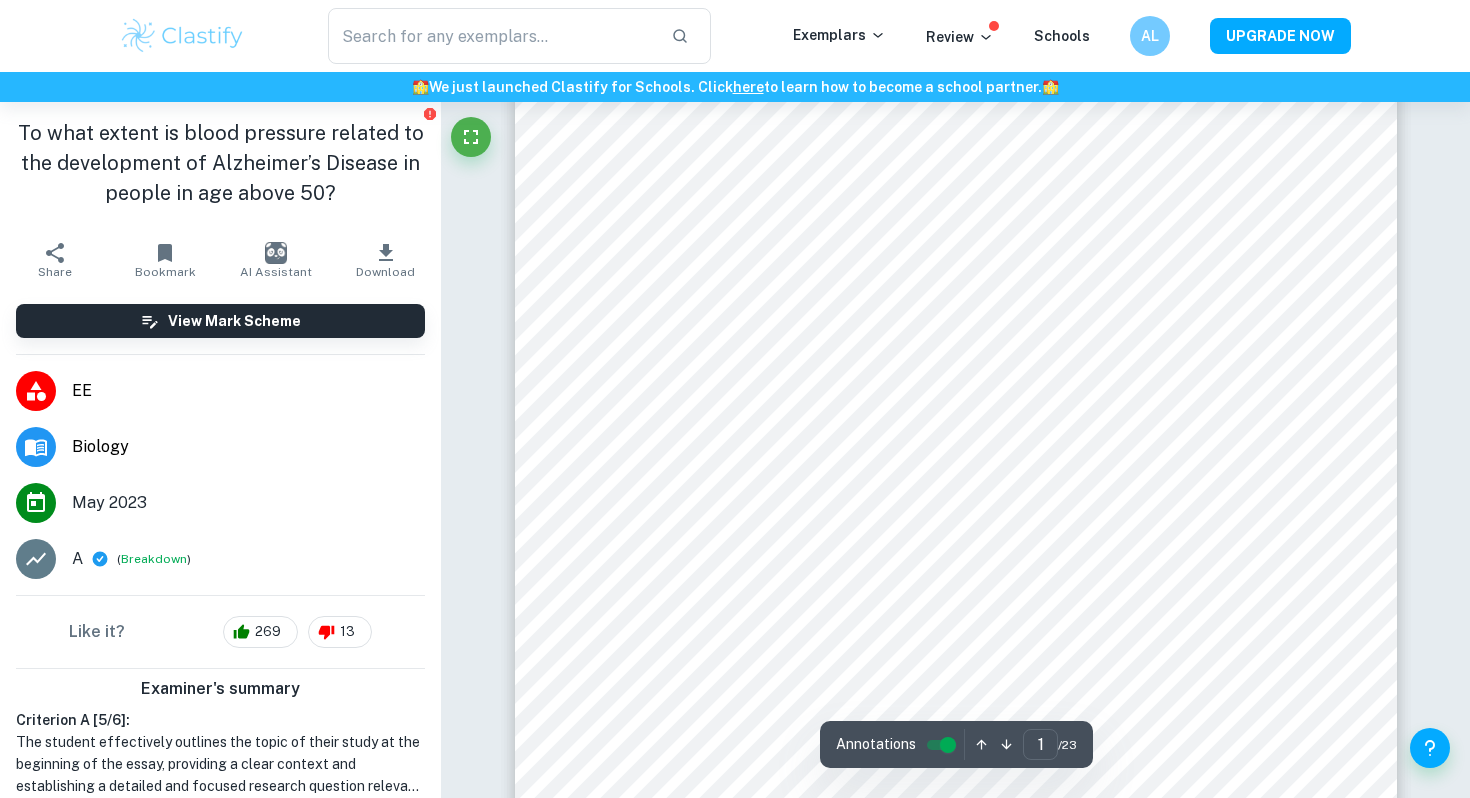 type on "2" 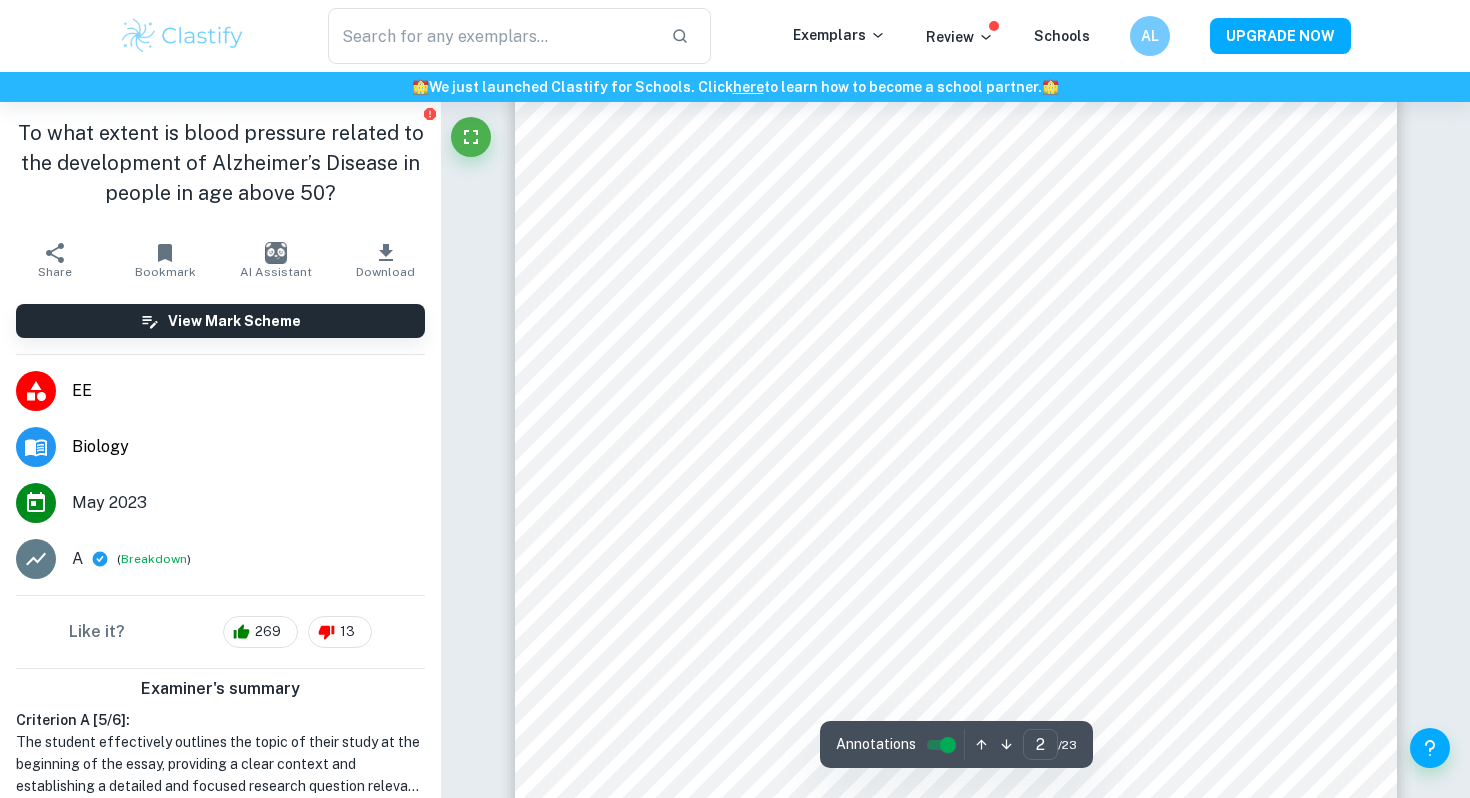 scroll, scrollTop: 1540, scrollLeft: 0, axis: vertical 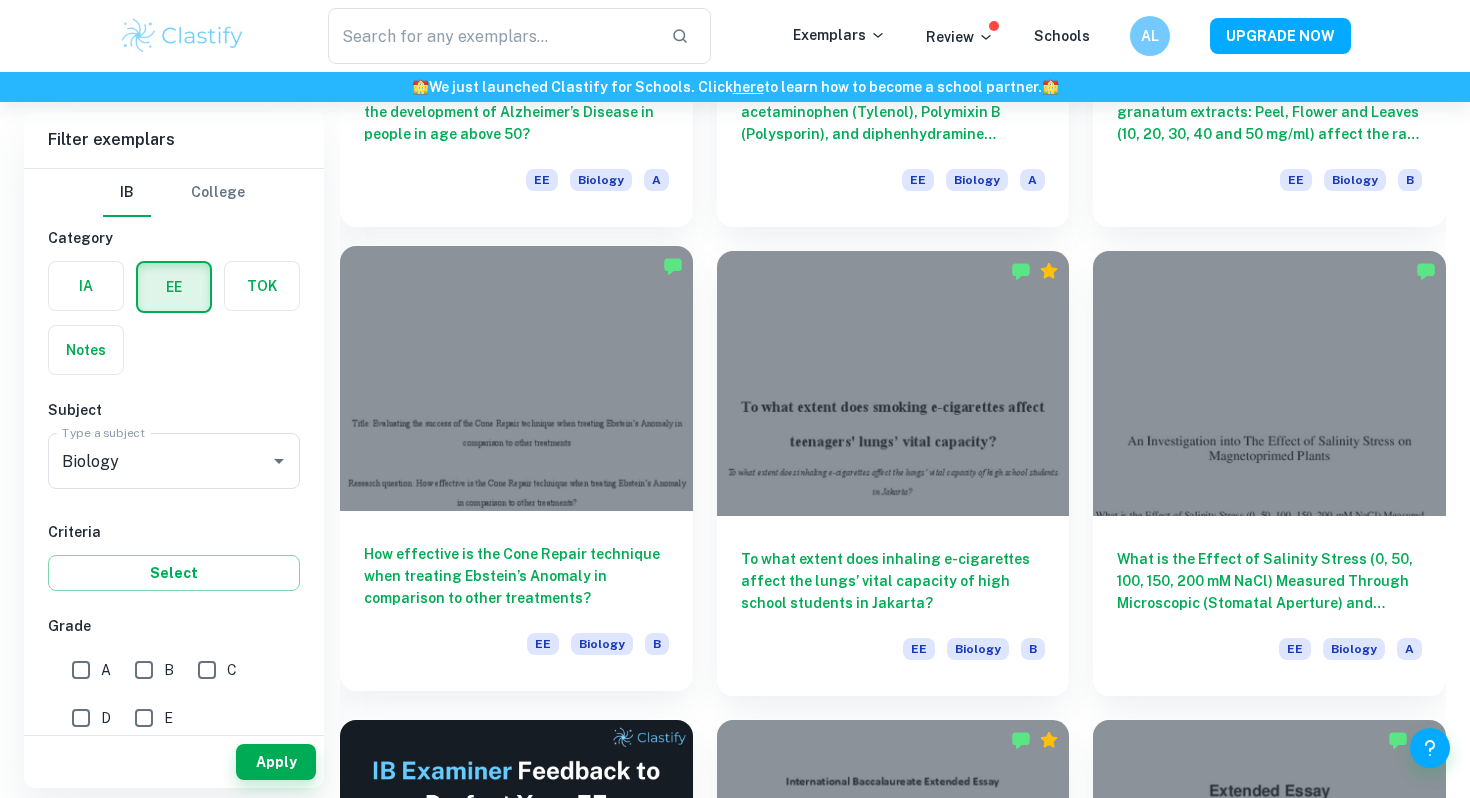 click on "How effective is the Cone Repair technique when treating Ebstein’s Anomaly in comparison to other treatments?" at bounding box center (516, 576) 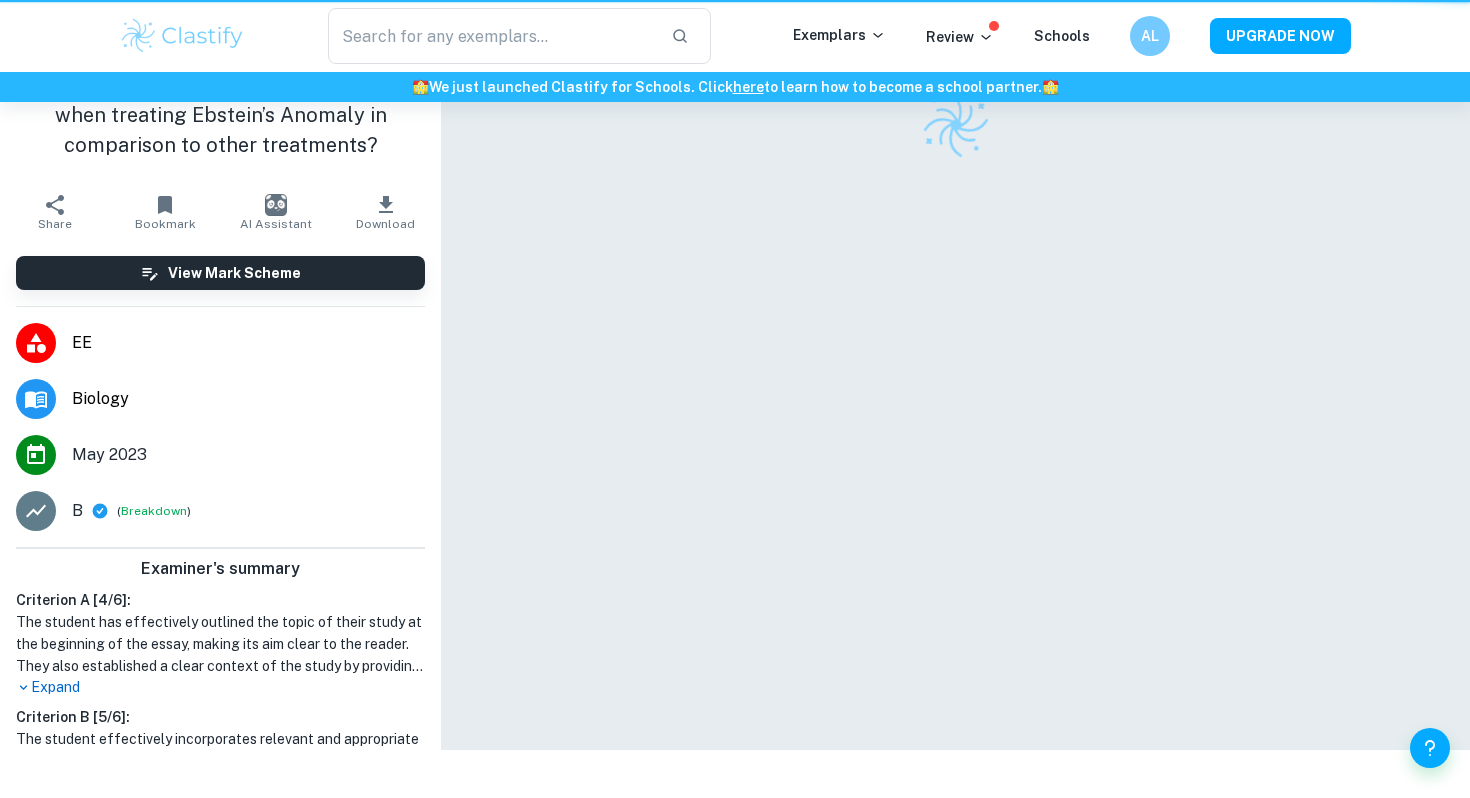 scroll, scrollTop: 0, scrollLeft: 0, axis: both 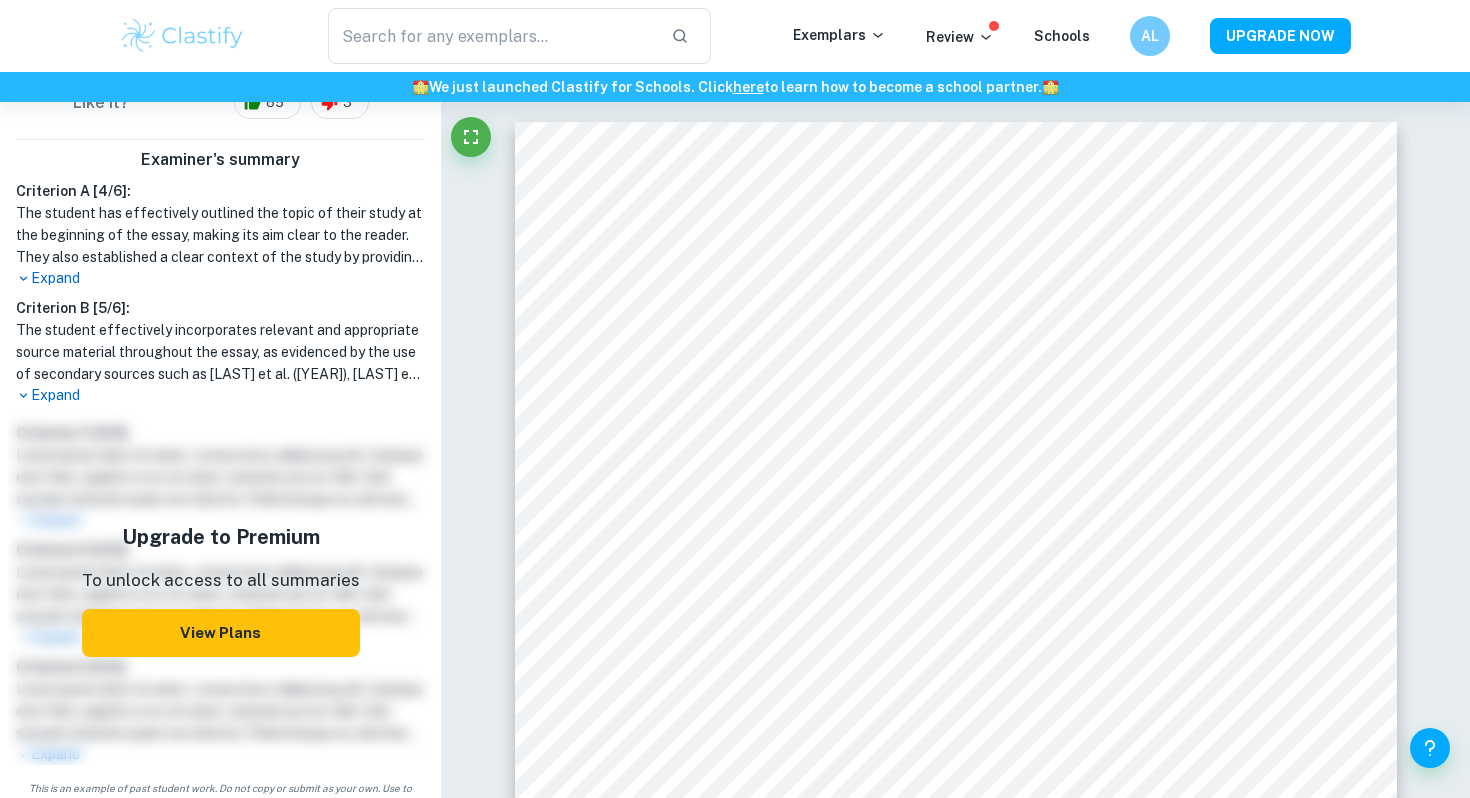 click on "View Plans" at bounding box center (221, 633) 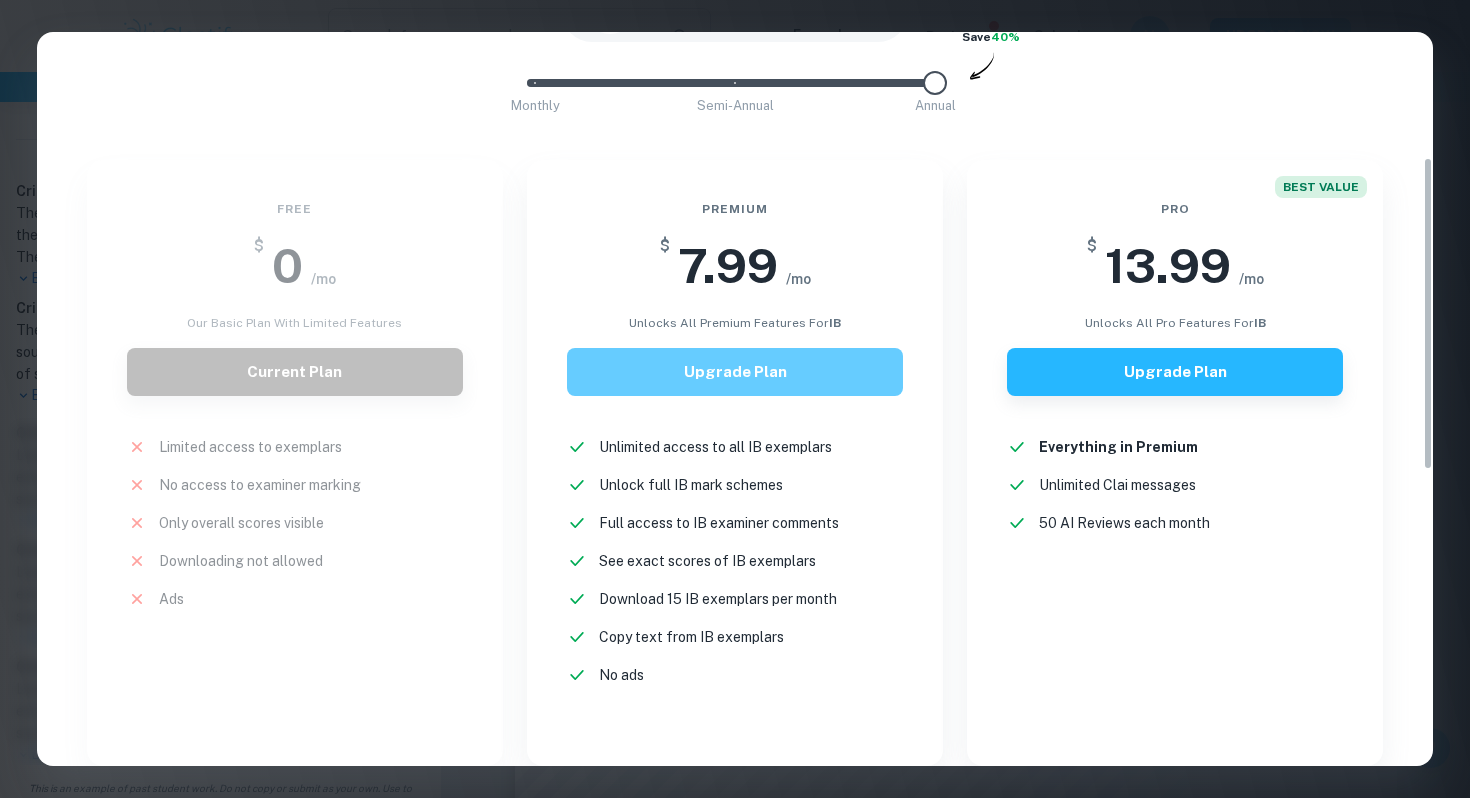 scroll, scrollTop: 0, scrollLeft: 0, axis: both 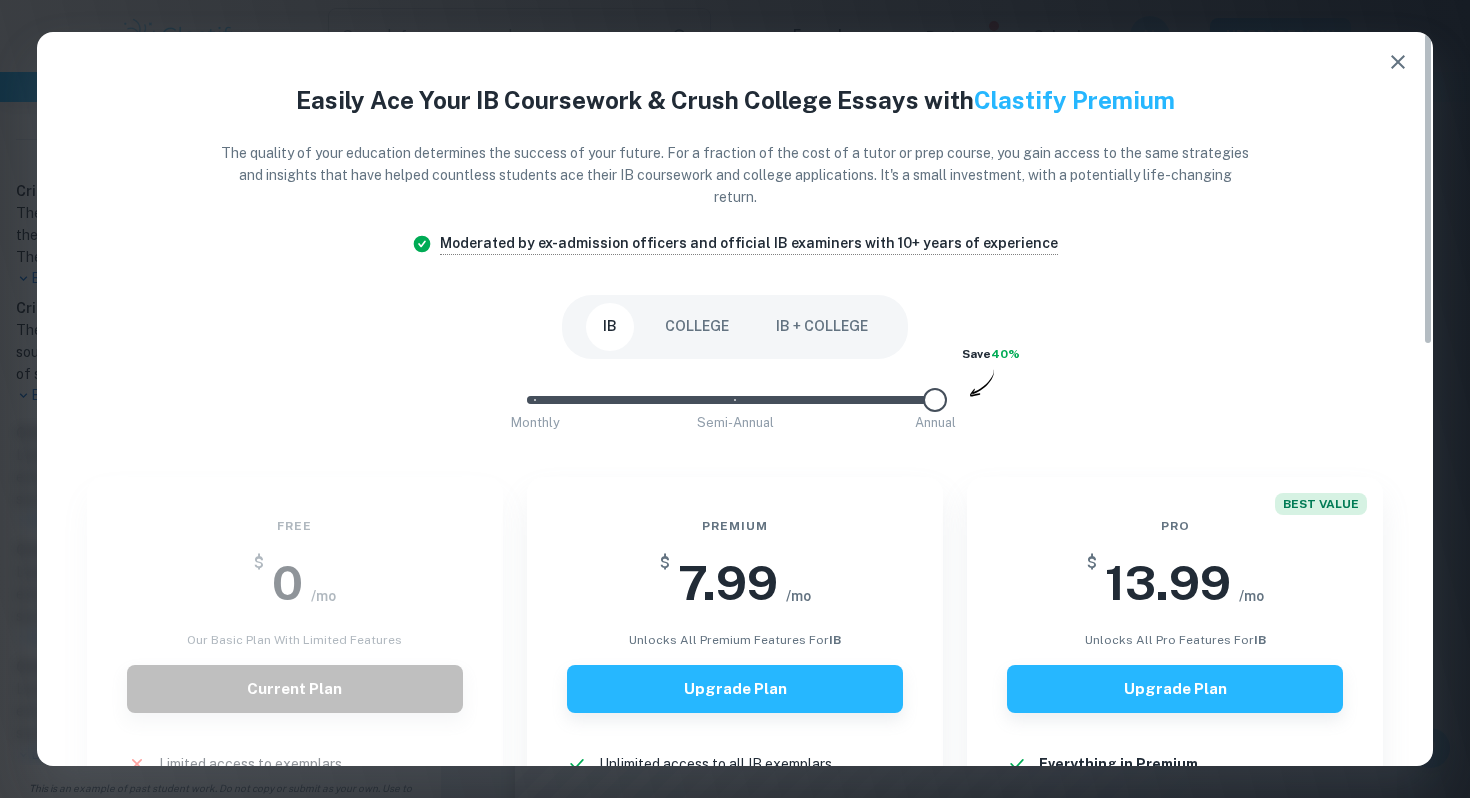 click 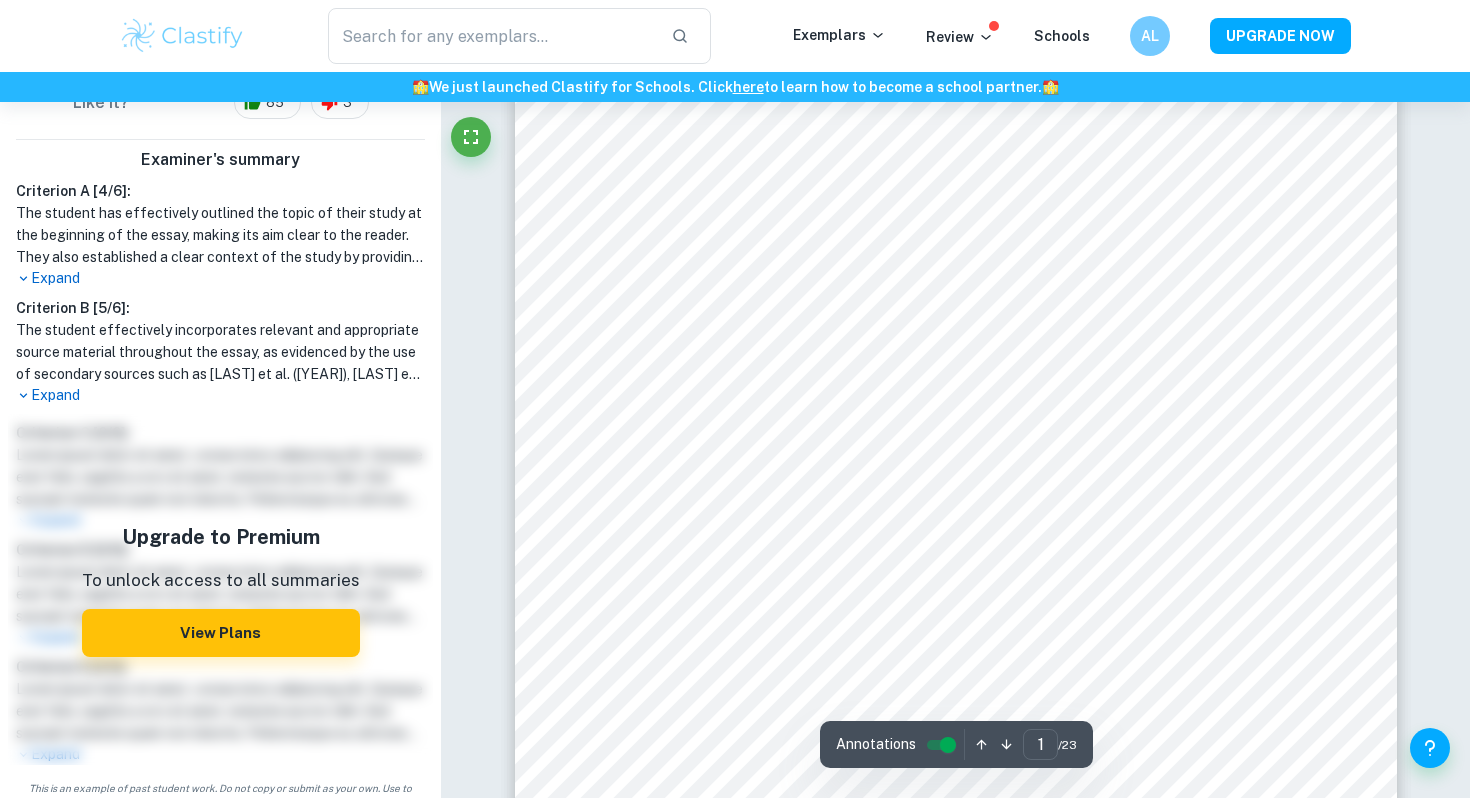 scroll, scrollTop: 321, scrollLeft: 0, axis: vertical 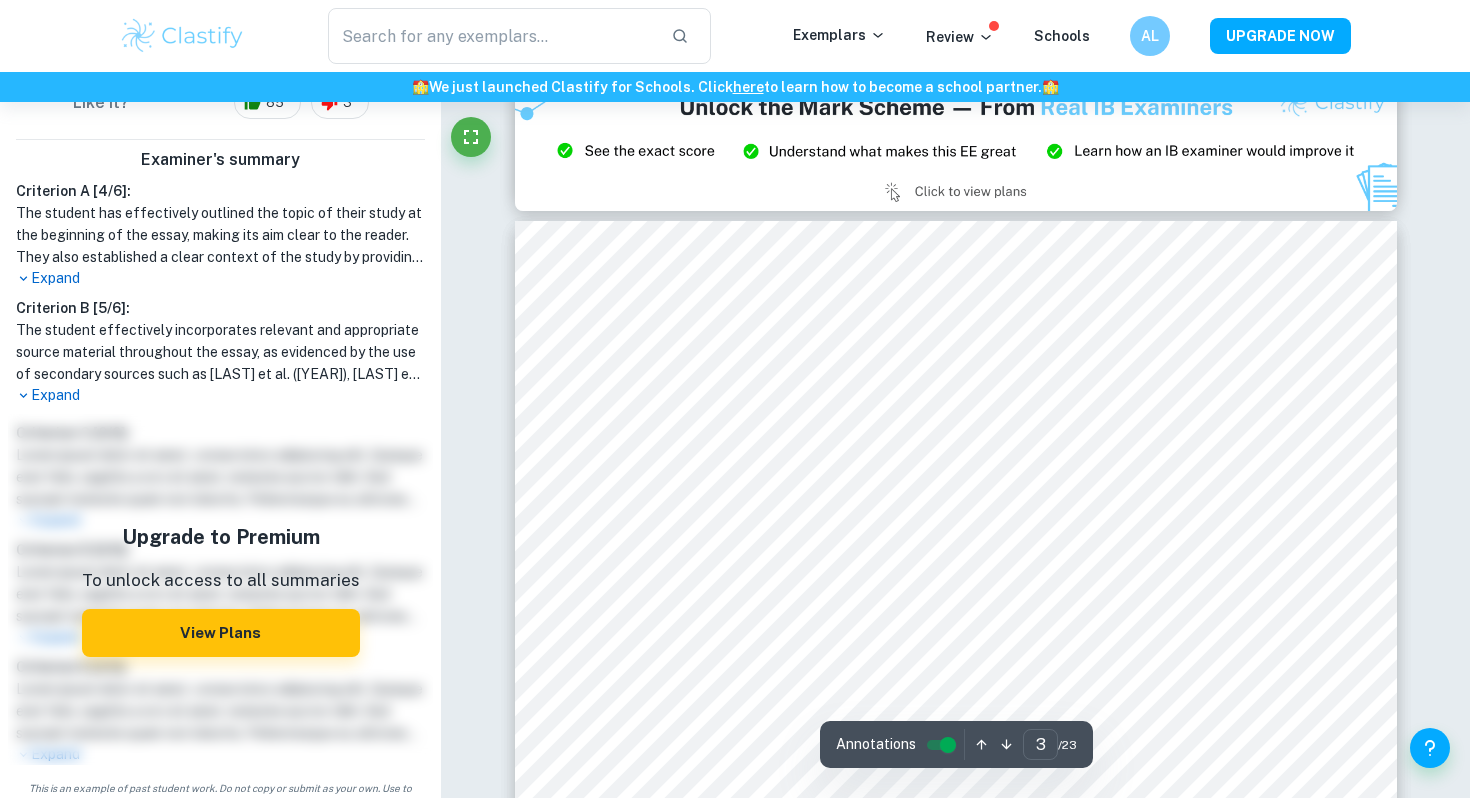 type on "2" 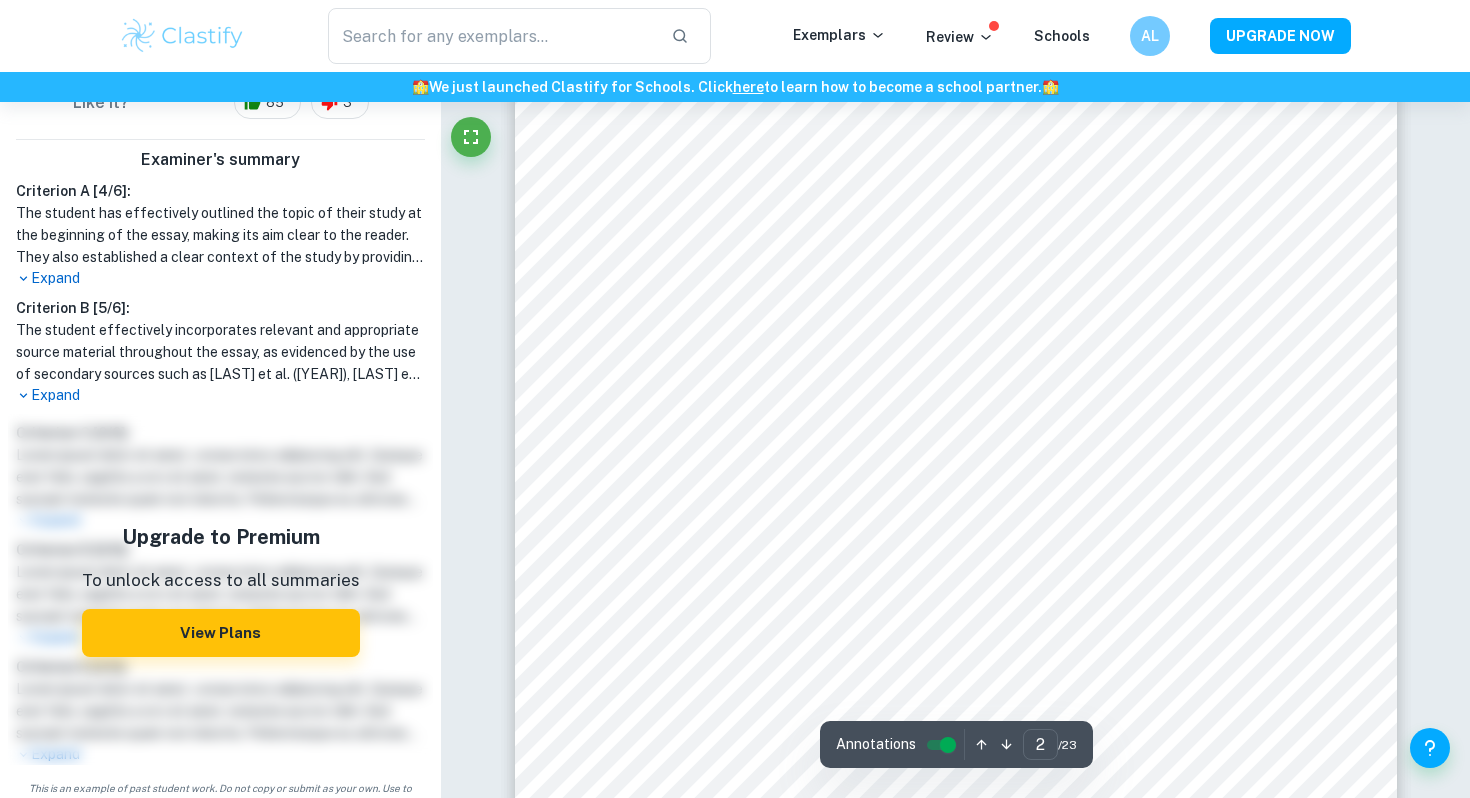 scroll, scrollTop: 1484, scrollLeft: 0, axis: vertical 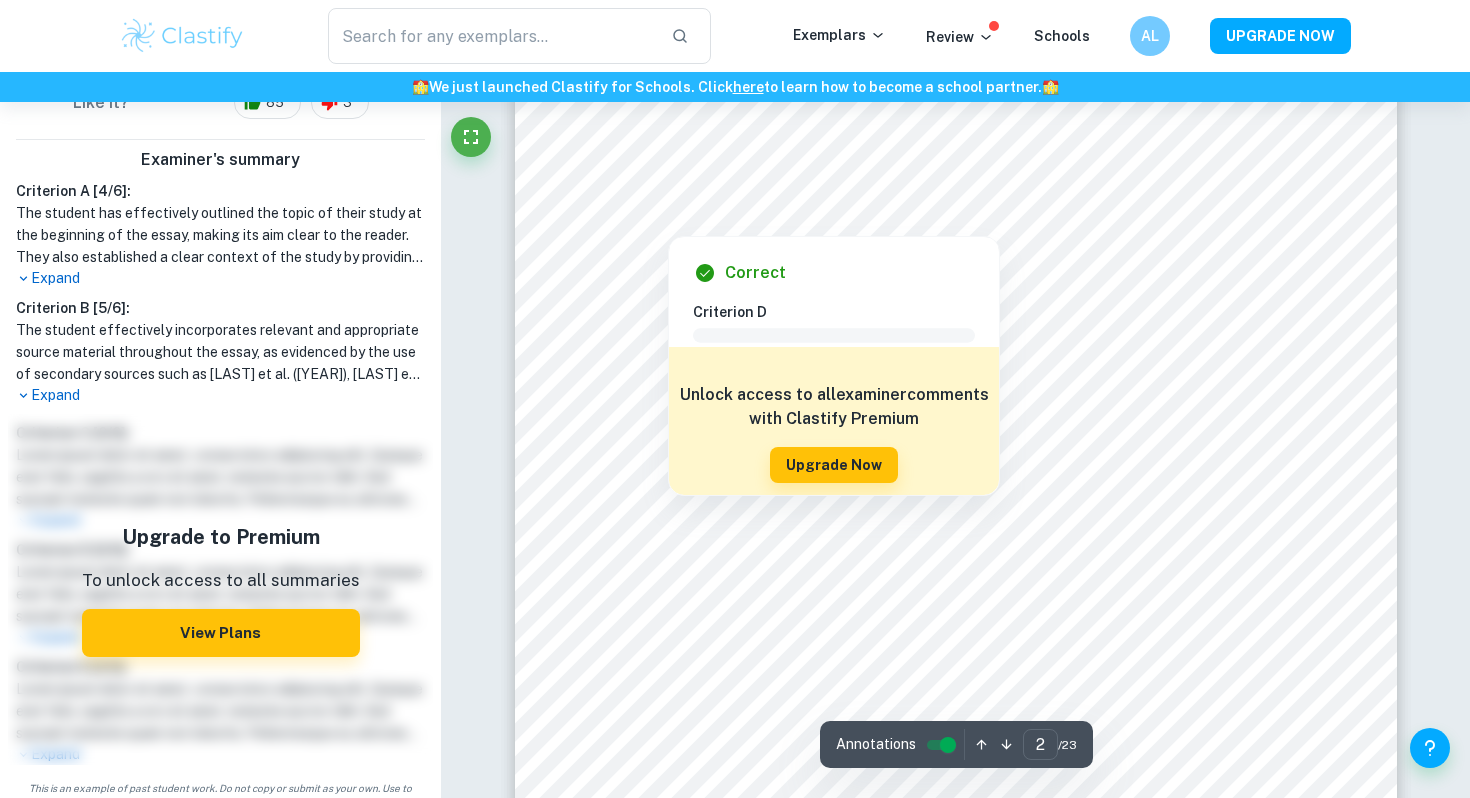 click at bounding box center [668, 221] 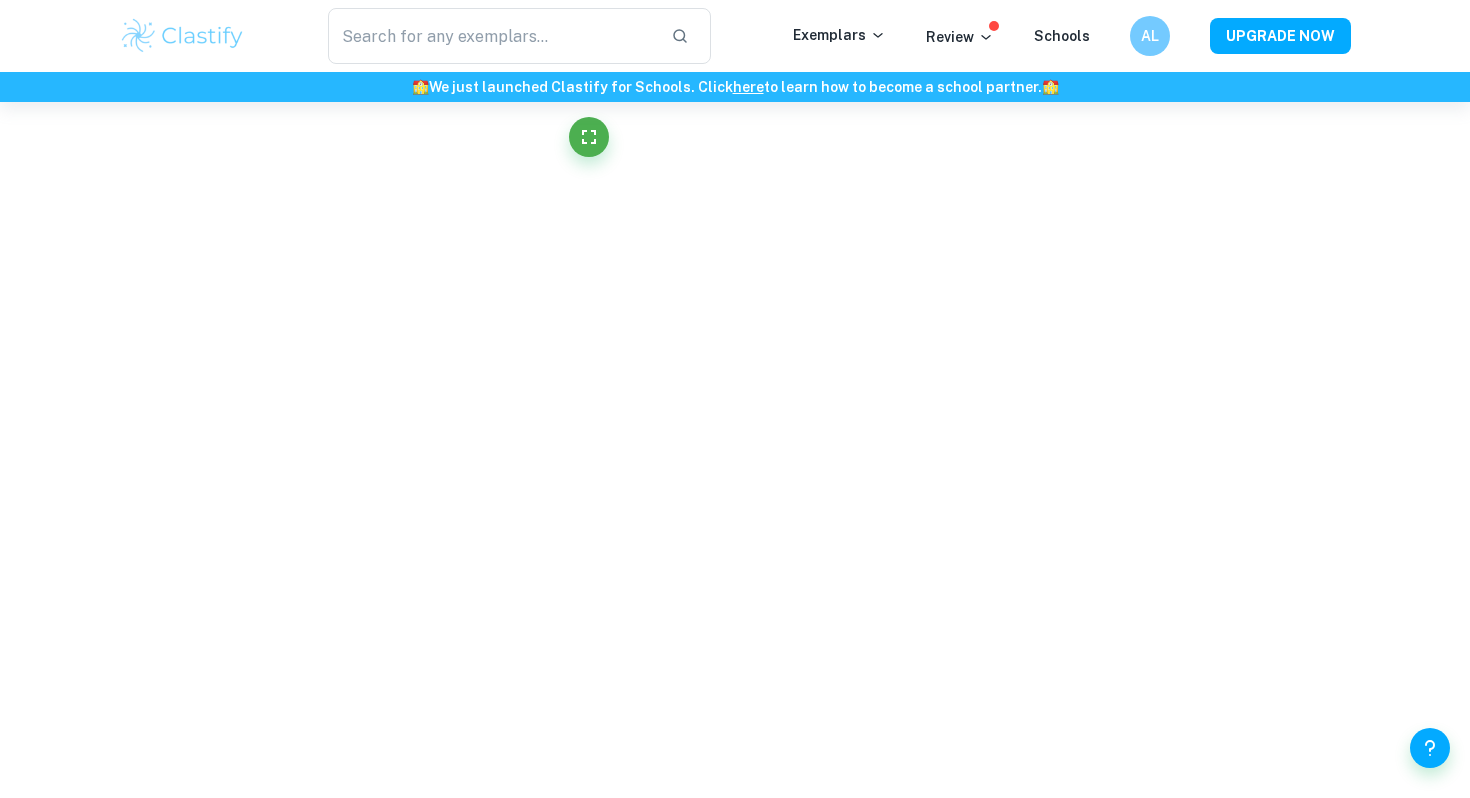 scroll, scrollTop: 1452, scrollLeft: 0, axis: vertical 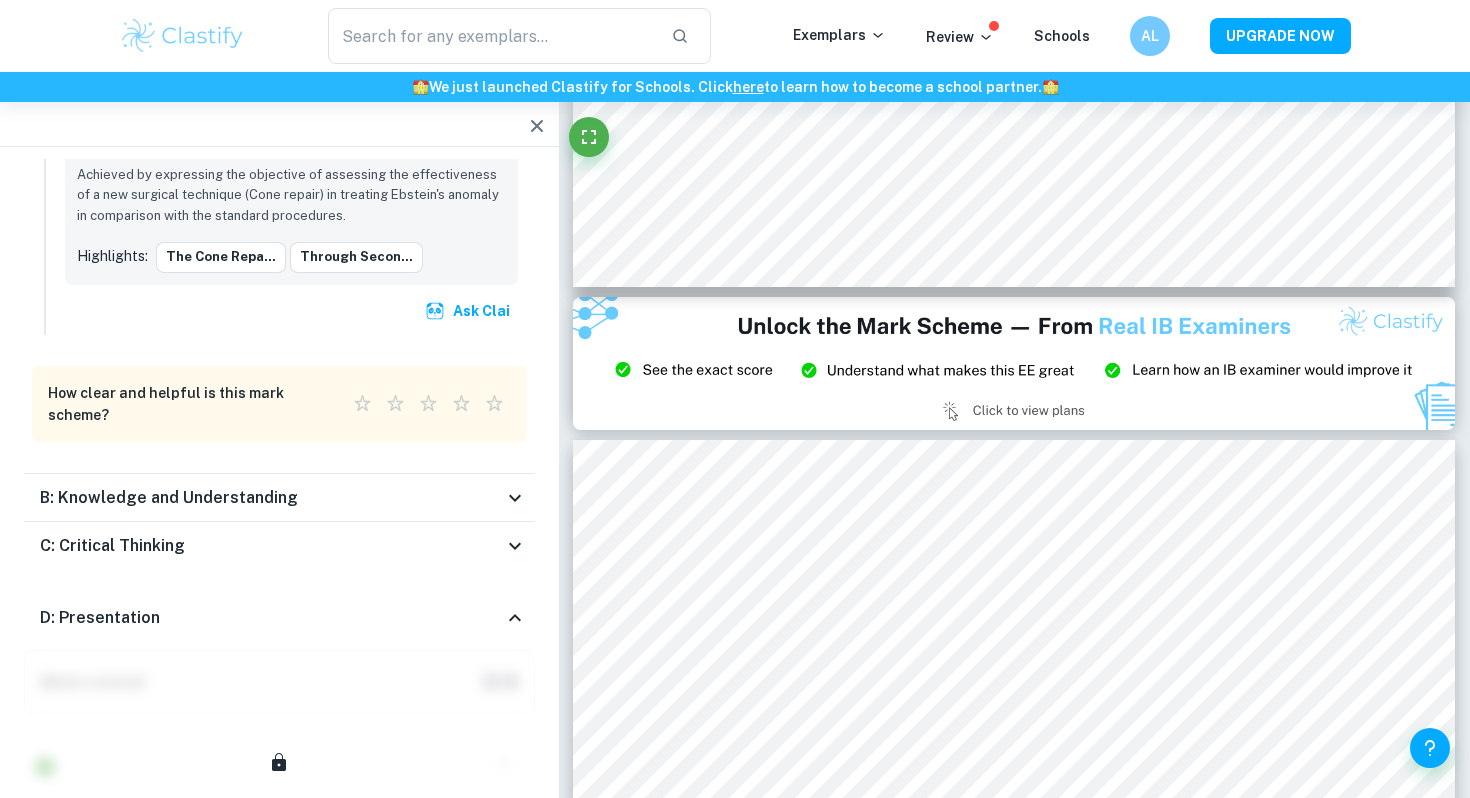 click 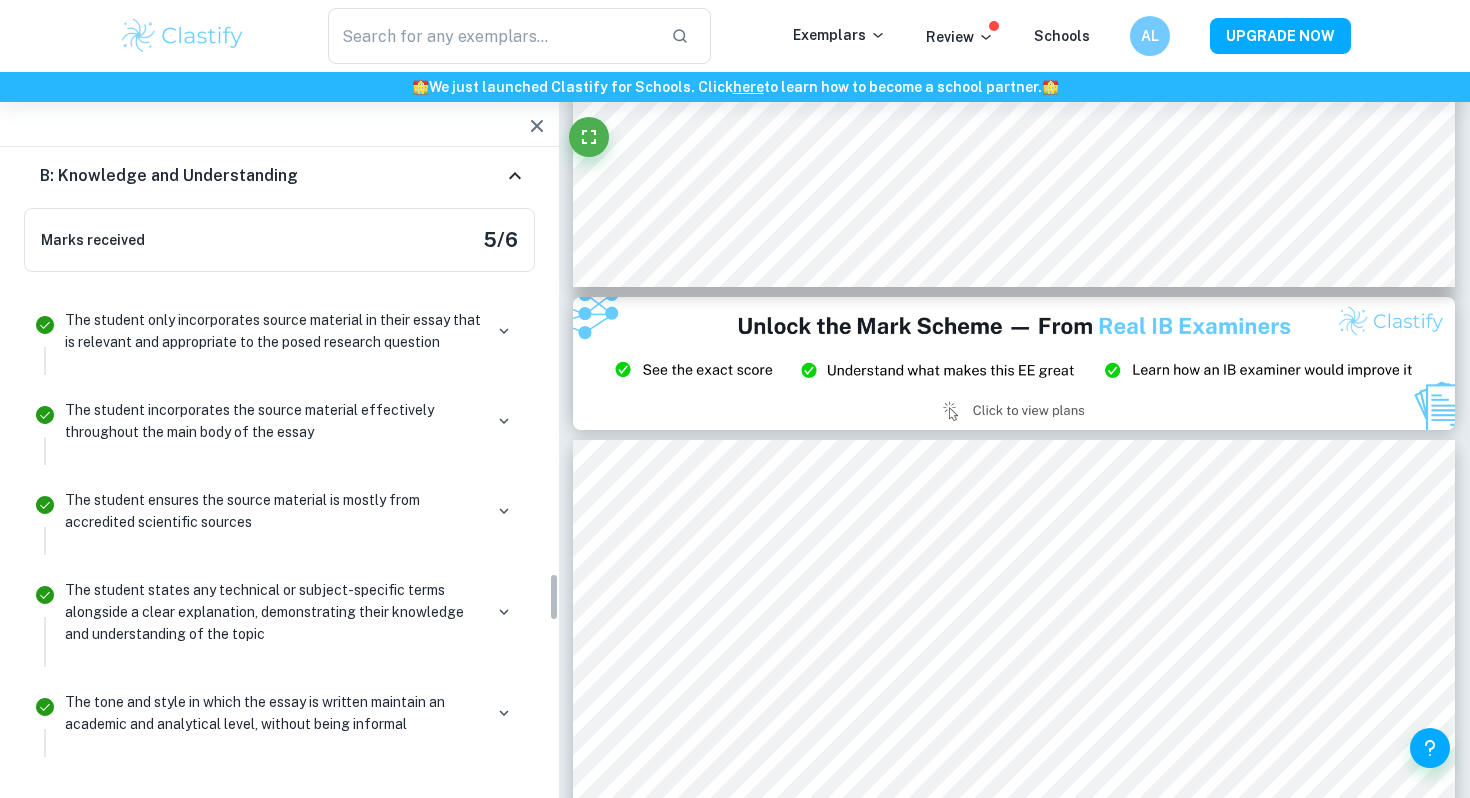 scroll, scrollTop: 5021, scrollLeft: 0, axis: vertical 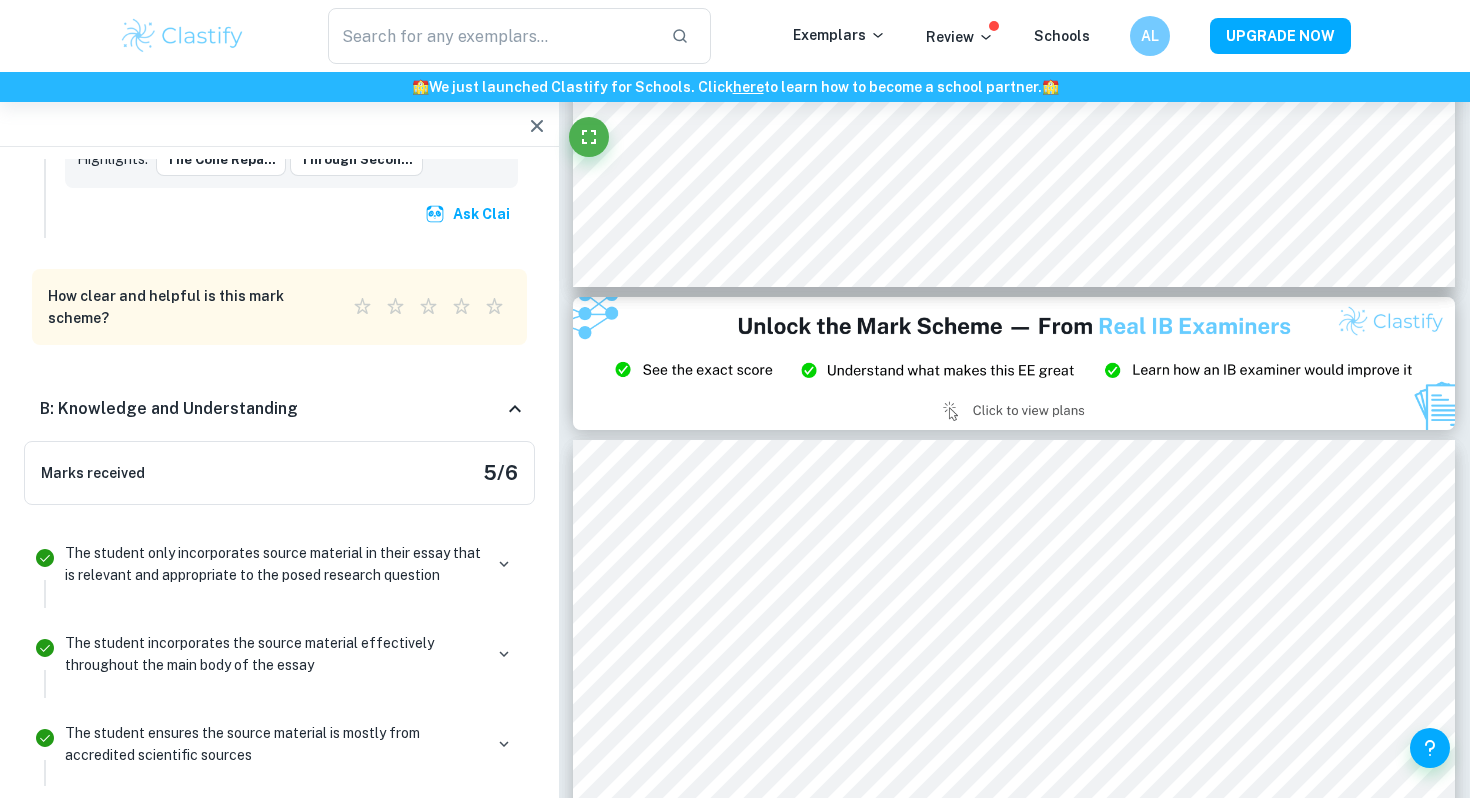 click 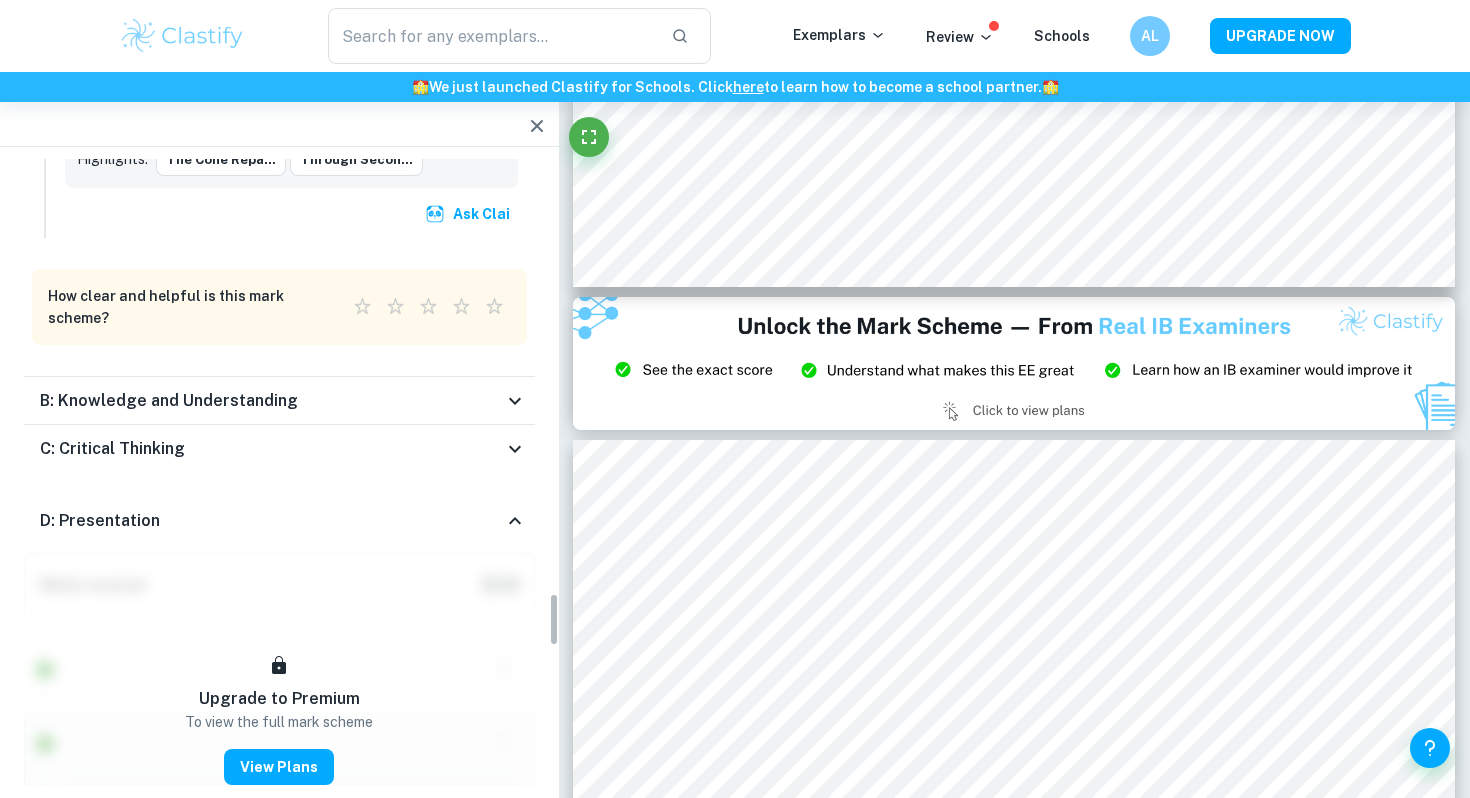 scroll, scrollTop: 5066, scrollLeft: 0, axis: vertical 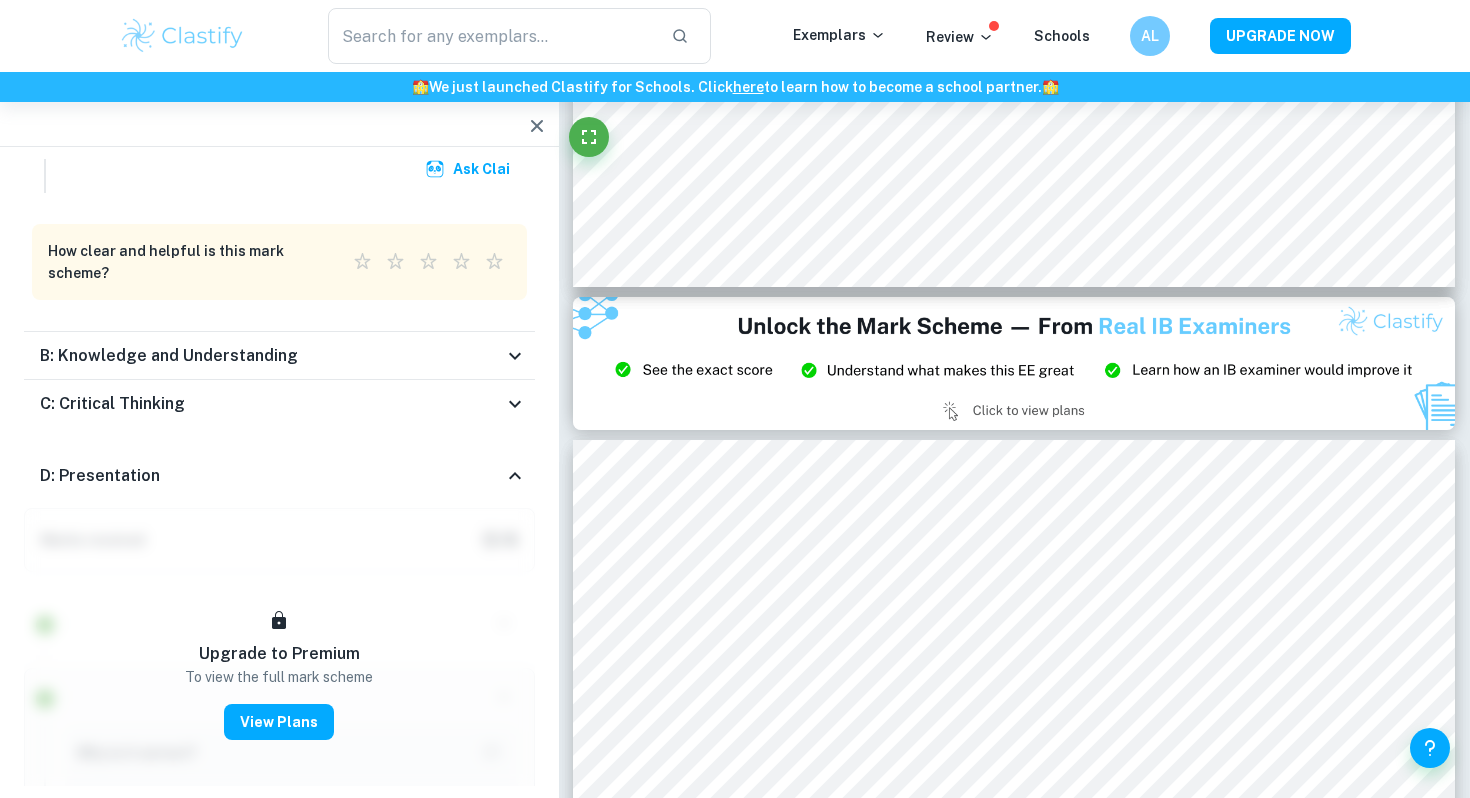 click 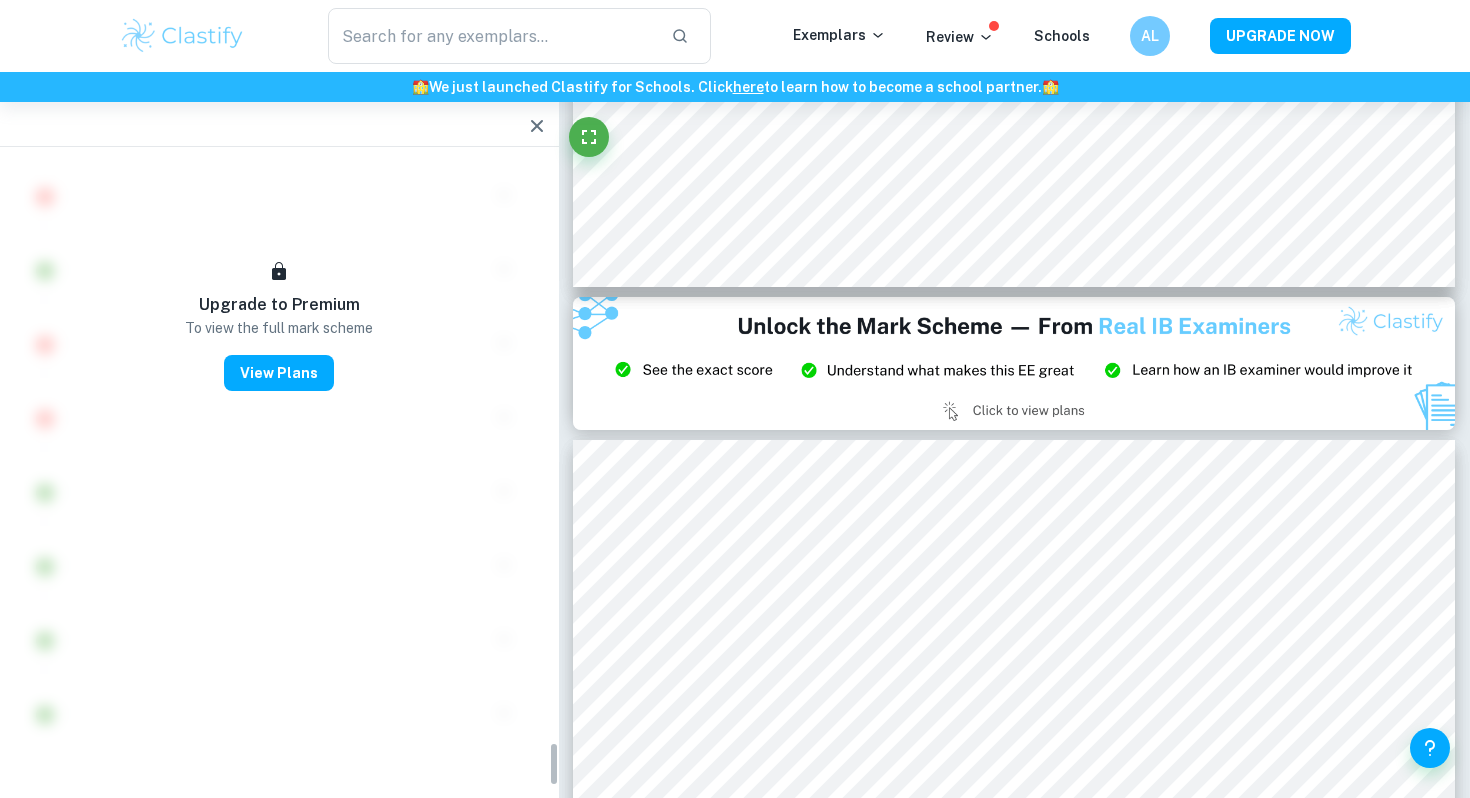 scroll, scrollTop: 8222, scrollLeft: 0, axis: vertical 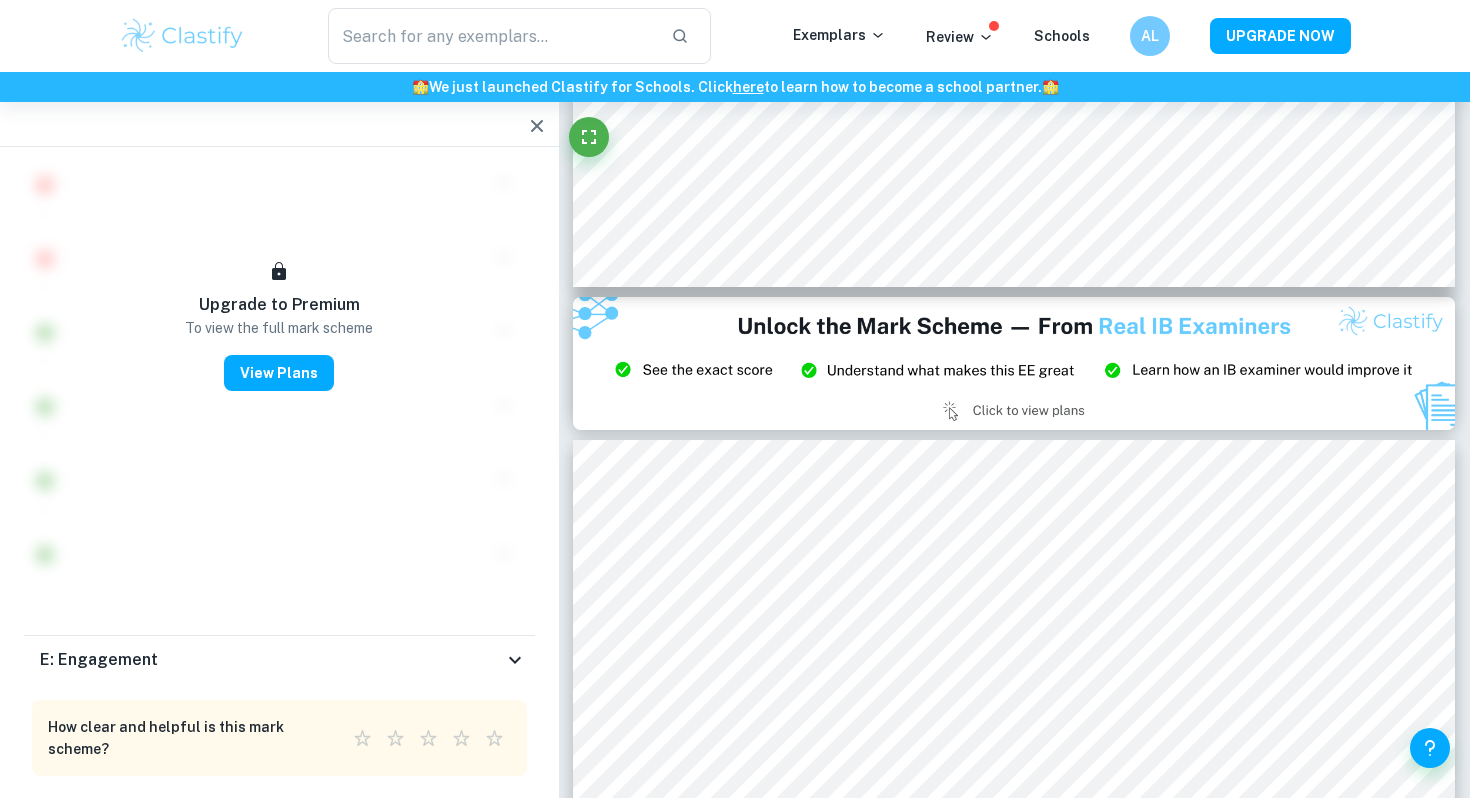 click 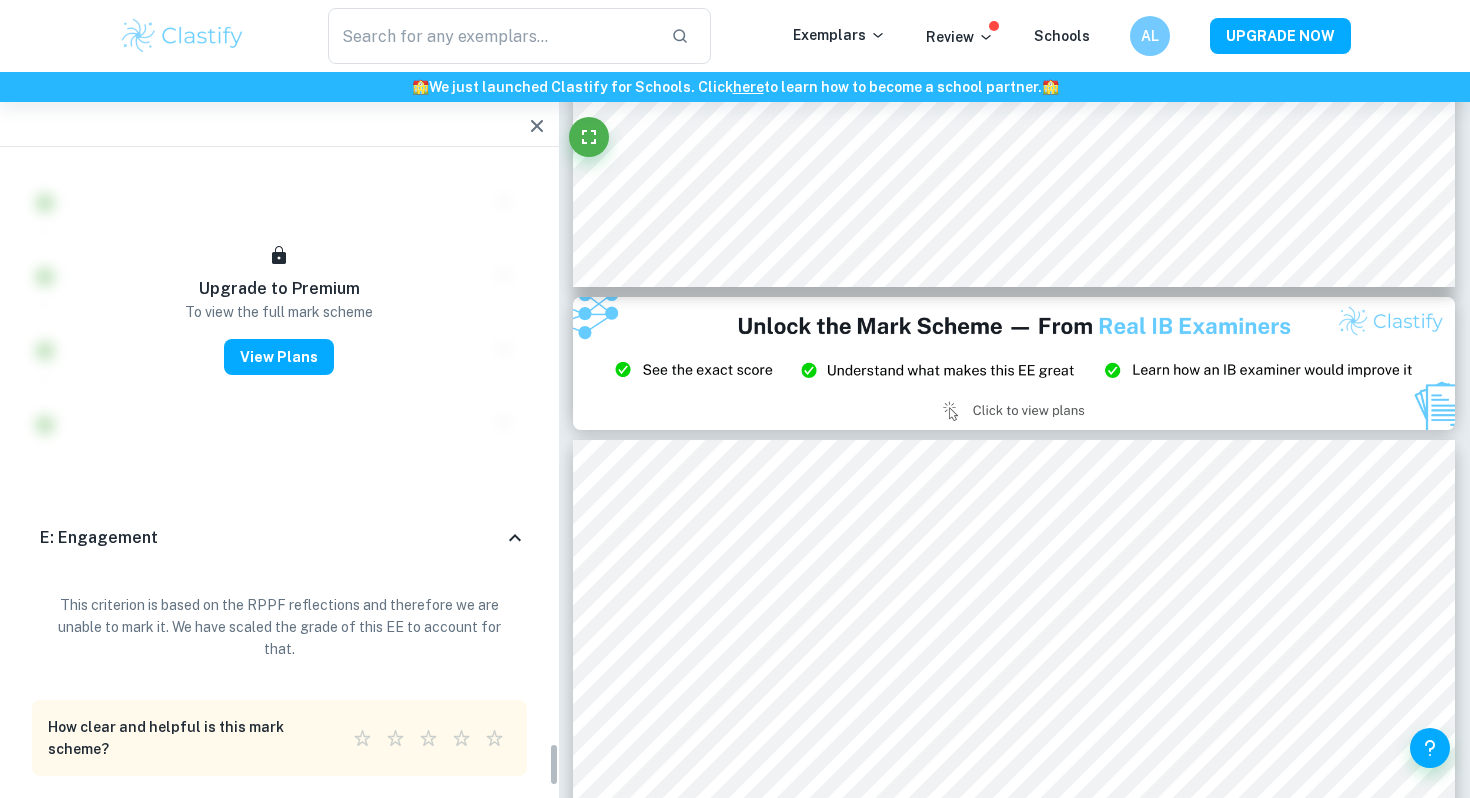 scroll, scrollTop: 8352, scrollLeft: 0, axis: vertical 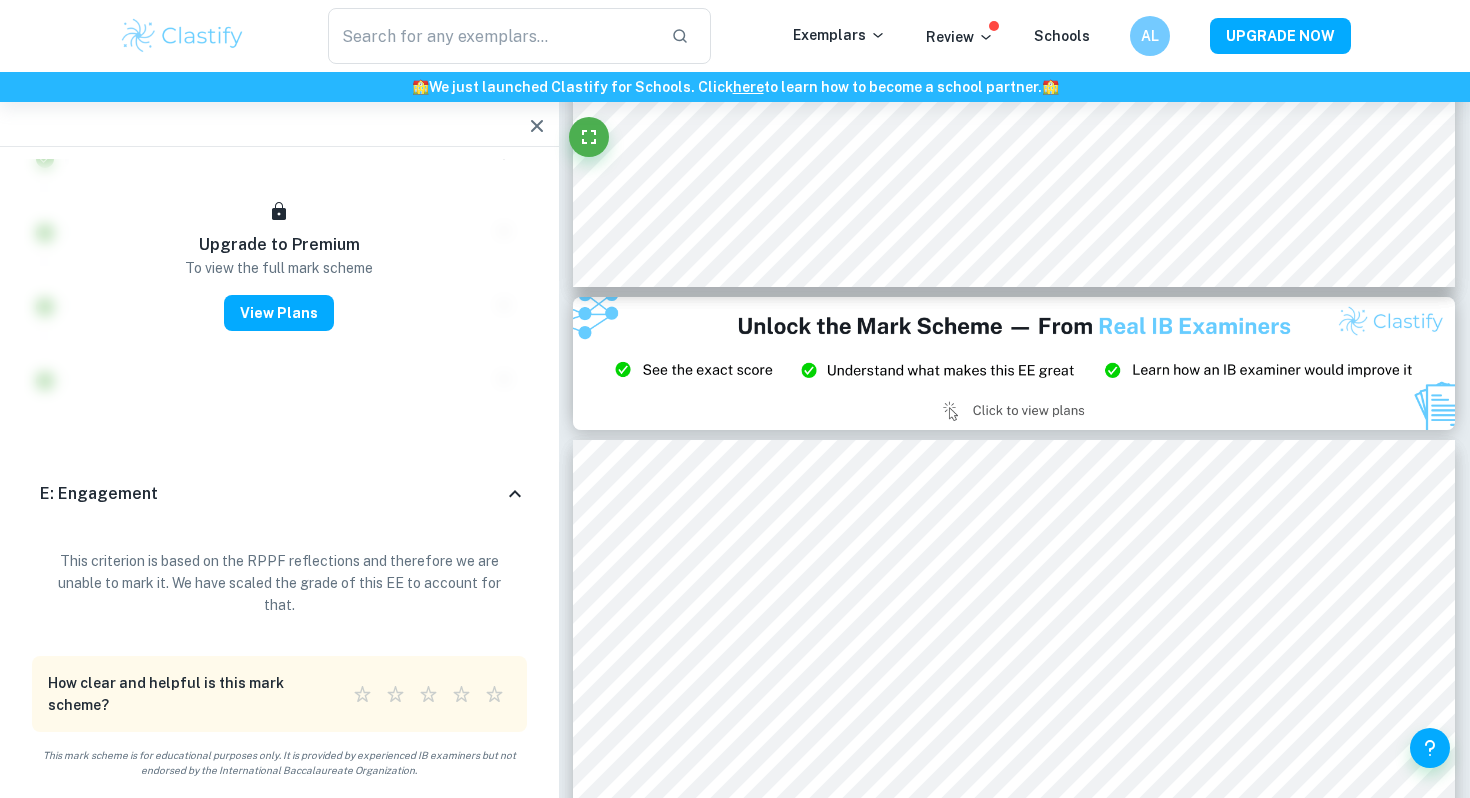 click 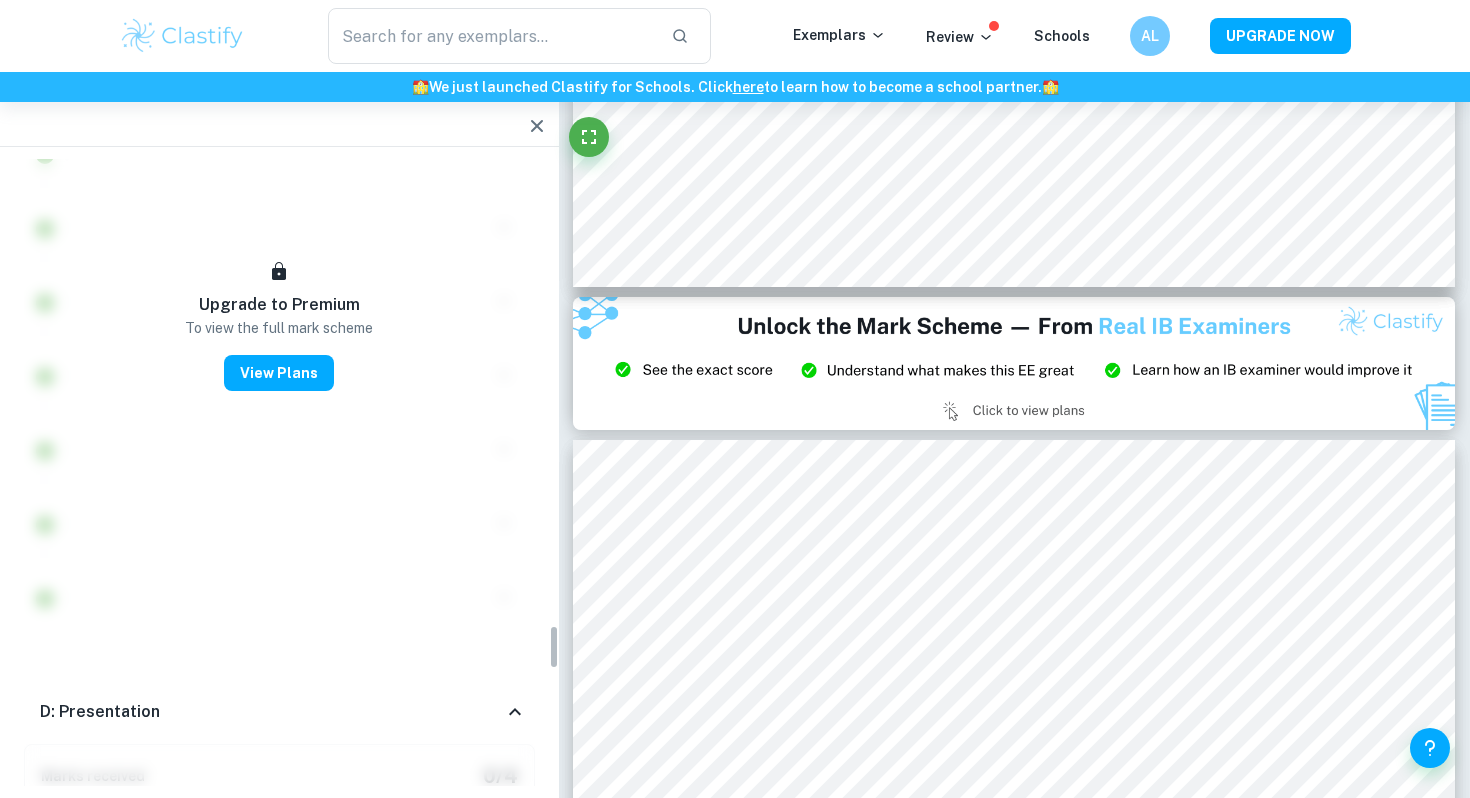 scroll, scrollTop: 6343, scrollLeft: 0, axis: vertical 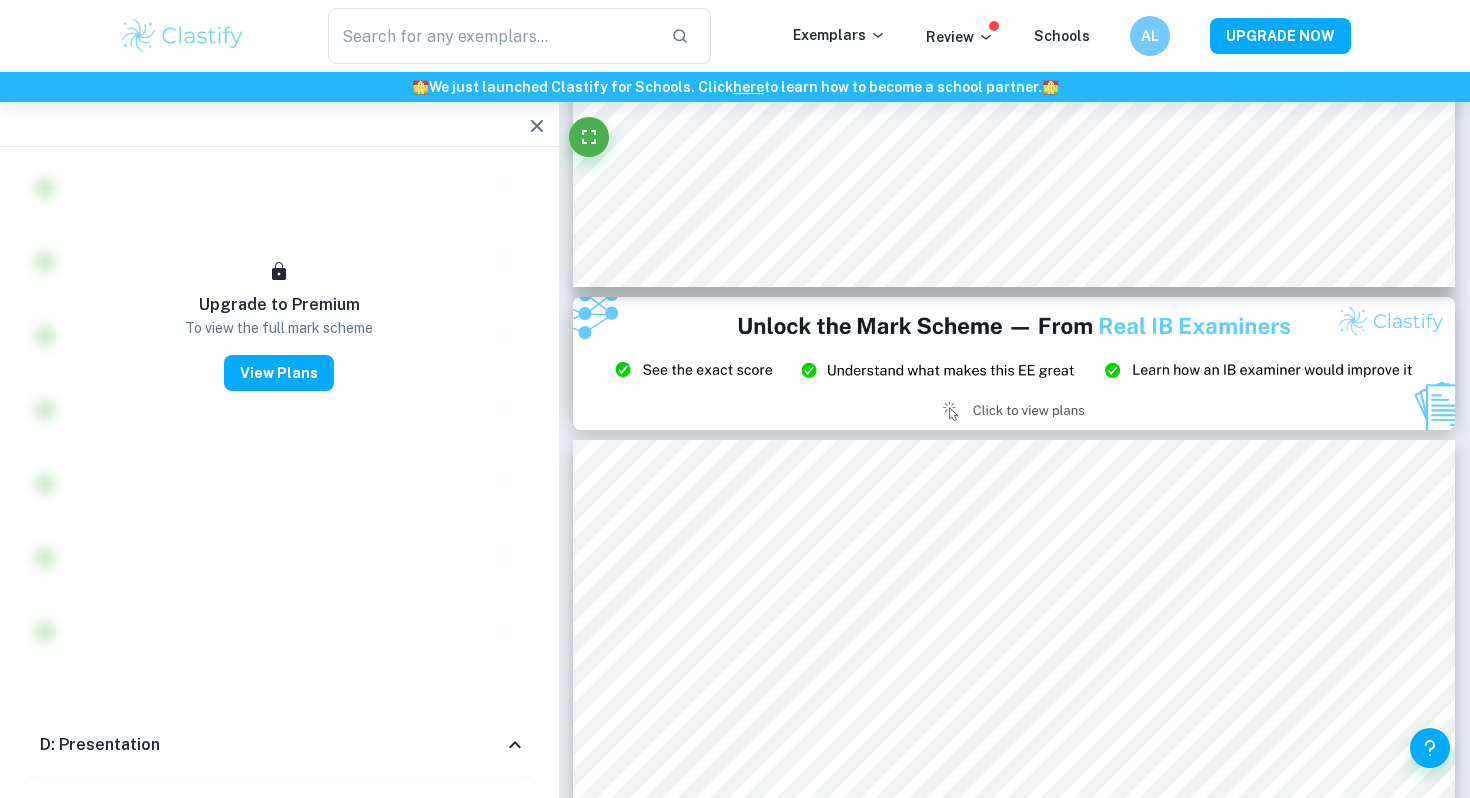 click 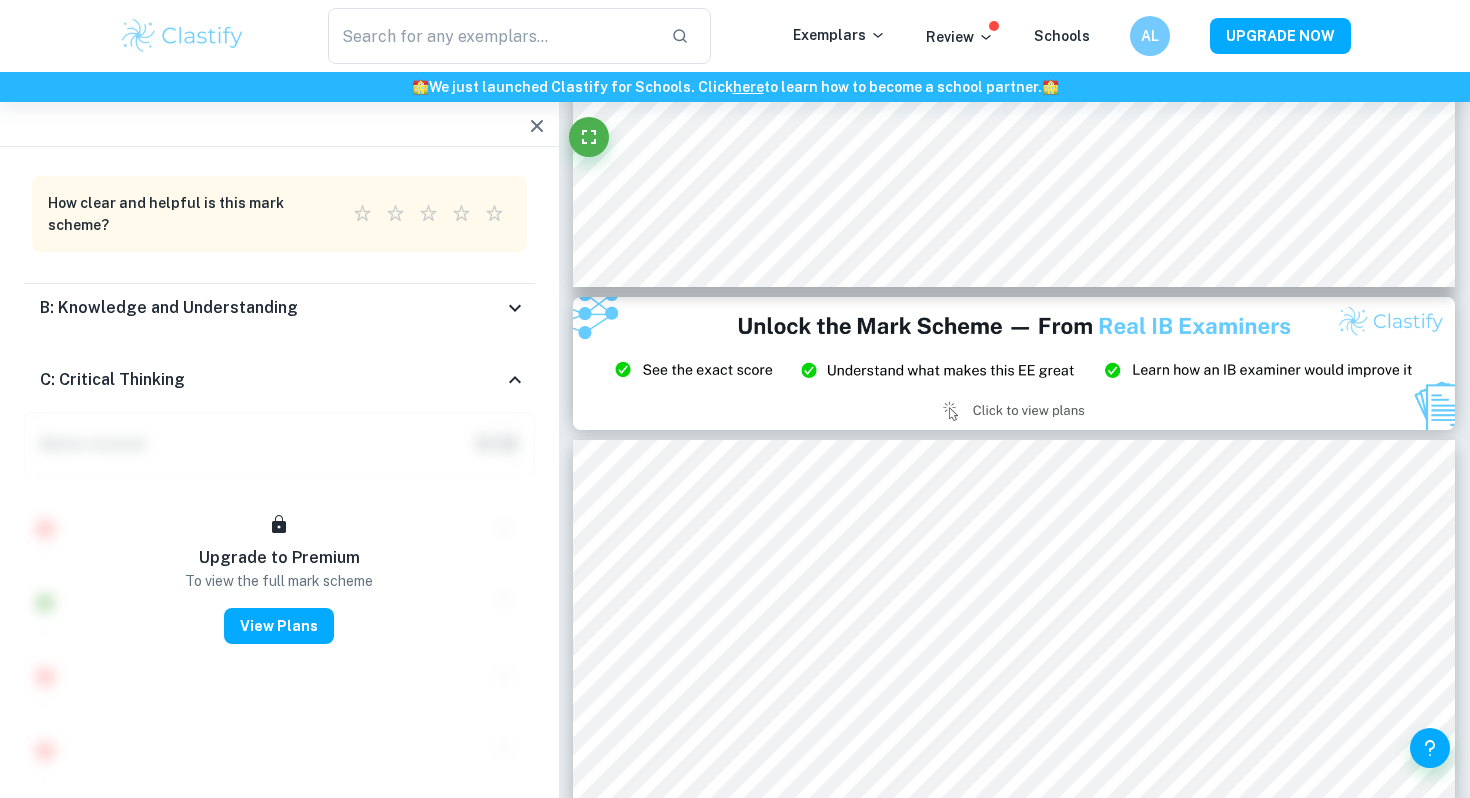 click 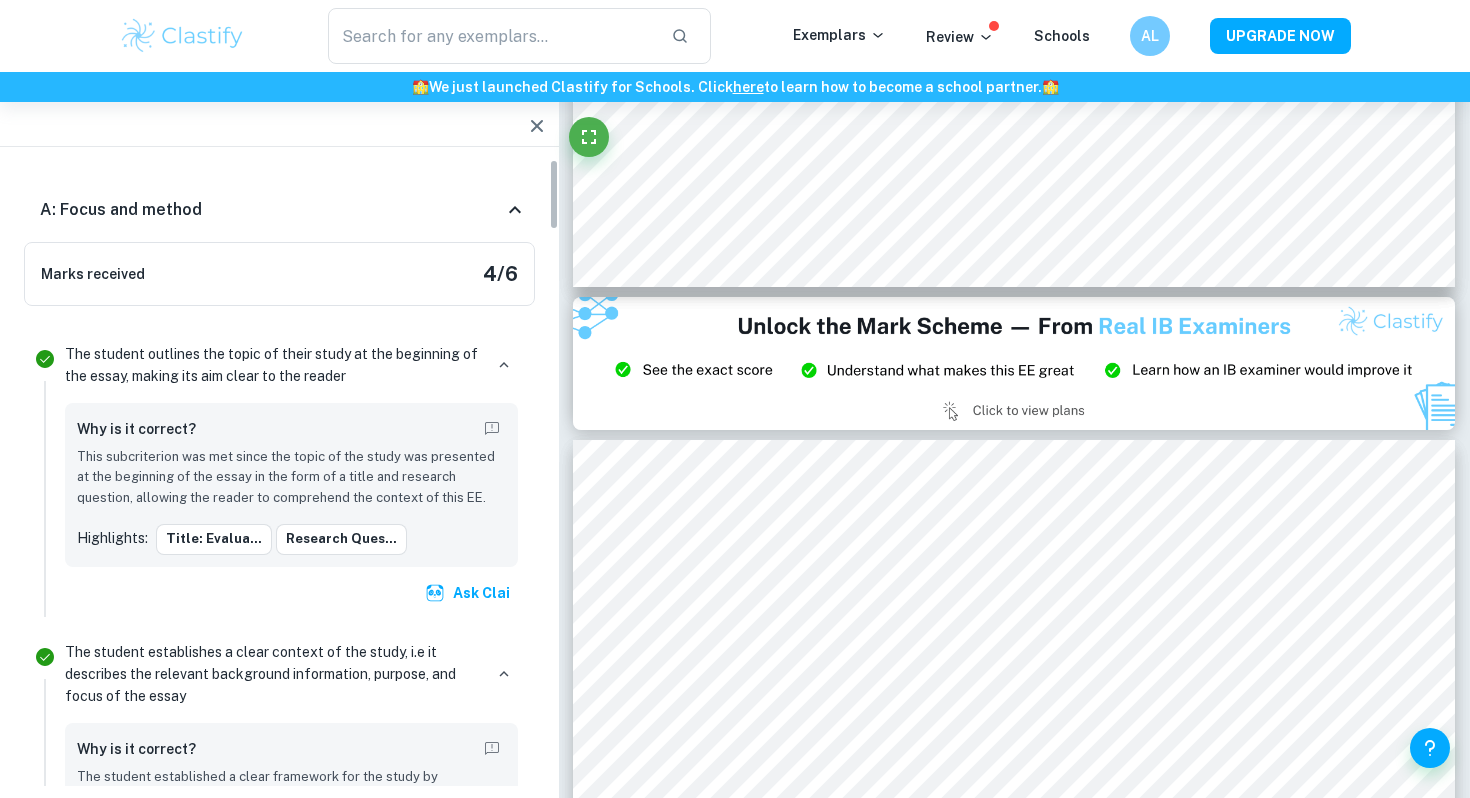 scroll, scrollTop: 0, scrollLeft: 0, axis: both 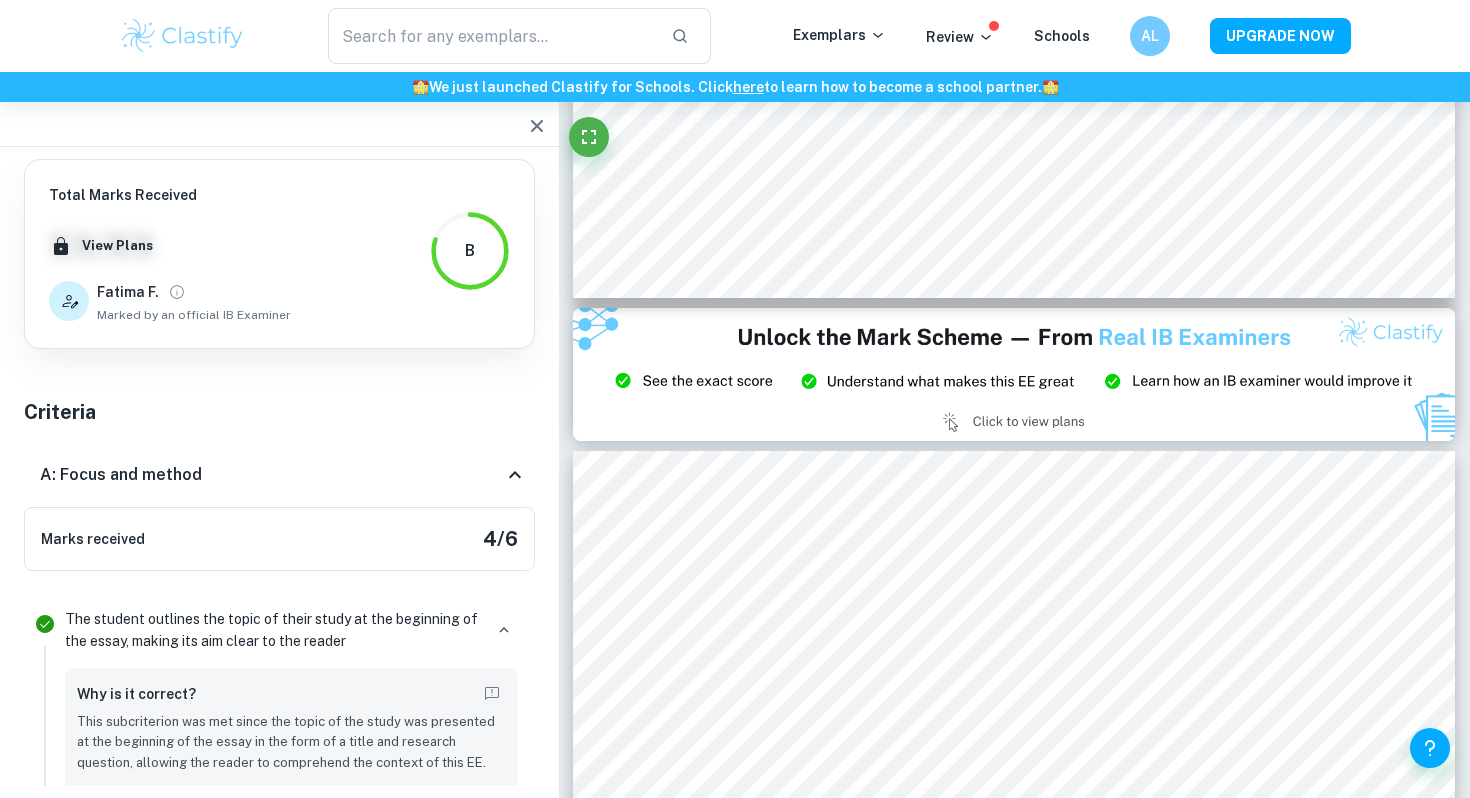 click 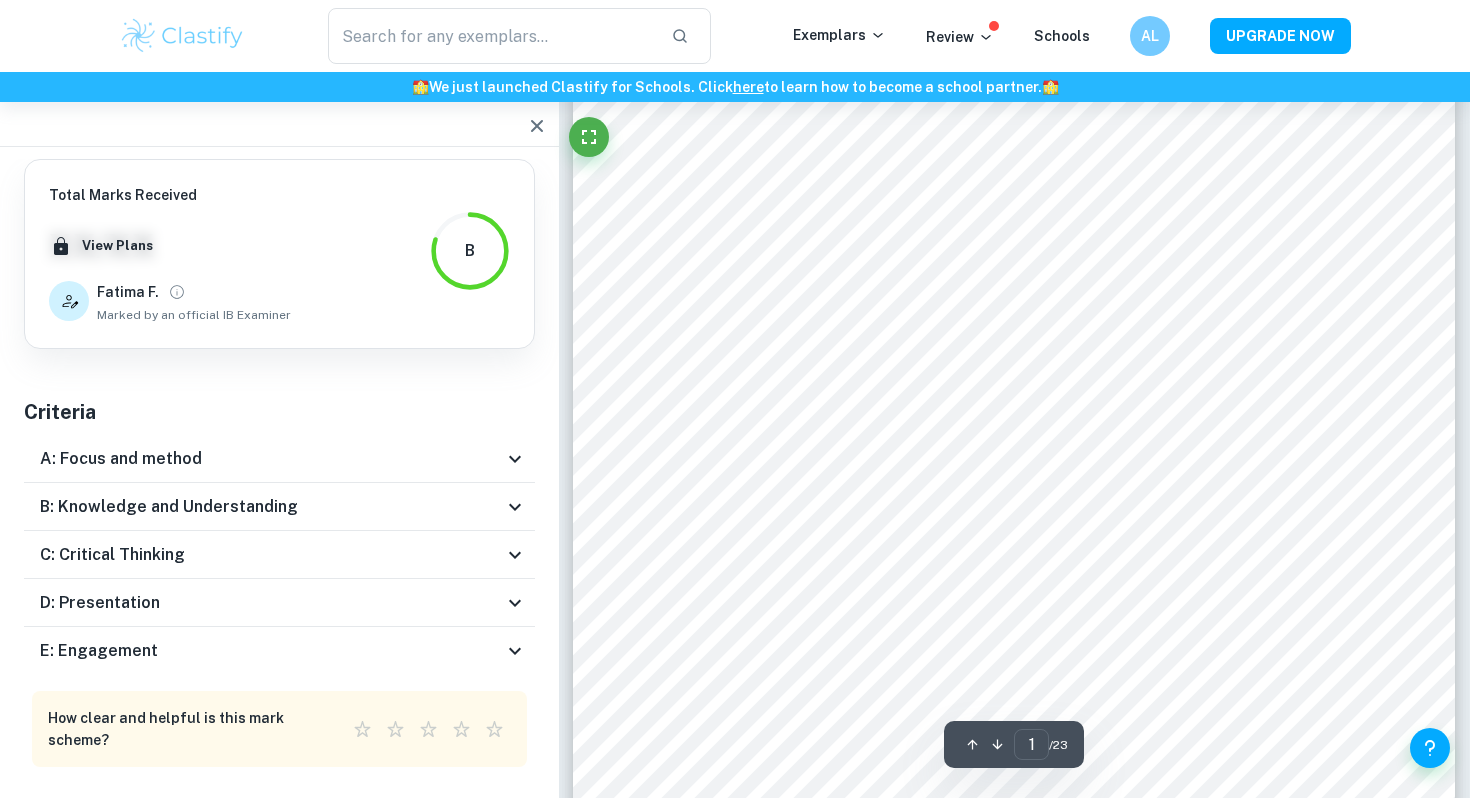 scroll, scrollTop: 129, scrollLeft: 0, axis: vertical 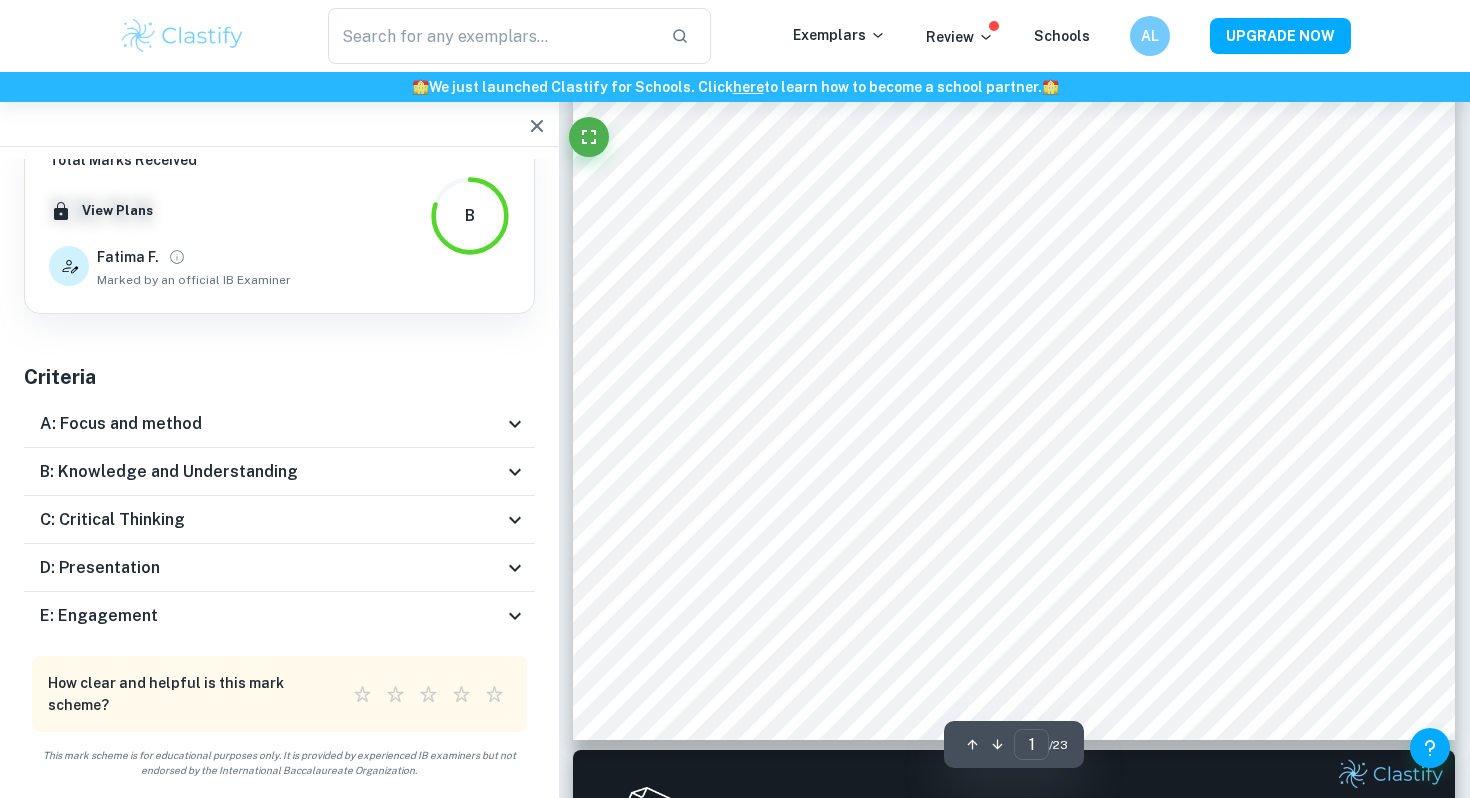 type on "2" 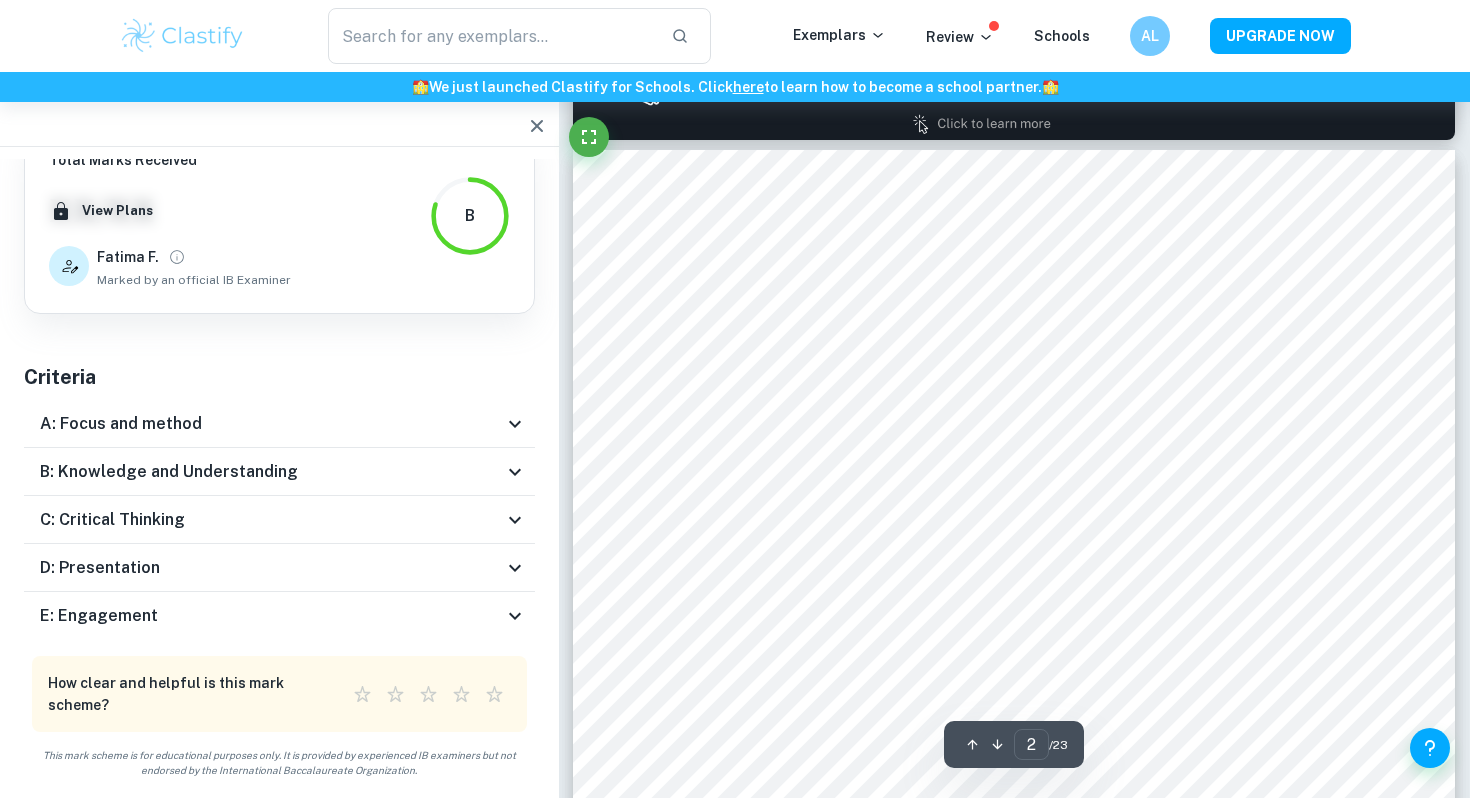 click at bounding box center (537, 126) 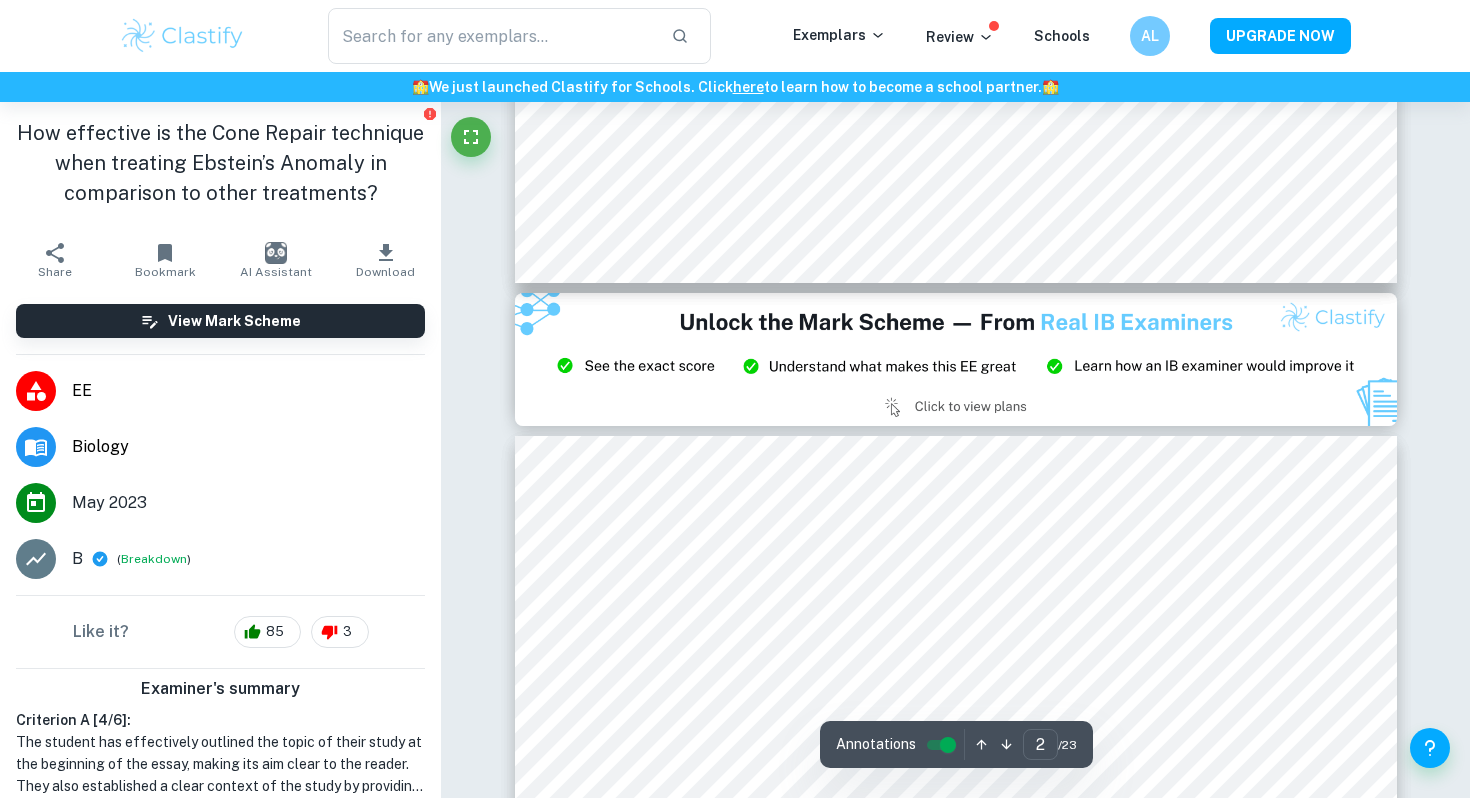 type on "3" 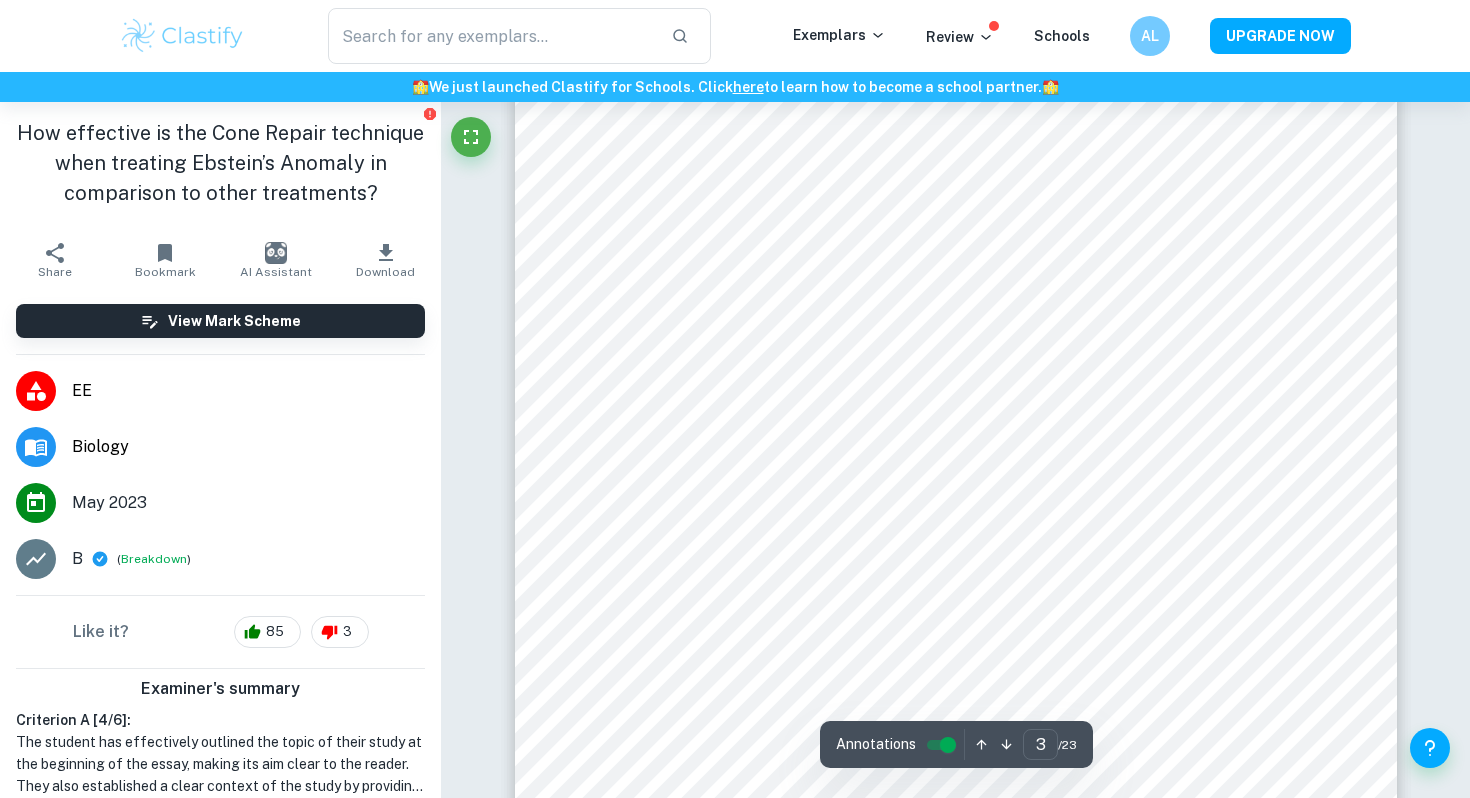 scroll, scrollTop: 2701, scrollLeft: 0, axis: vertical 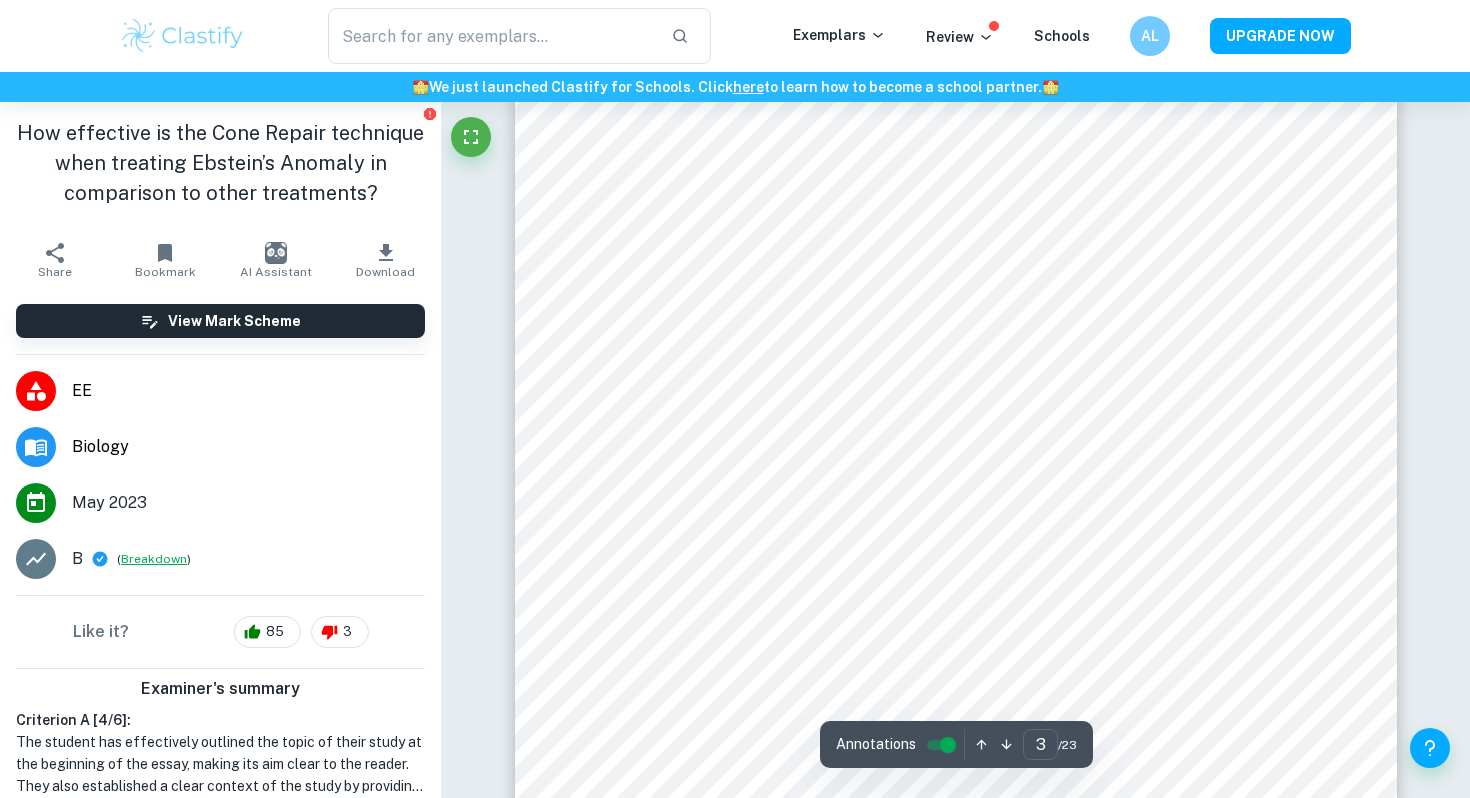 click on "Breakdown" at bounding box center (154, 559) 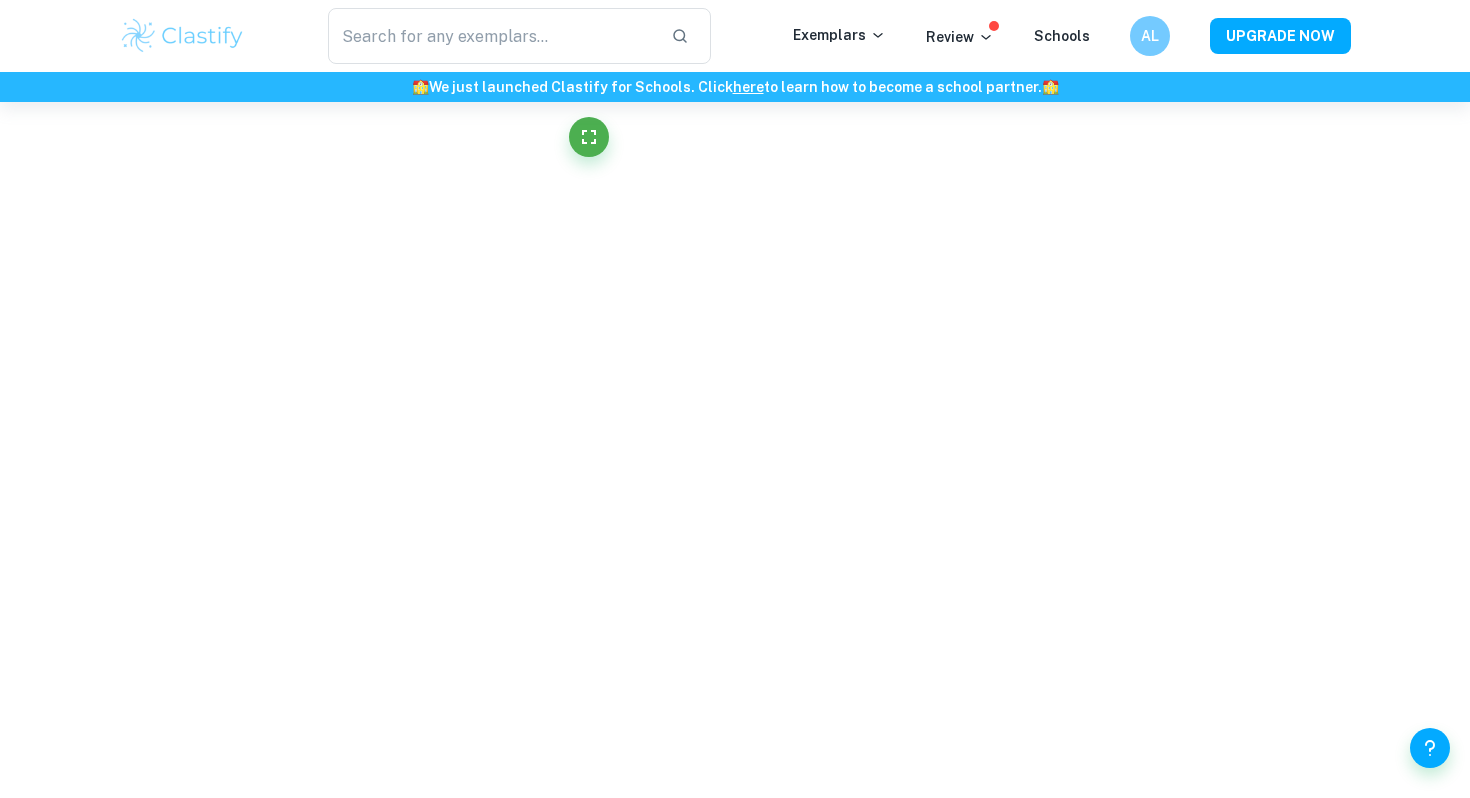 scroll, scrollTop: 2547, scrollLeft: 0, axis: vertical 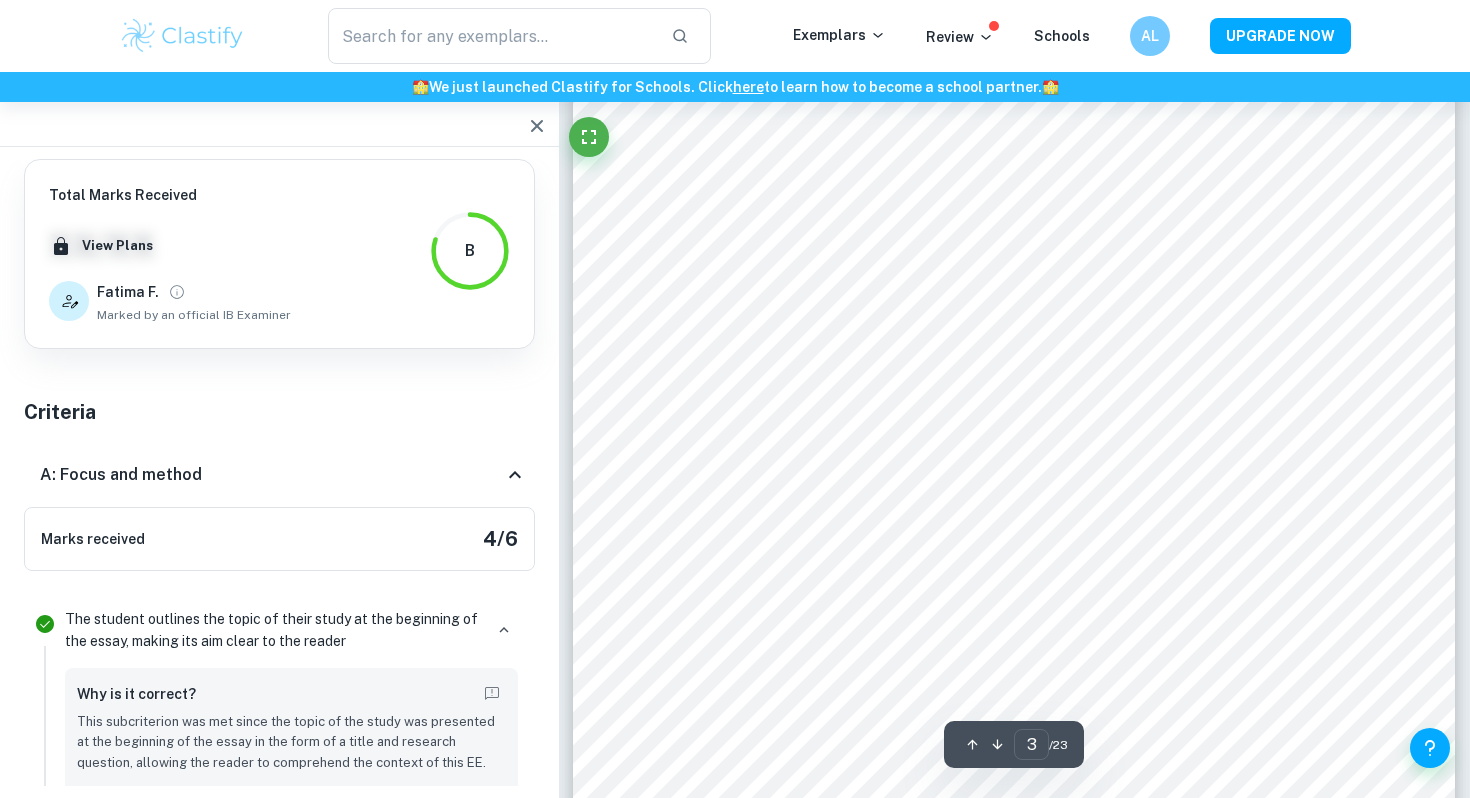 click 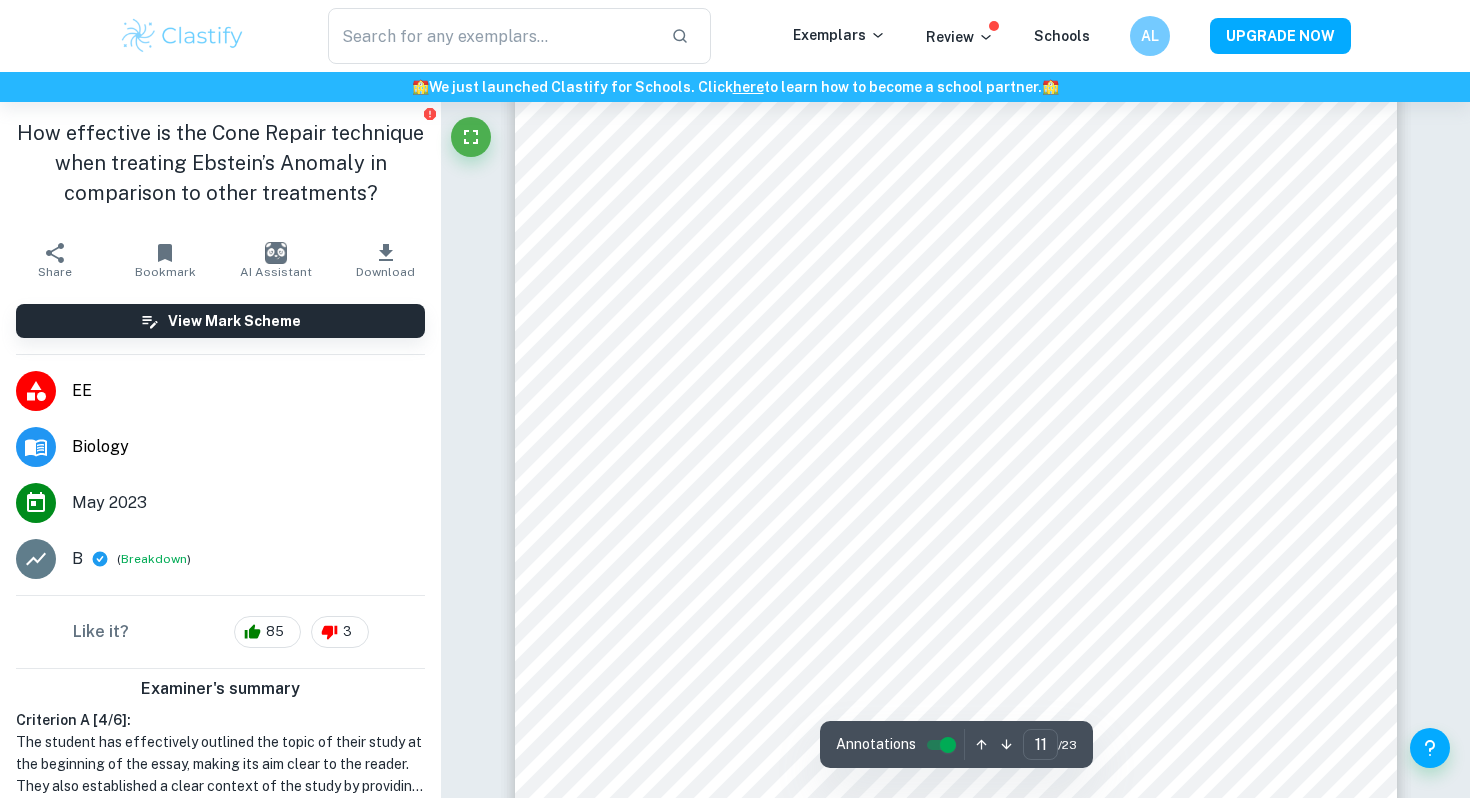 scroll, scrollTop: 11828, scrollLeft: 0, axis: vertical 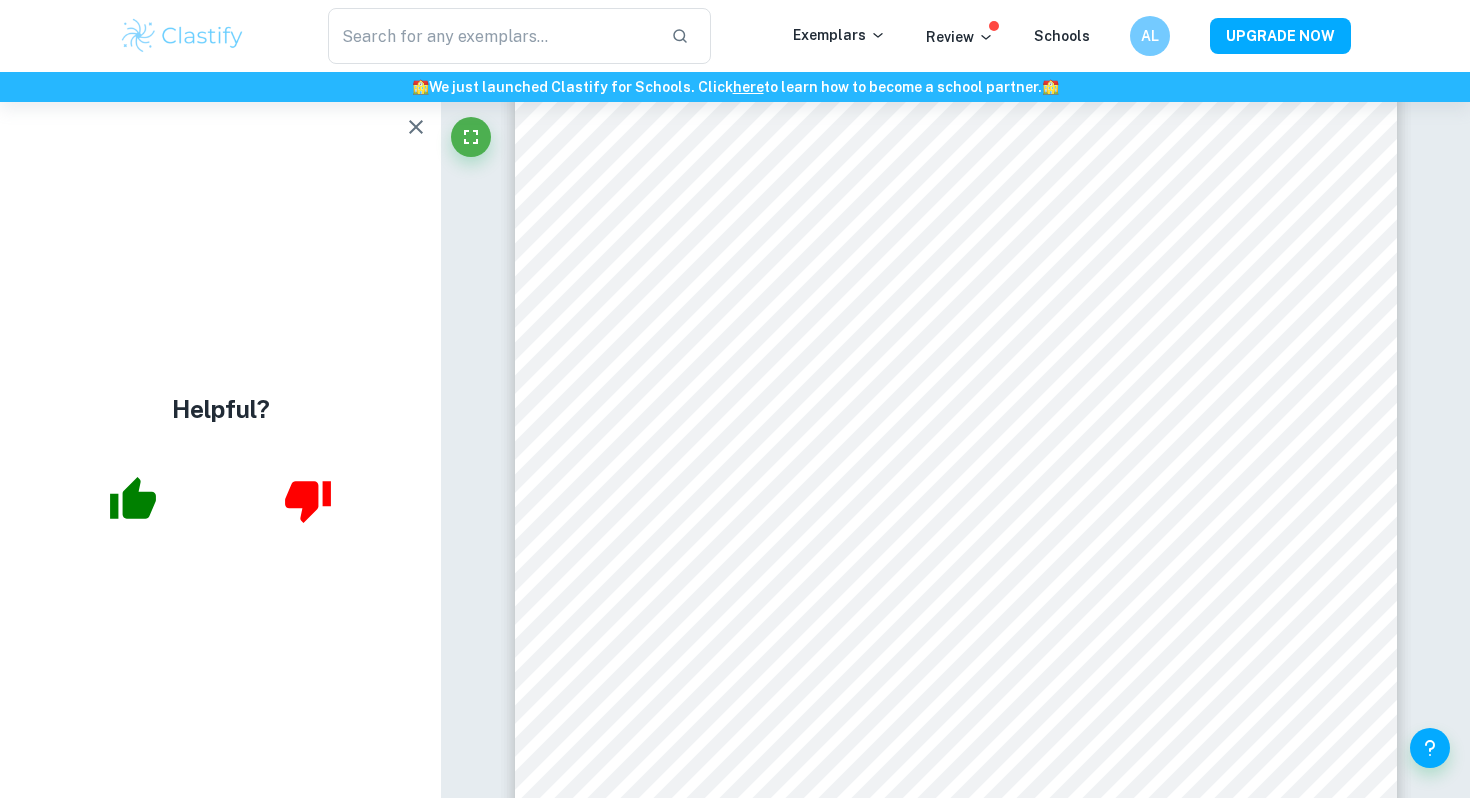 click on "Helpful?" at bounding box center (220, 450) 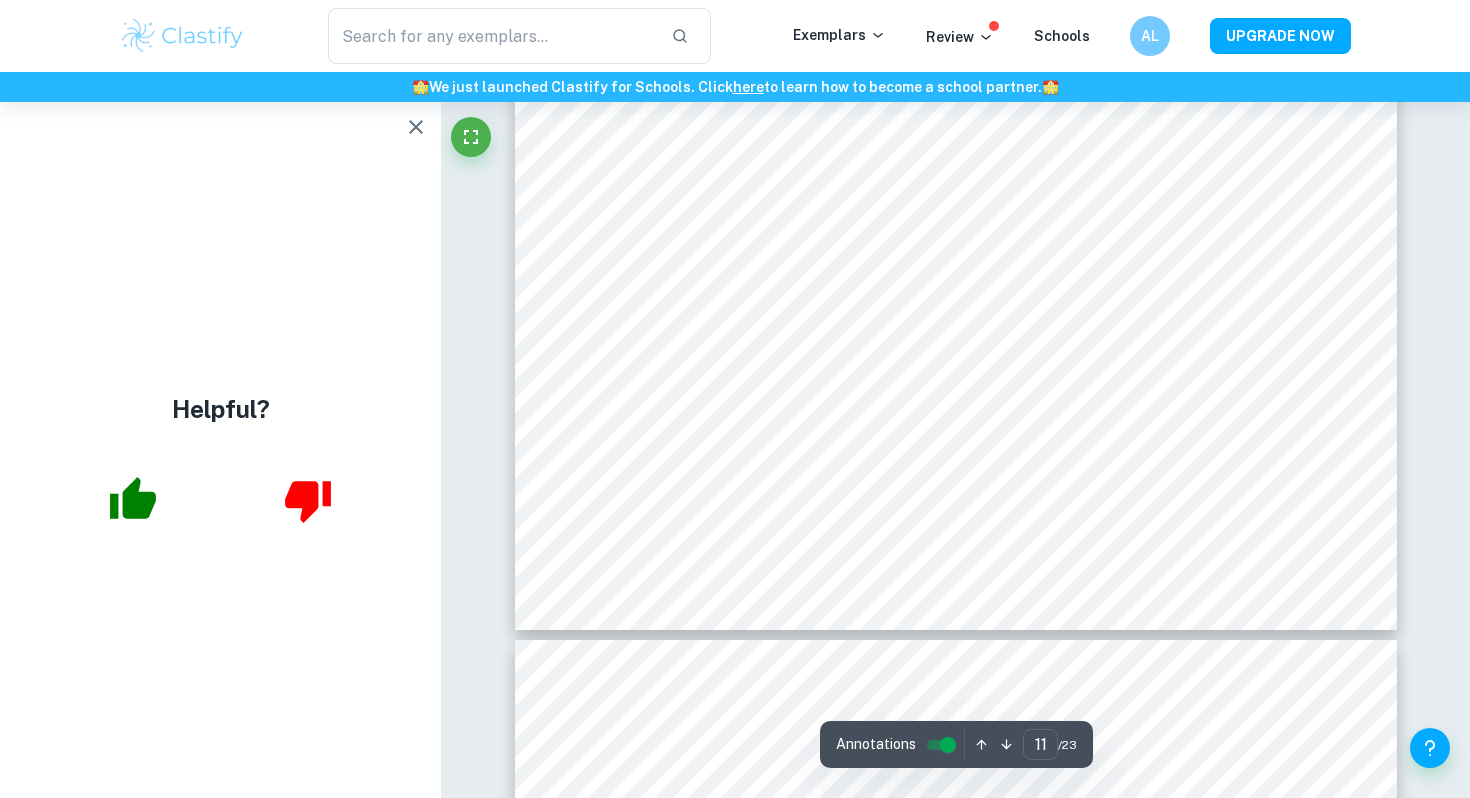 scroll, scrollTop: 12345, scrollLeft: 0, axis: vertical 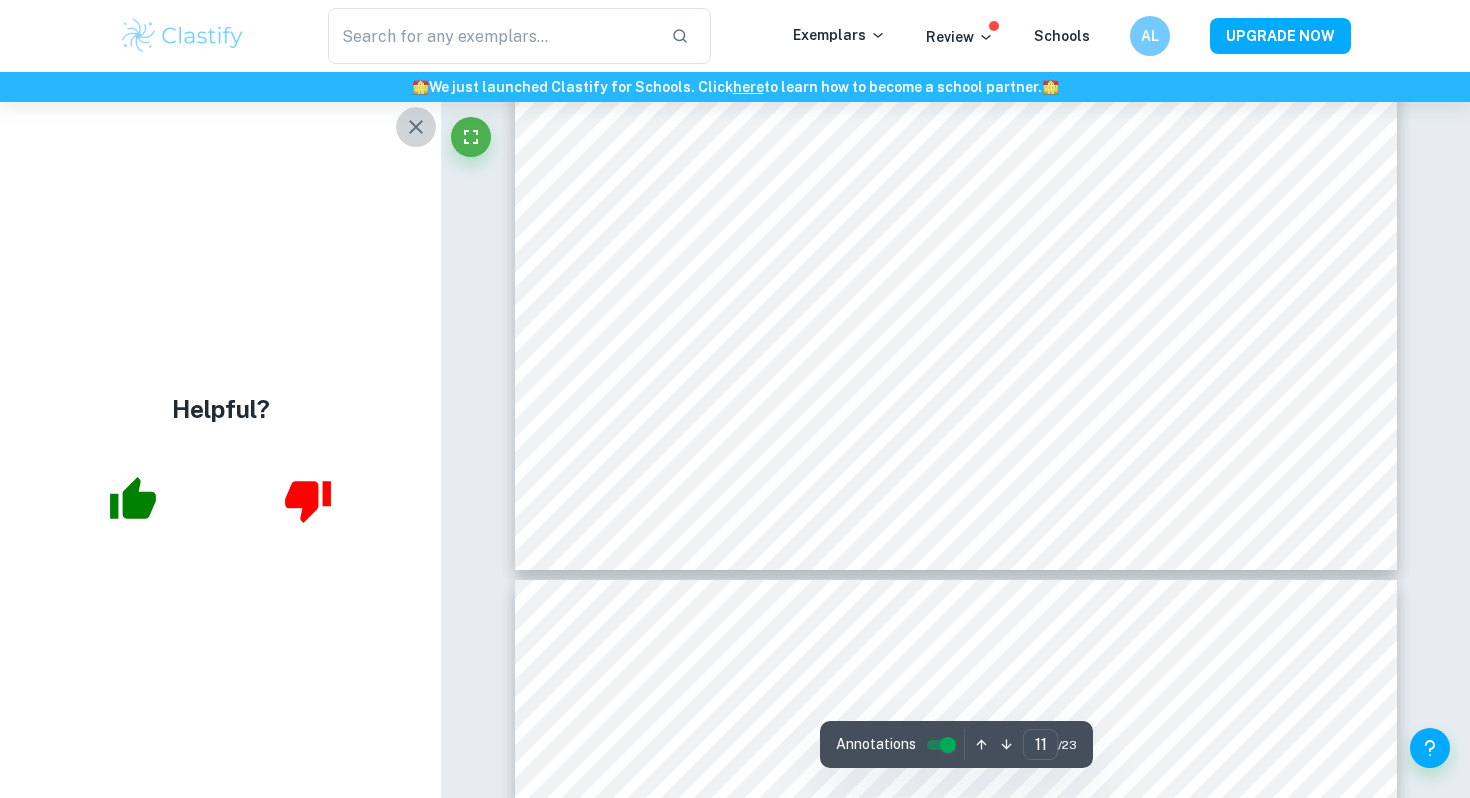 click 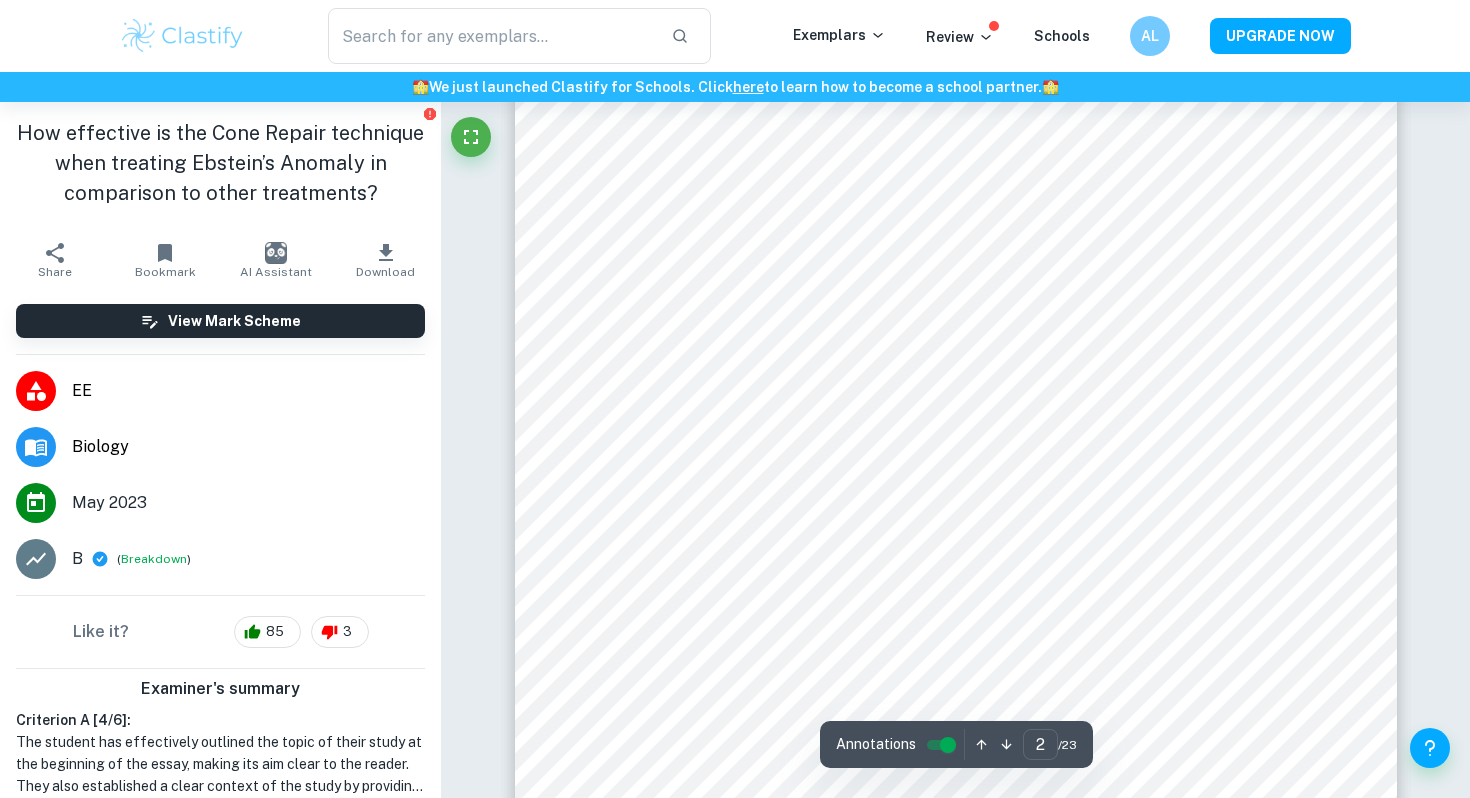 scroll, scrollTop: 1450, scrollLeft: 0, axis: vertical 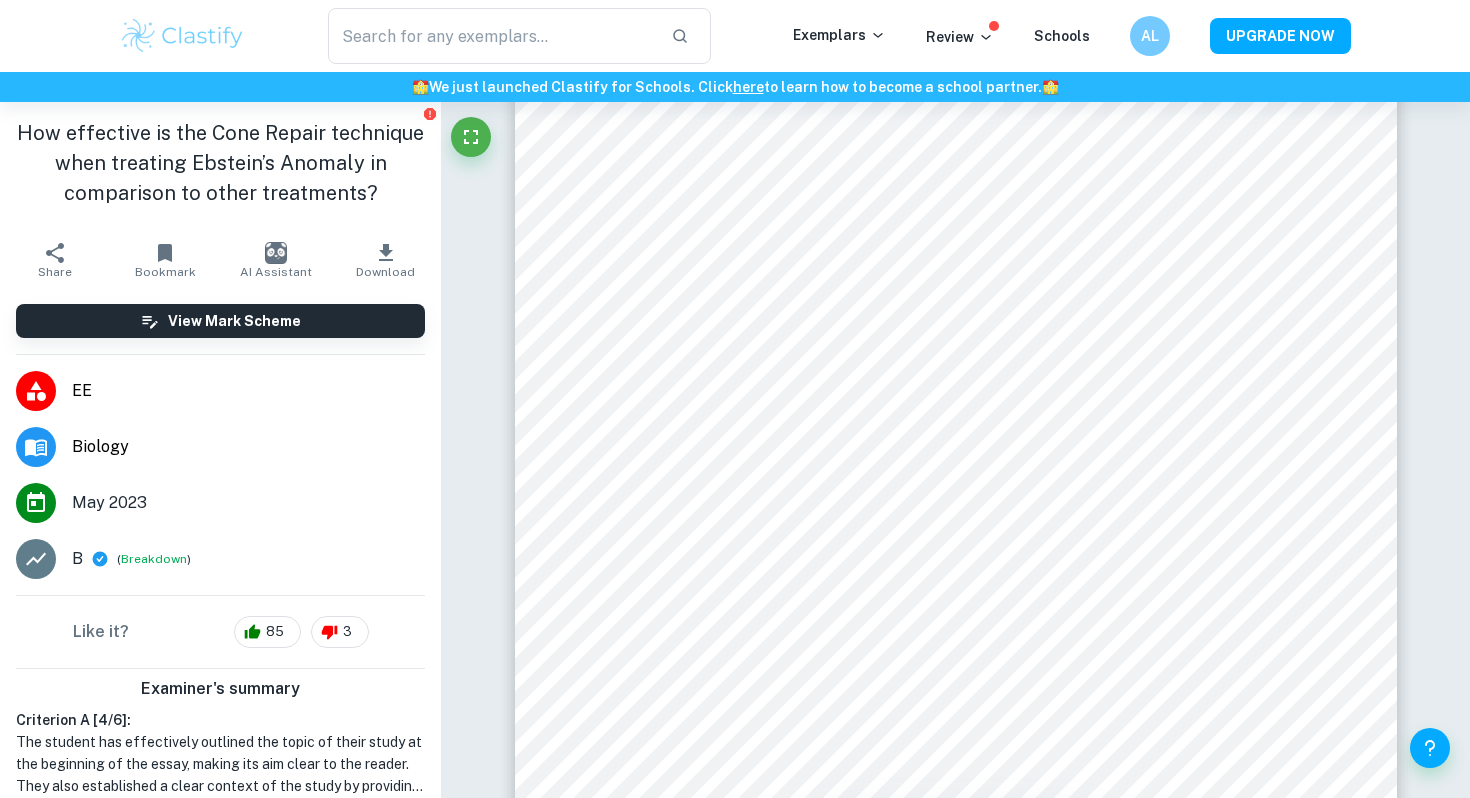 type on "1" 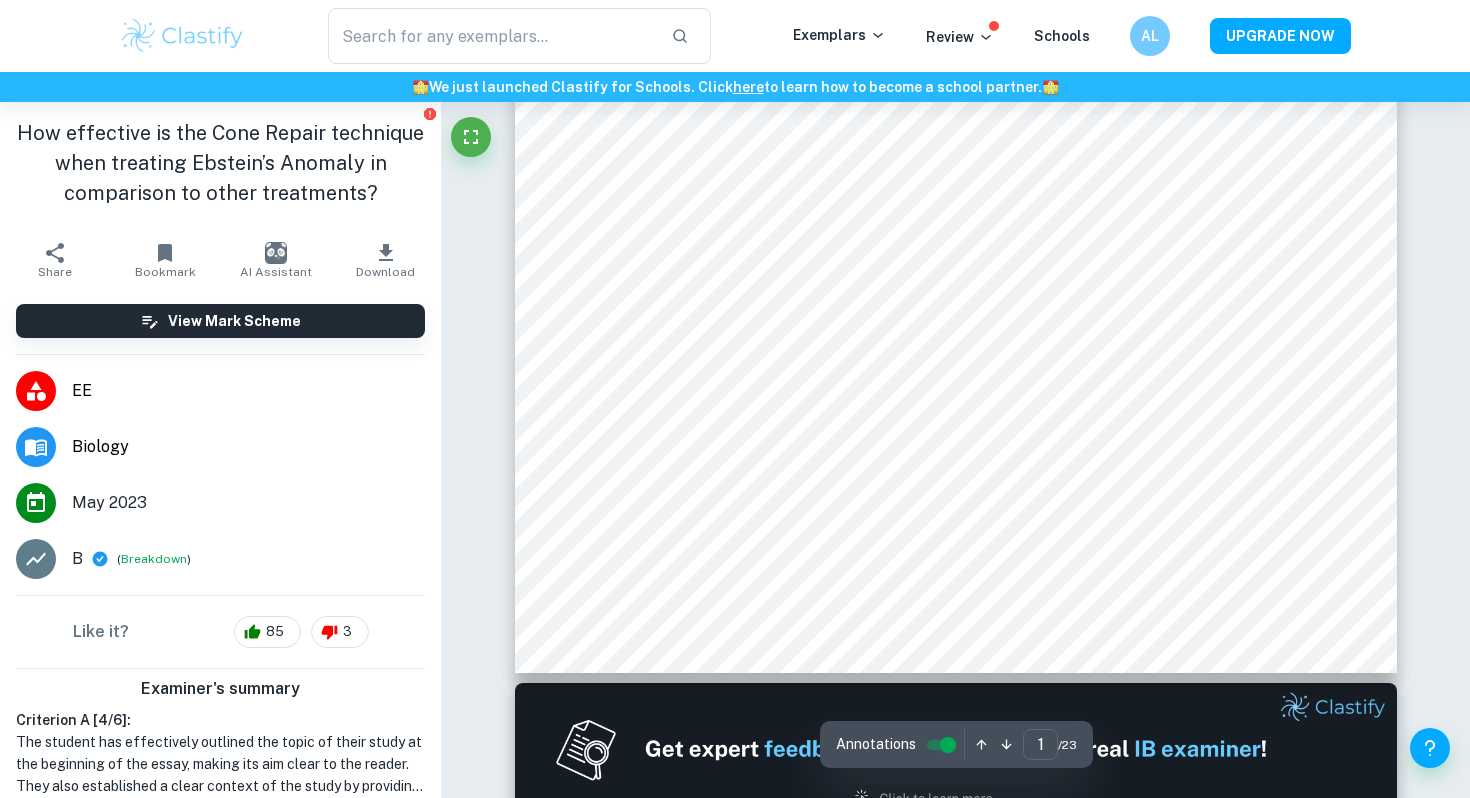scroll, scrollTop: 0, scrollLeft: 0, axis: both 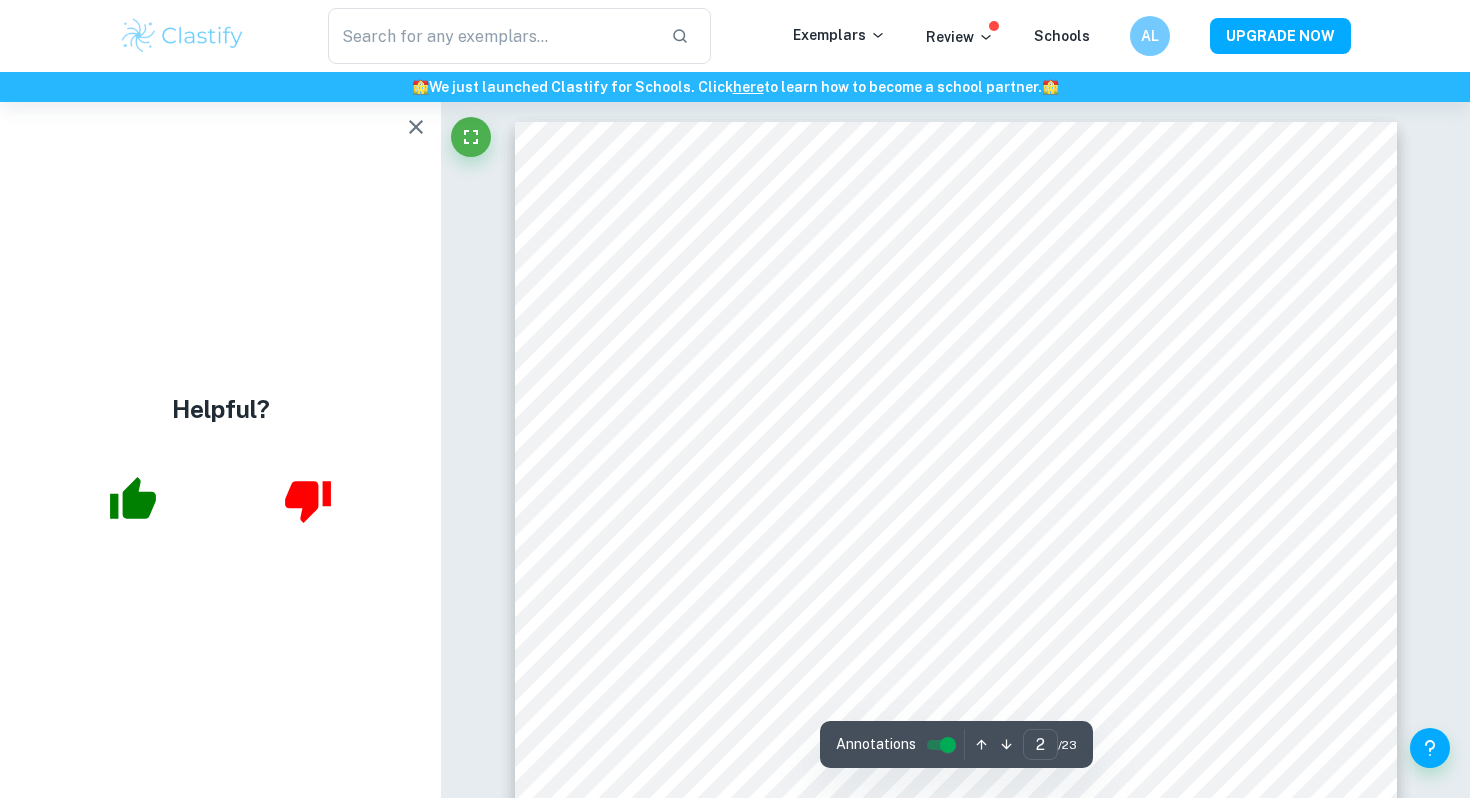type on "2" 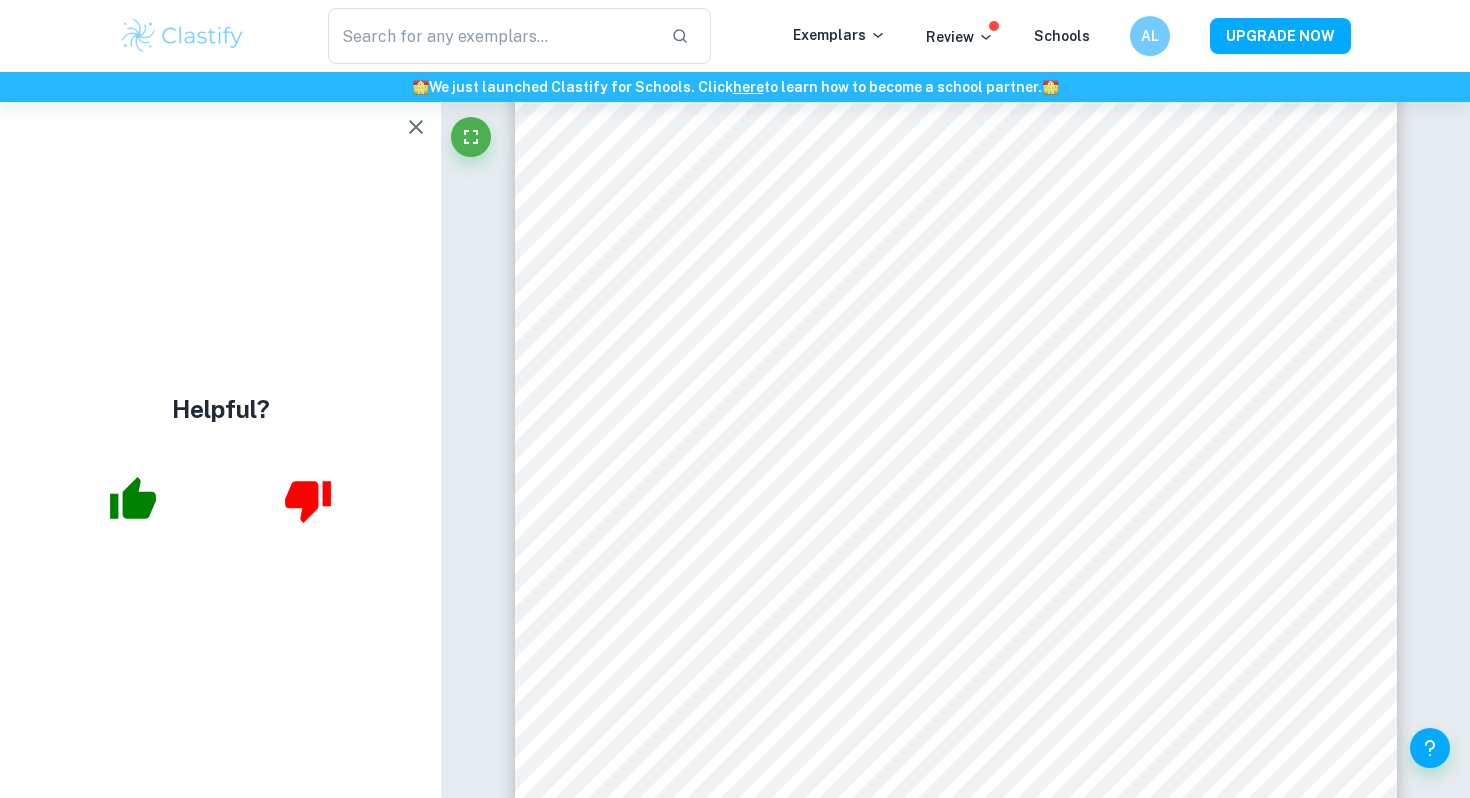 scroll, scrollTop: 1540, scrollLeft: 0, axis: vertical 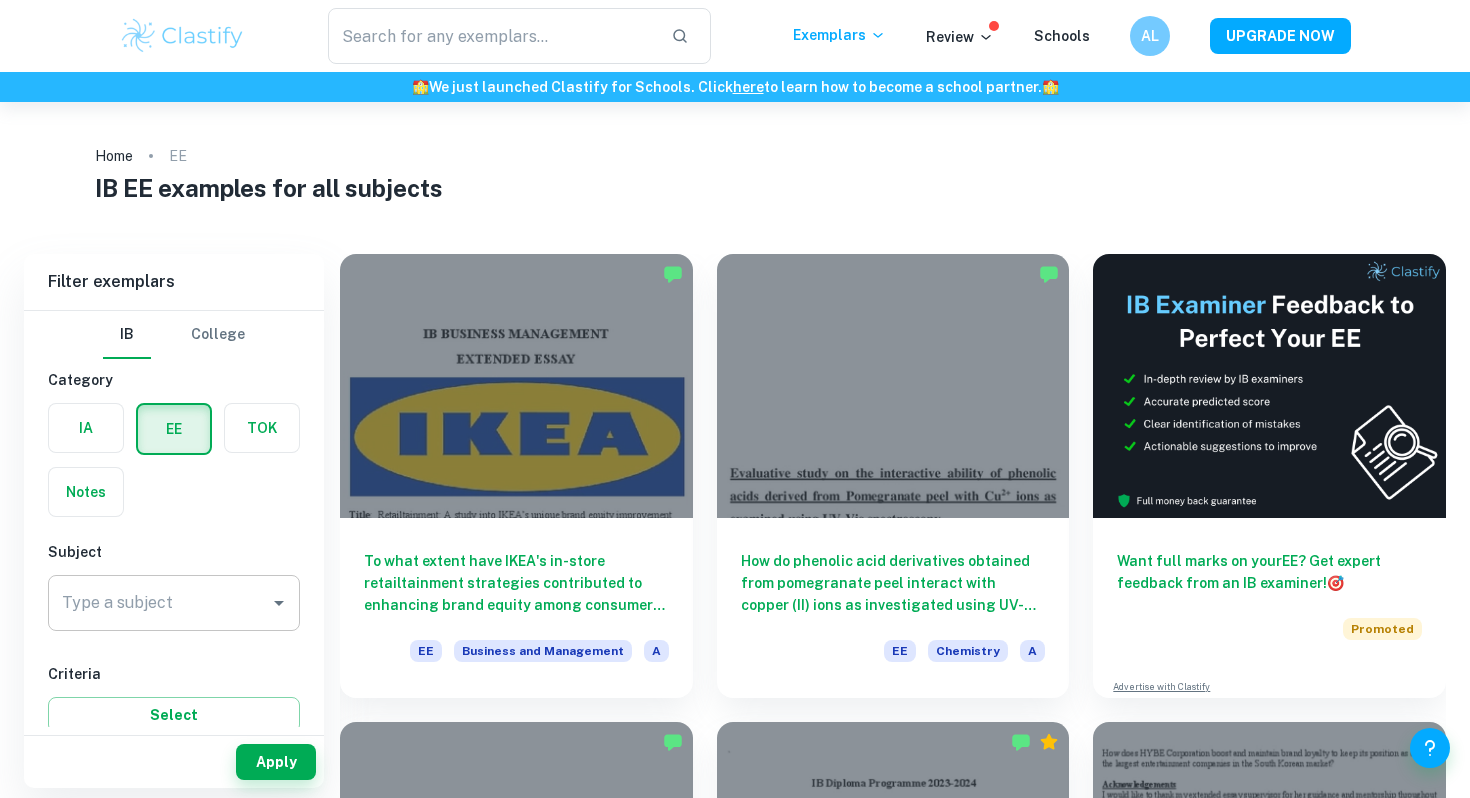 click on "Type a subject" at bounding box center (159, 603) 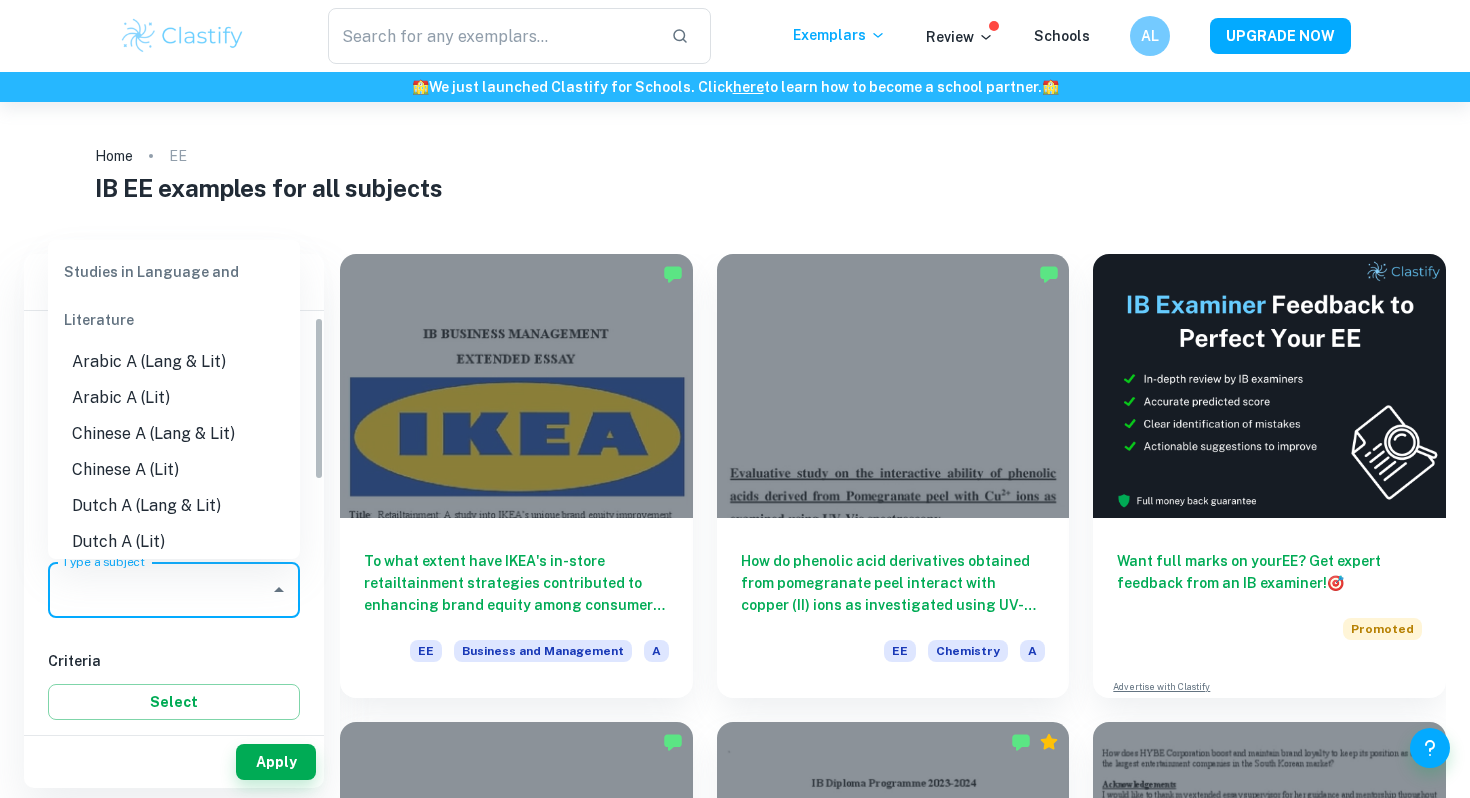 scroll, scrollTop: 17, scrollLeft: 0, axis: vertical 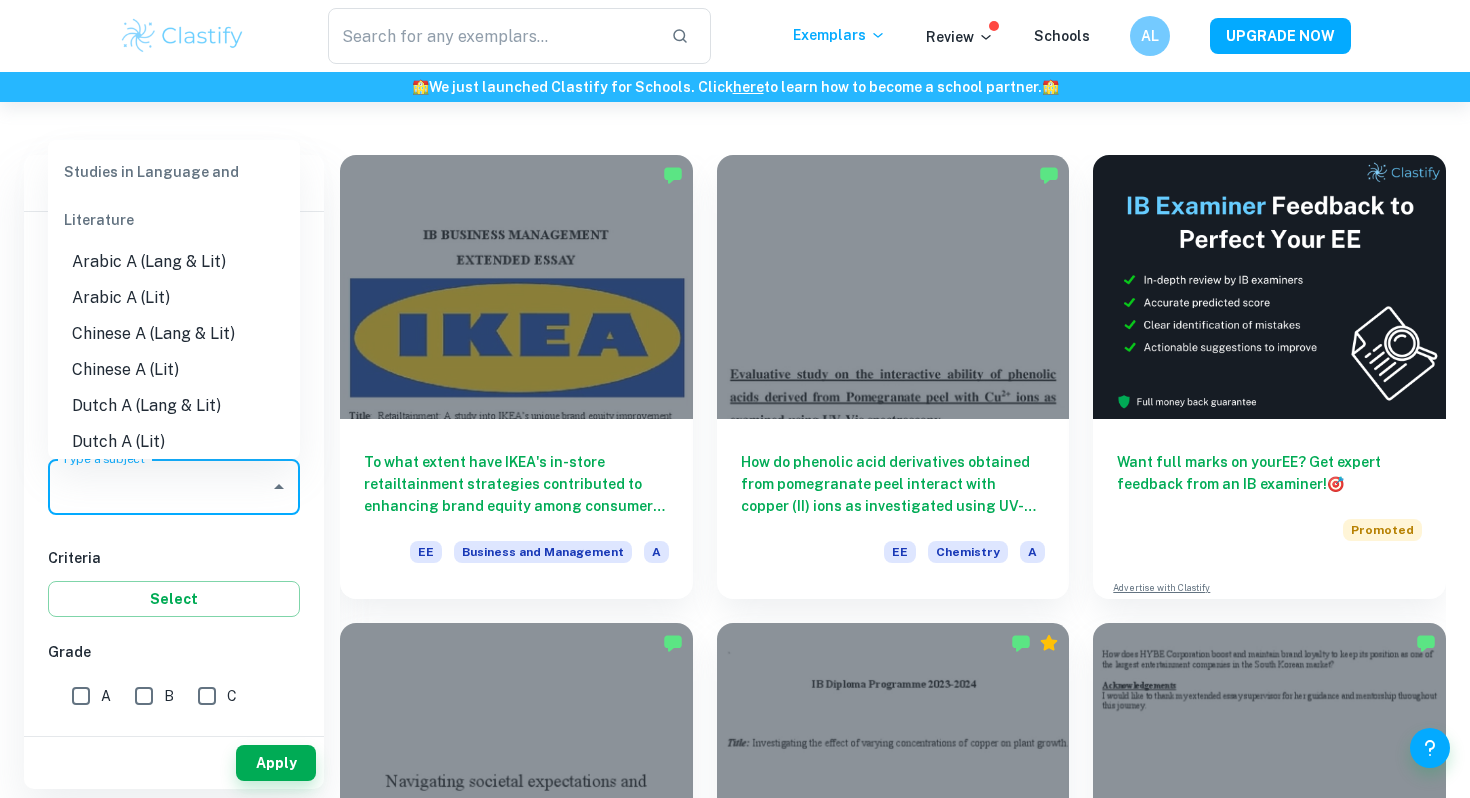 click on "Dutch A (Lit)" at bounding box center [174, 442] 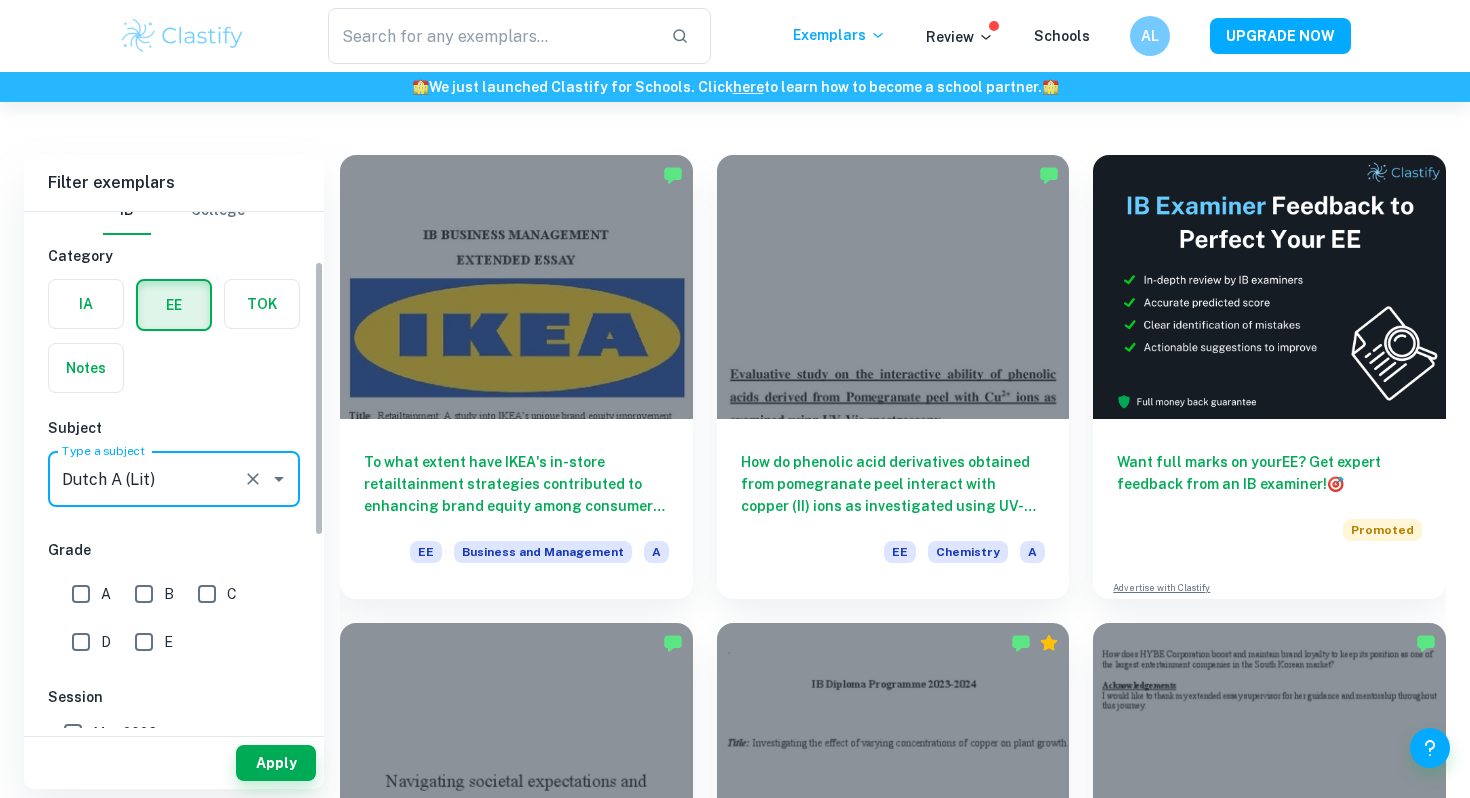 scroll, scrollTop: 110, scrollLeft: 0, axis: vertical 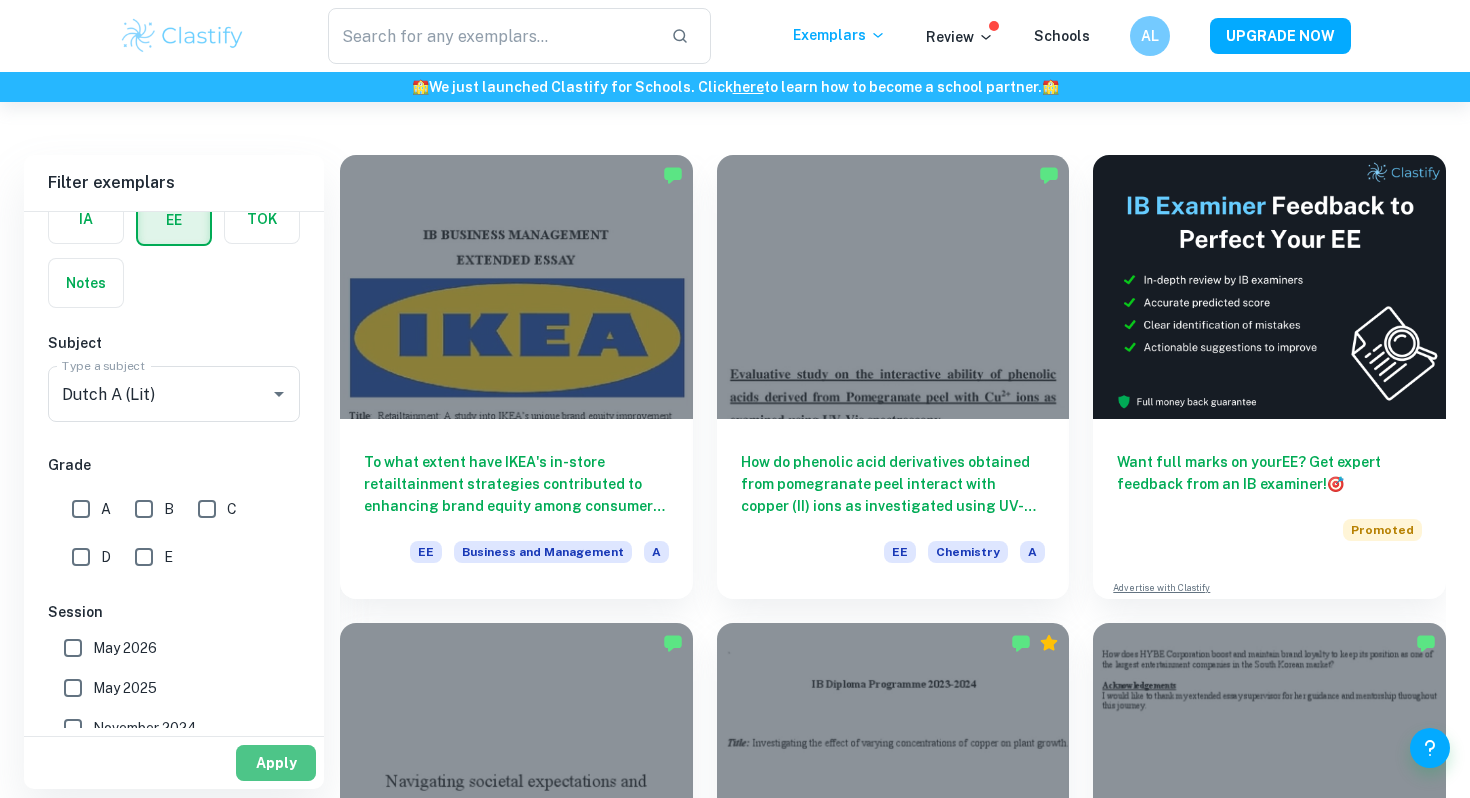 click on "Apply" at bounding box center [276, 763] 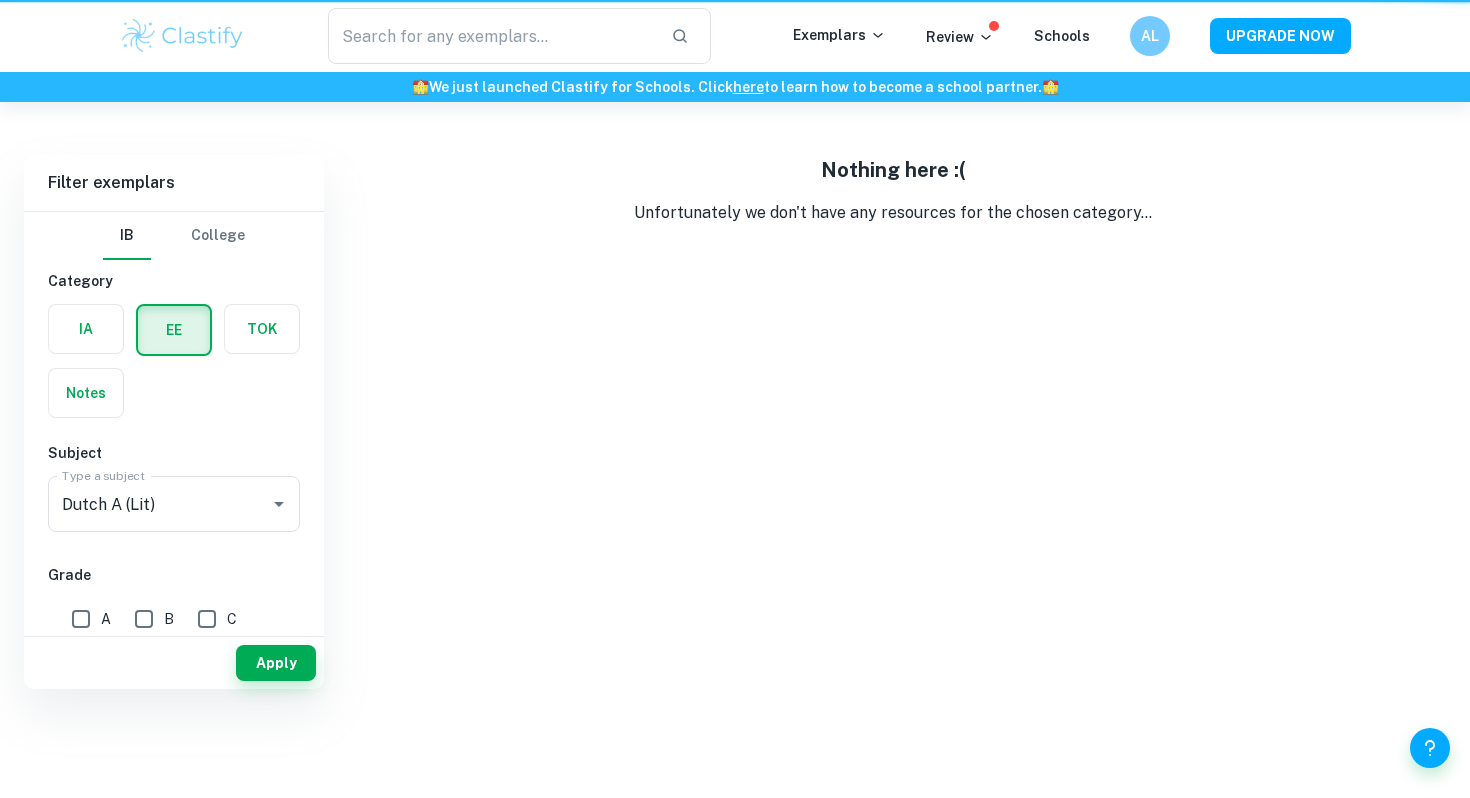 scroll, scrollTop: 0, scrollLeft: 0, axis: both 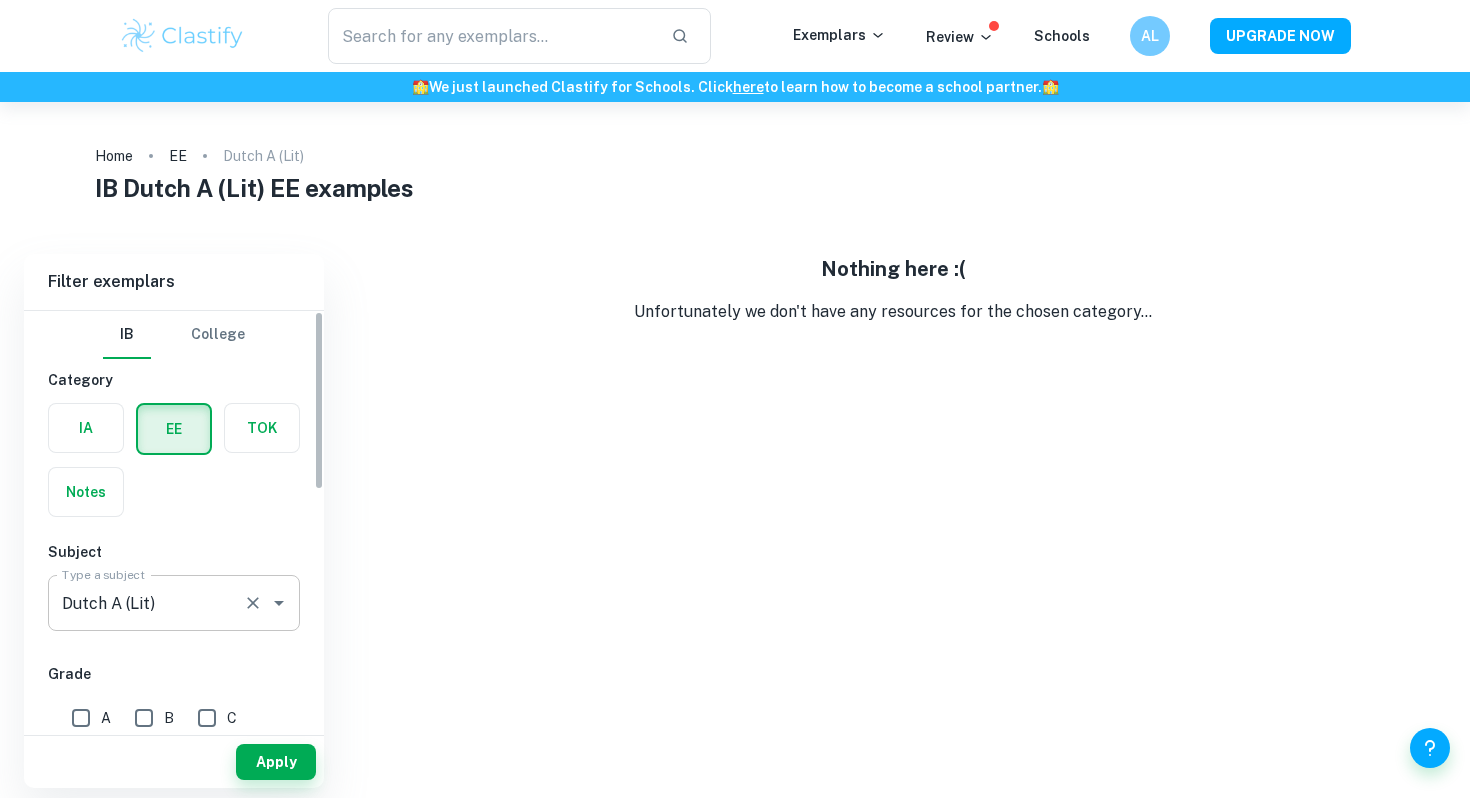 click on "Dutch A (Lit)" at bounding box center [146, 603] 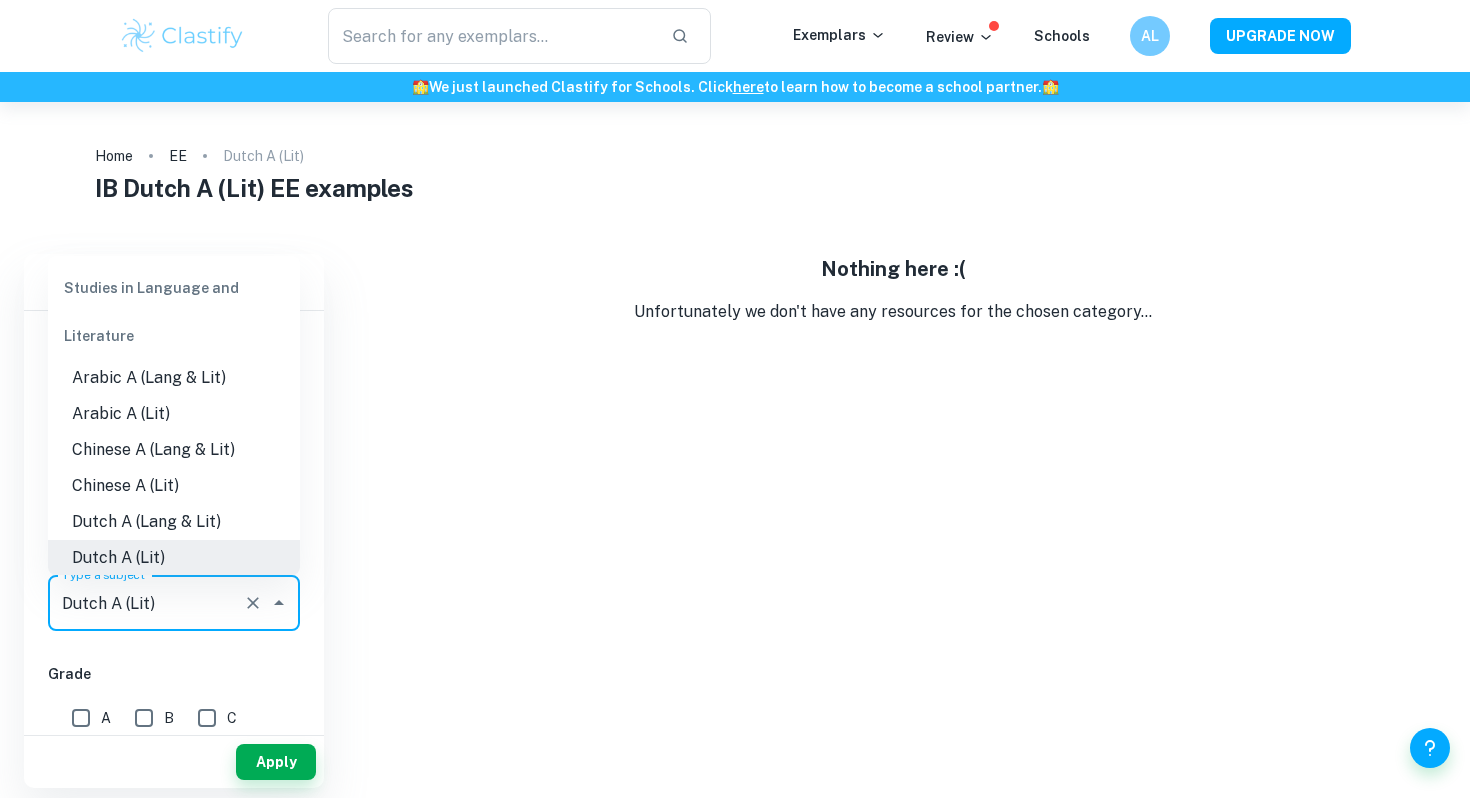 scroll, scrollTop: 1, scrollLeft: 0, axis: vertical 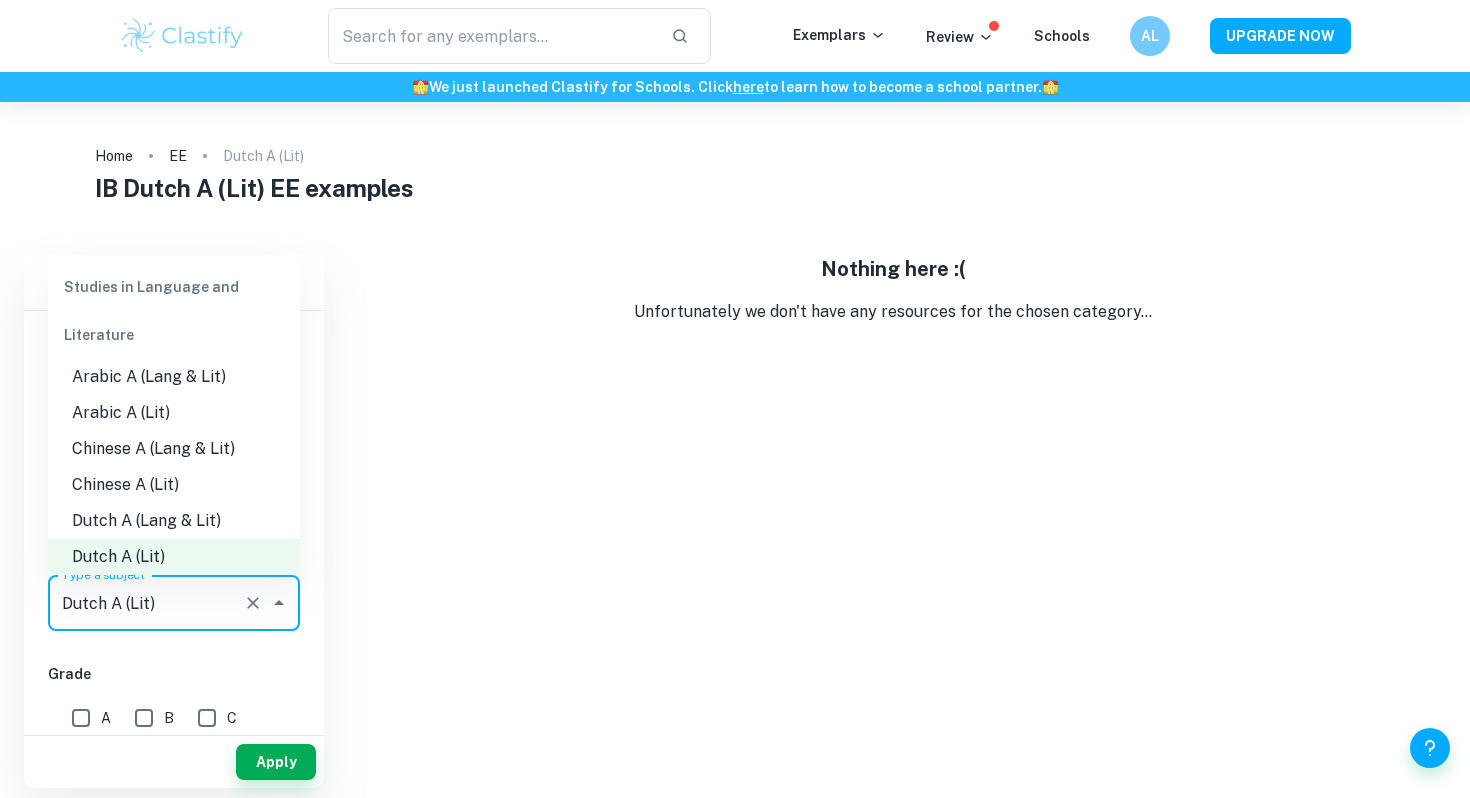 click on "Dutch A (Lang & Lit)" at bounding box center (174, 521) 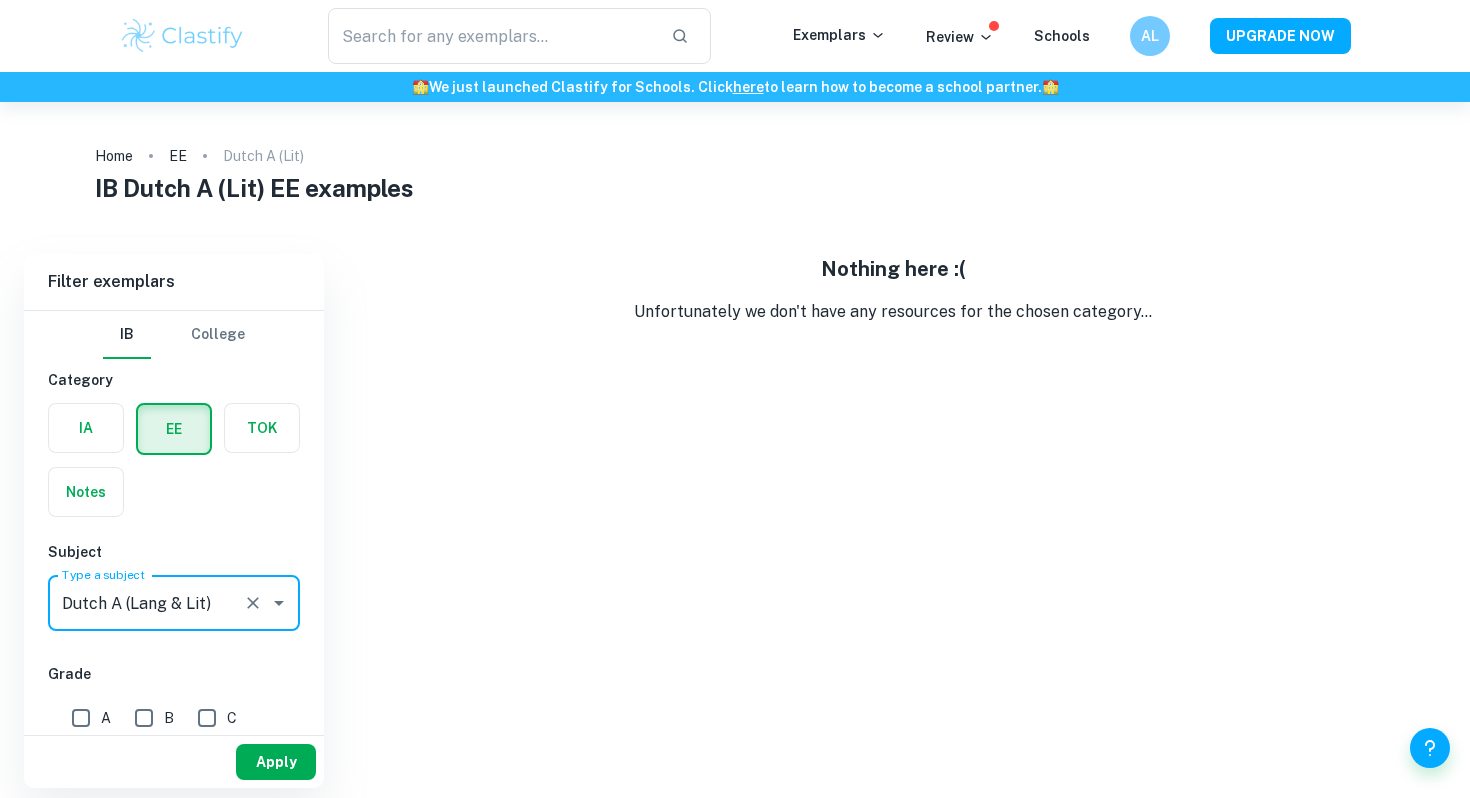 click on "Apply" at bounding box center (276, 762) 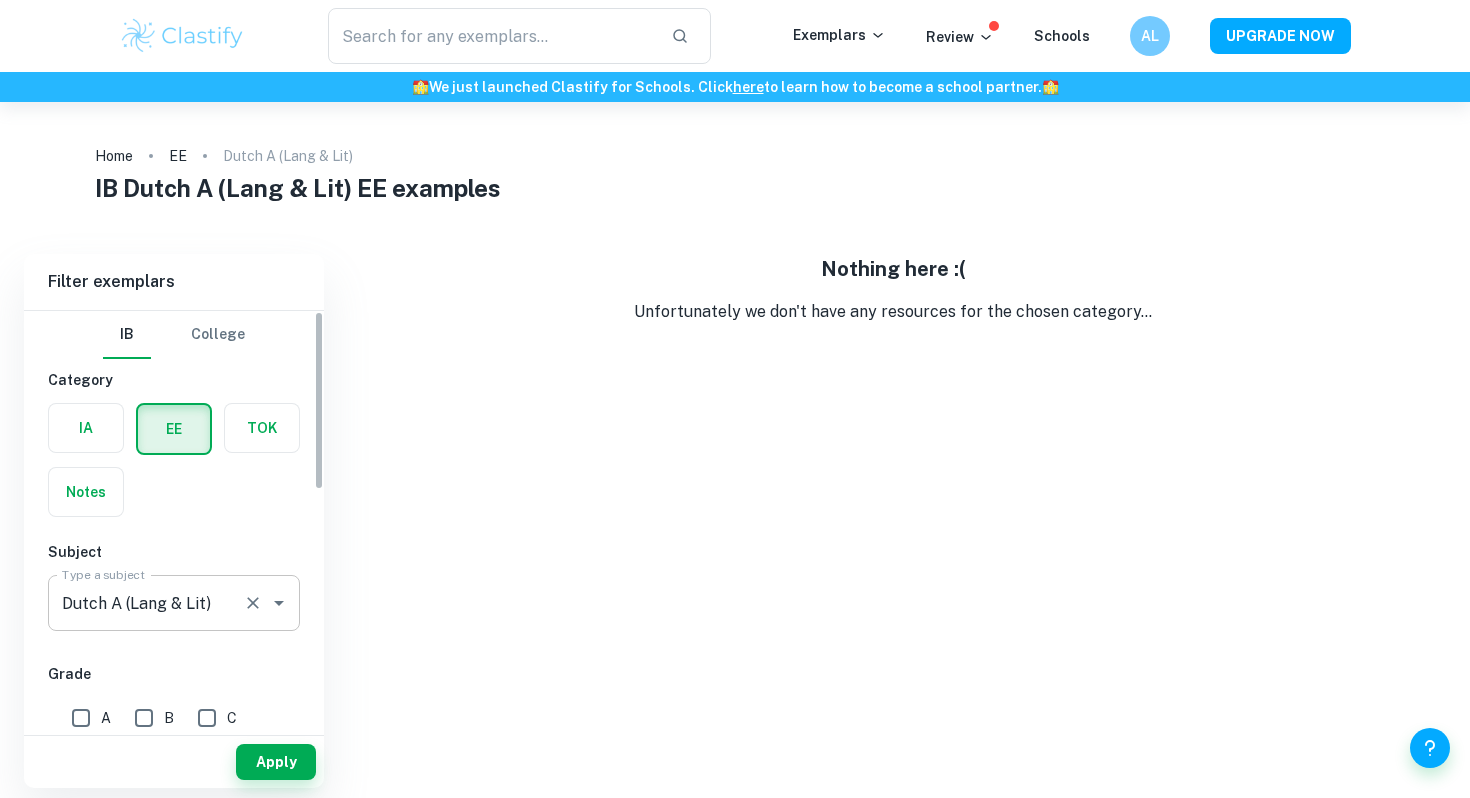 click 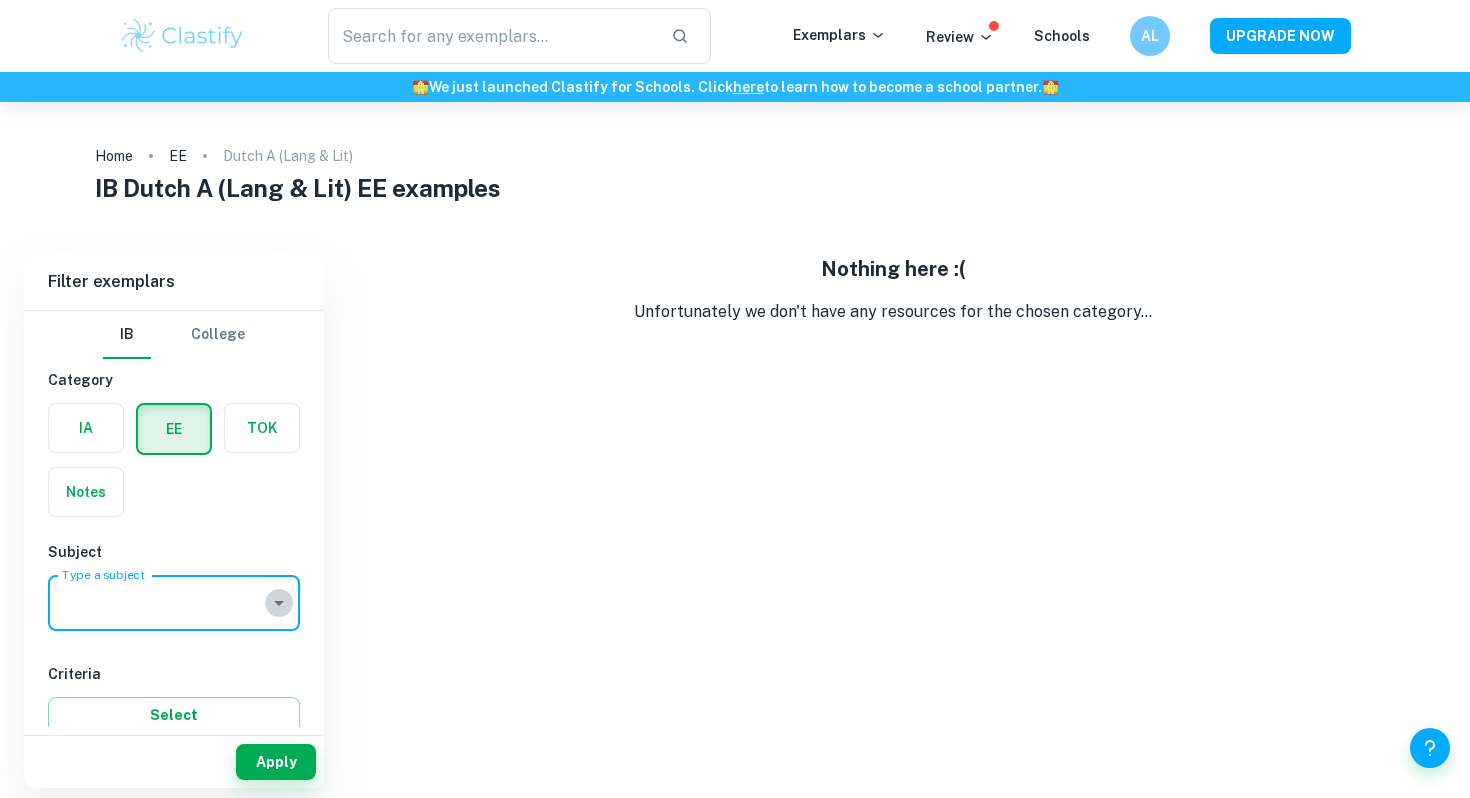click at bounding box center [279, 603] 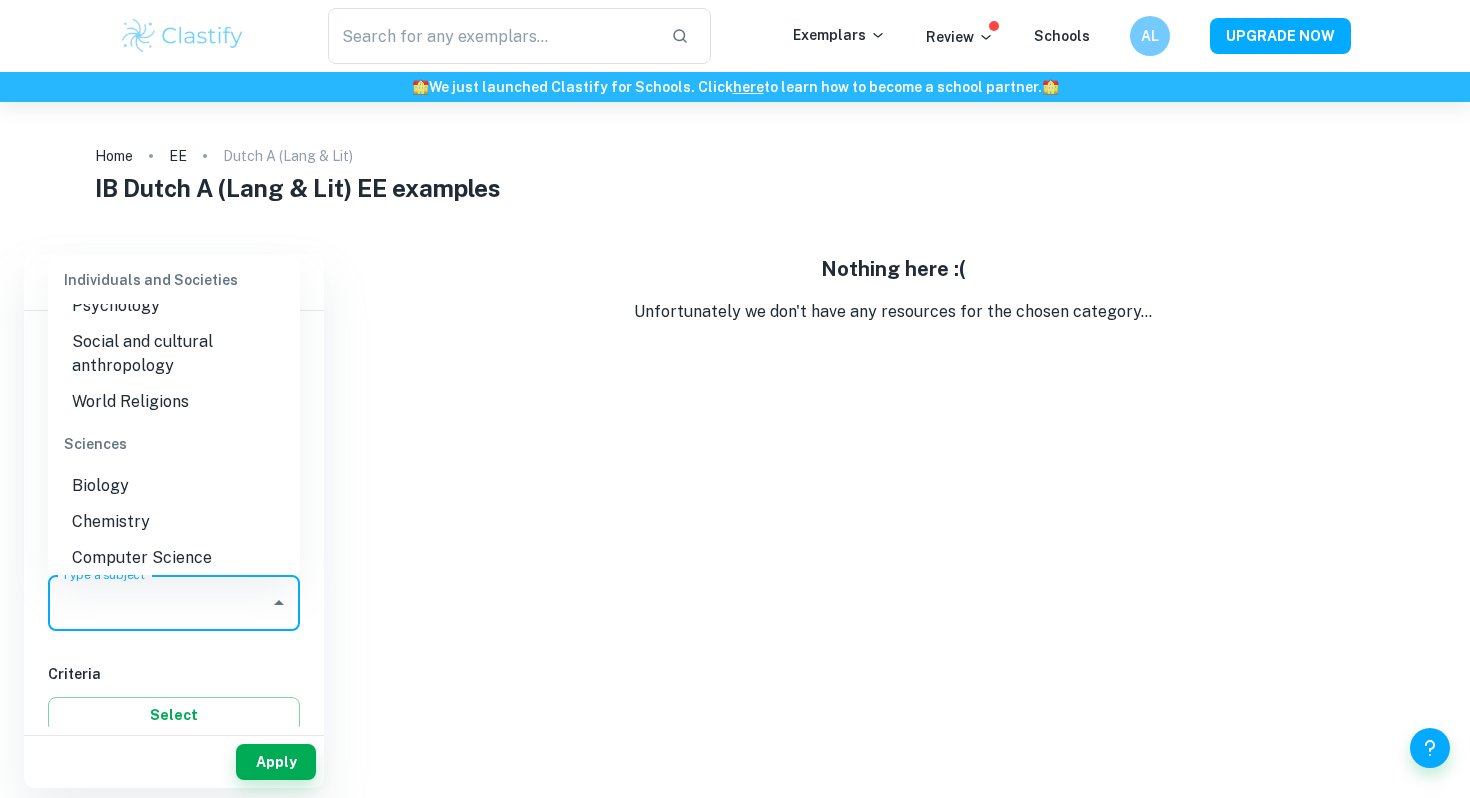 scroll, scrollTop: 2114, scrollLeft: 0, axis: vertical 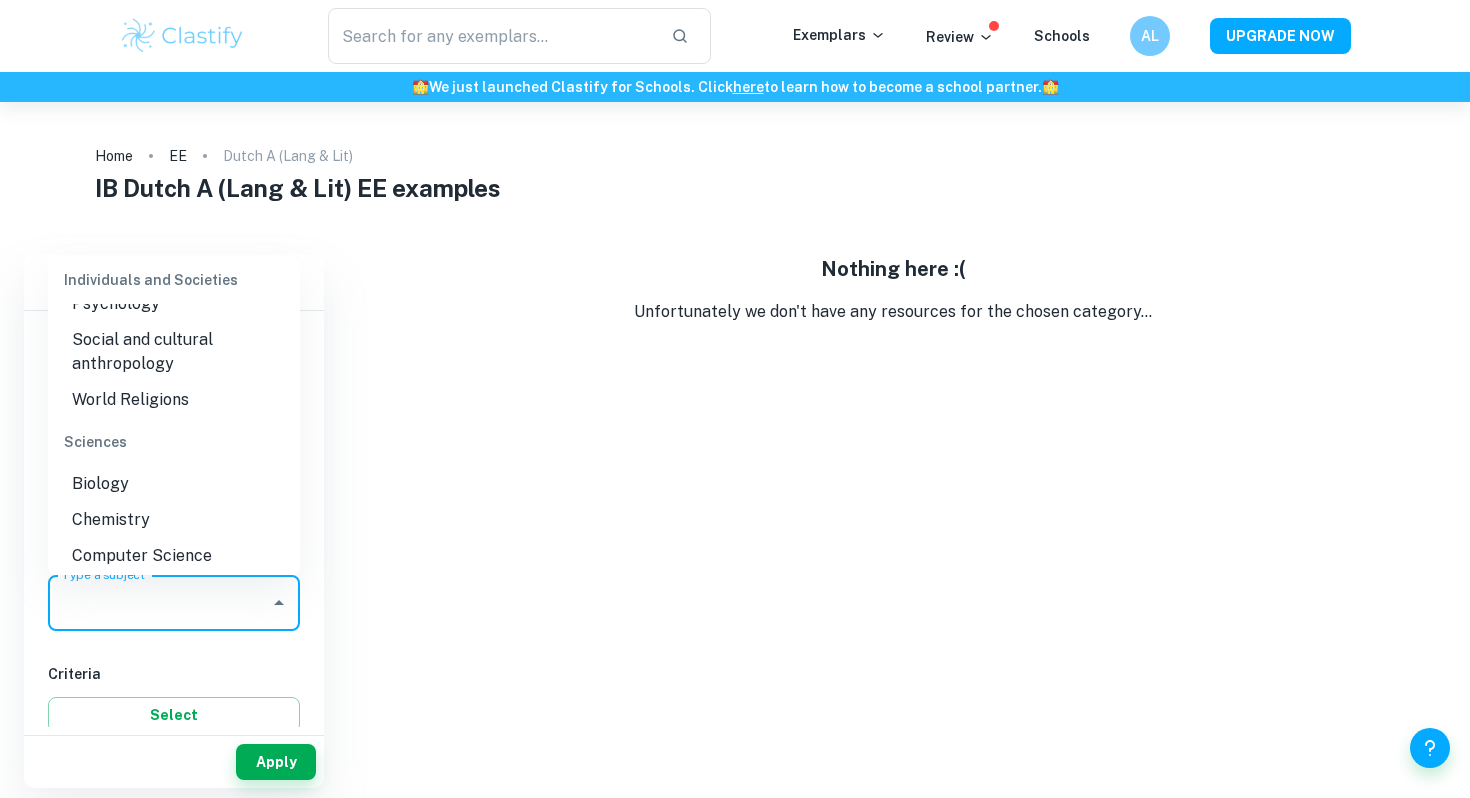 click on "Biology" at bounding box center [174, 484] 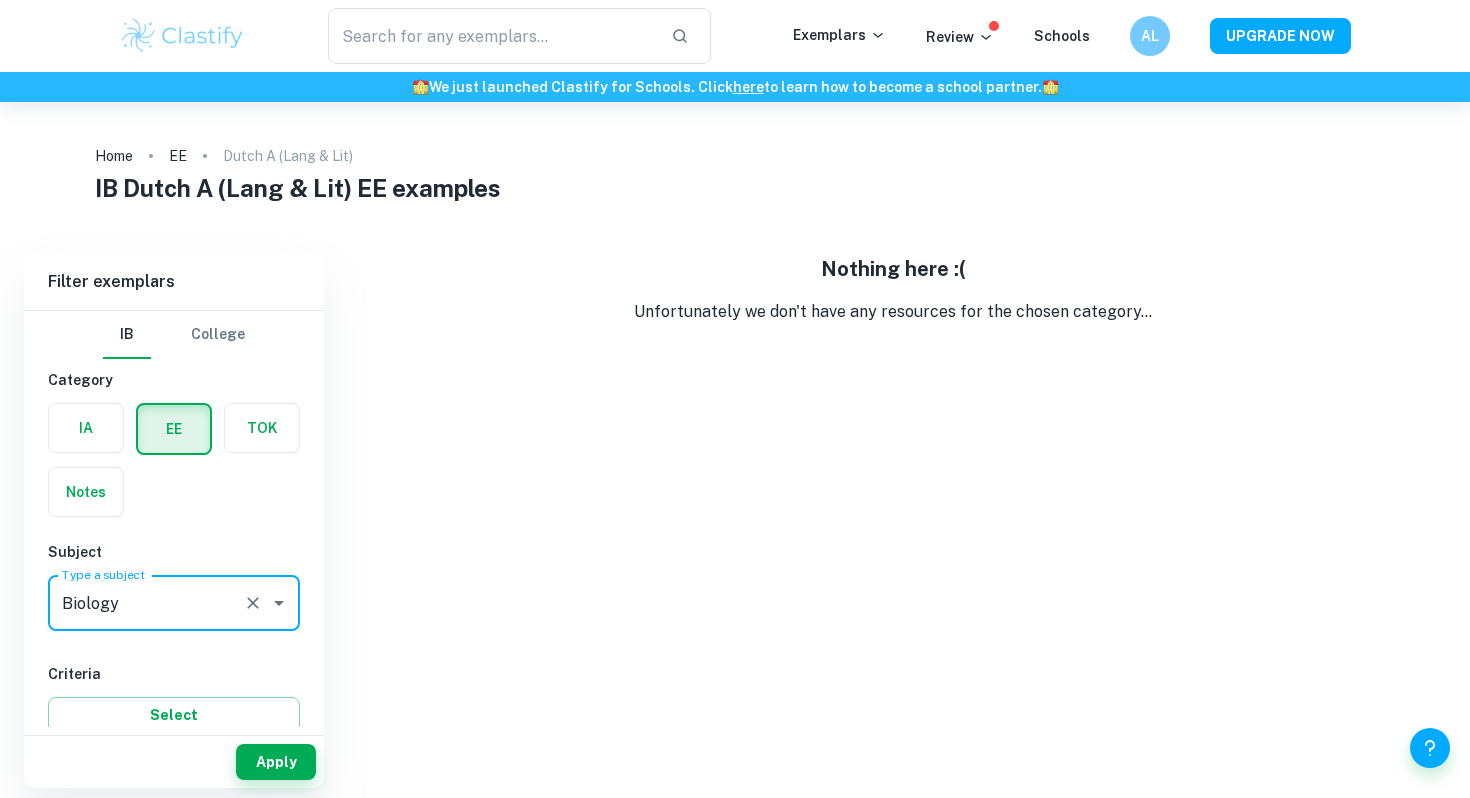 click on "Apply" at bounding box center (174, 762) 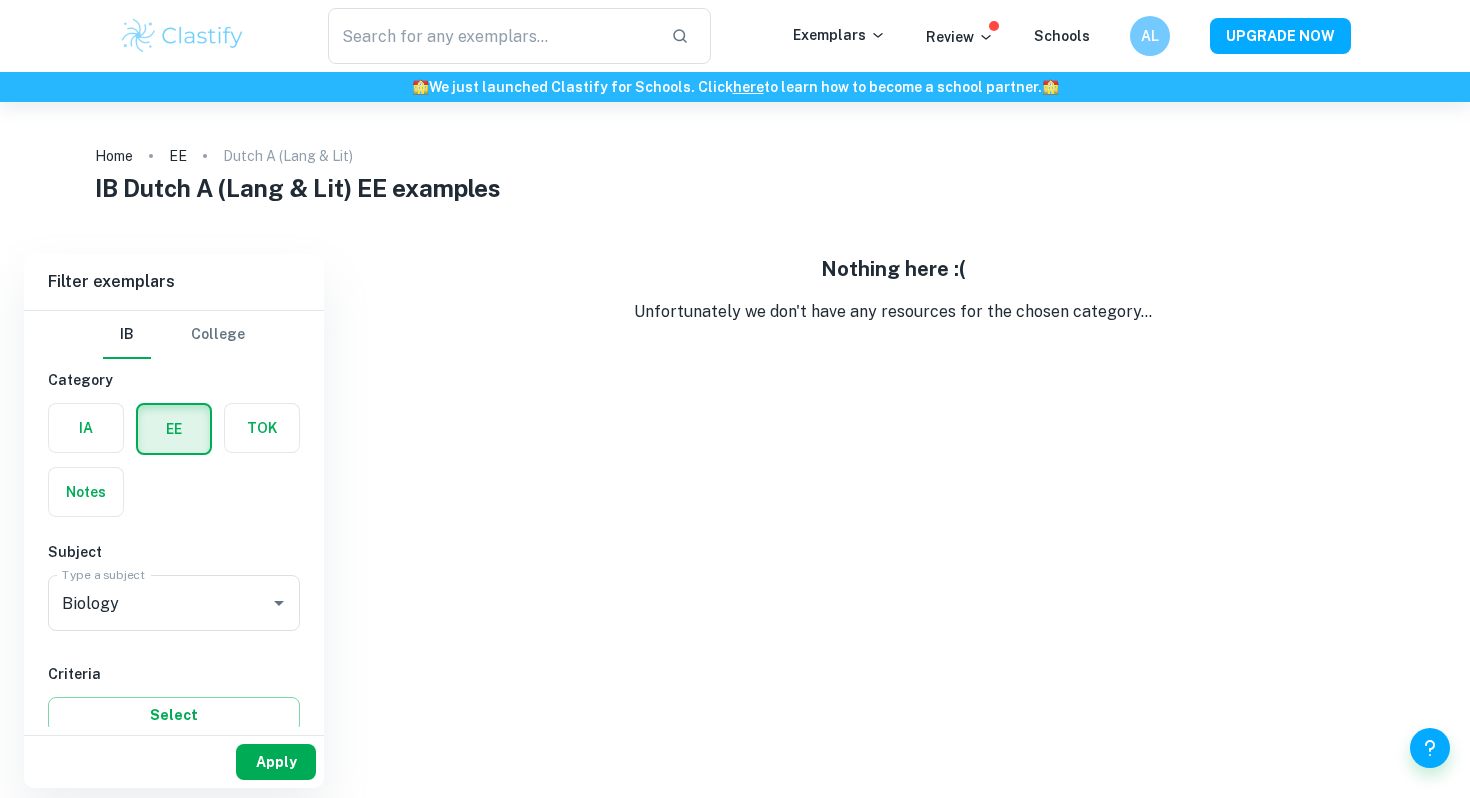 click on "Apply" at bounding box center (276, 762) 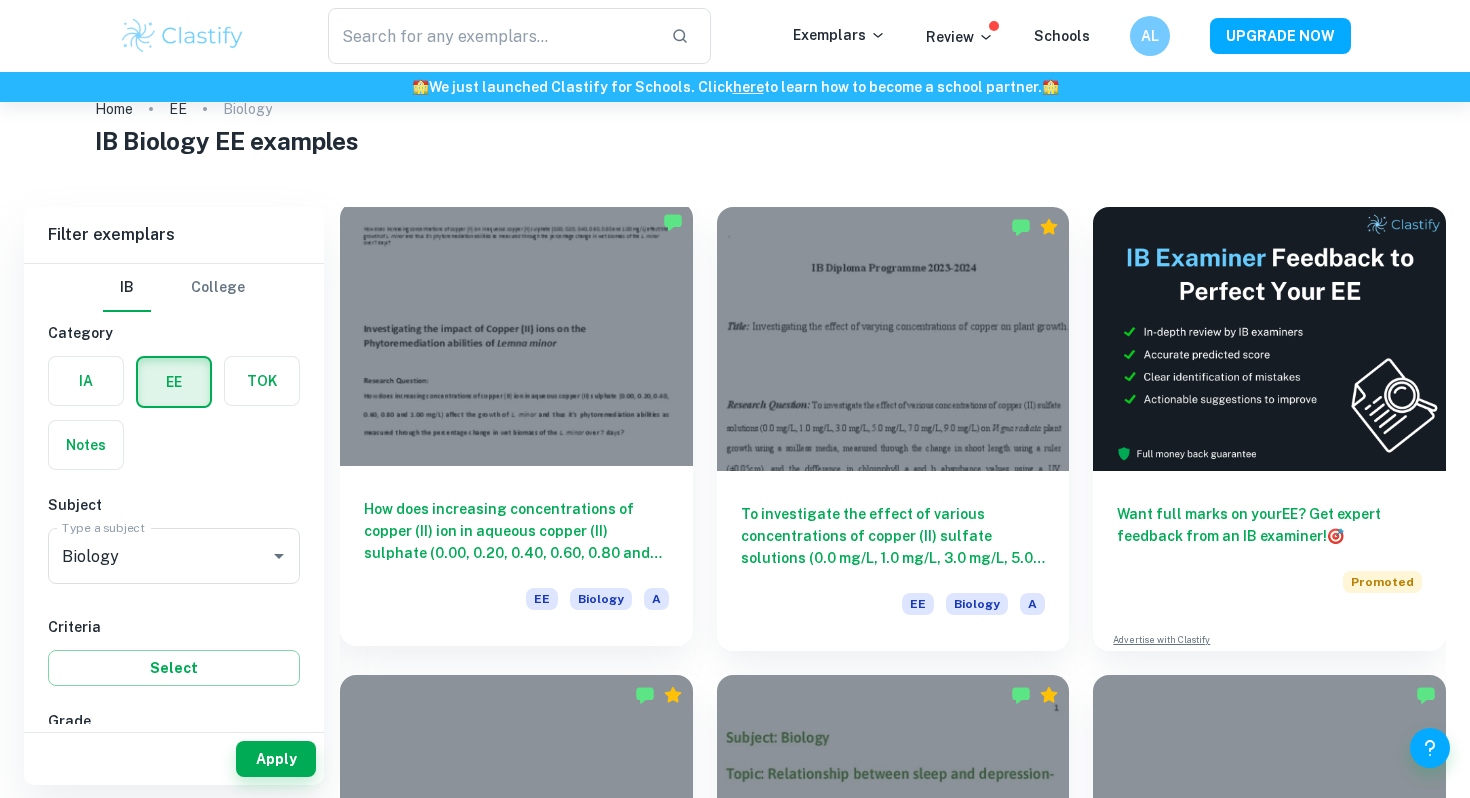 scroll, scrollTop: 0, scrollLeft: 0, axis: both 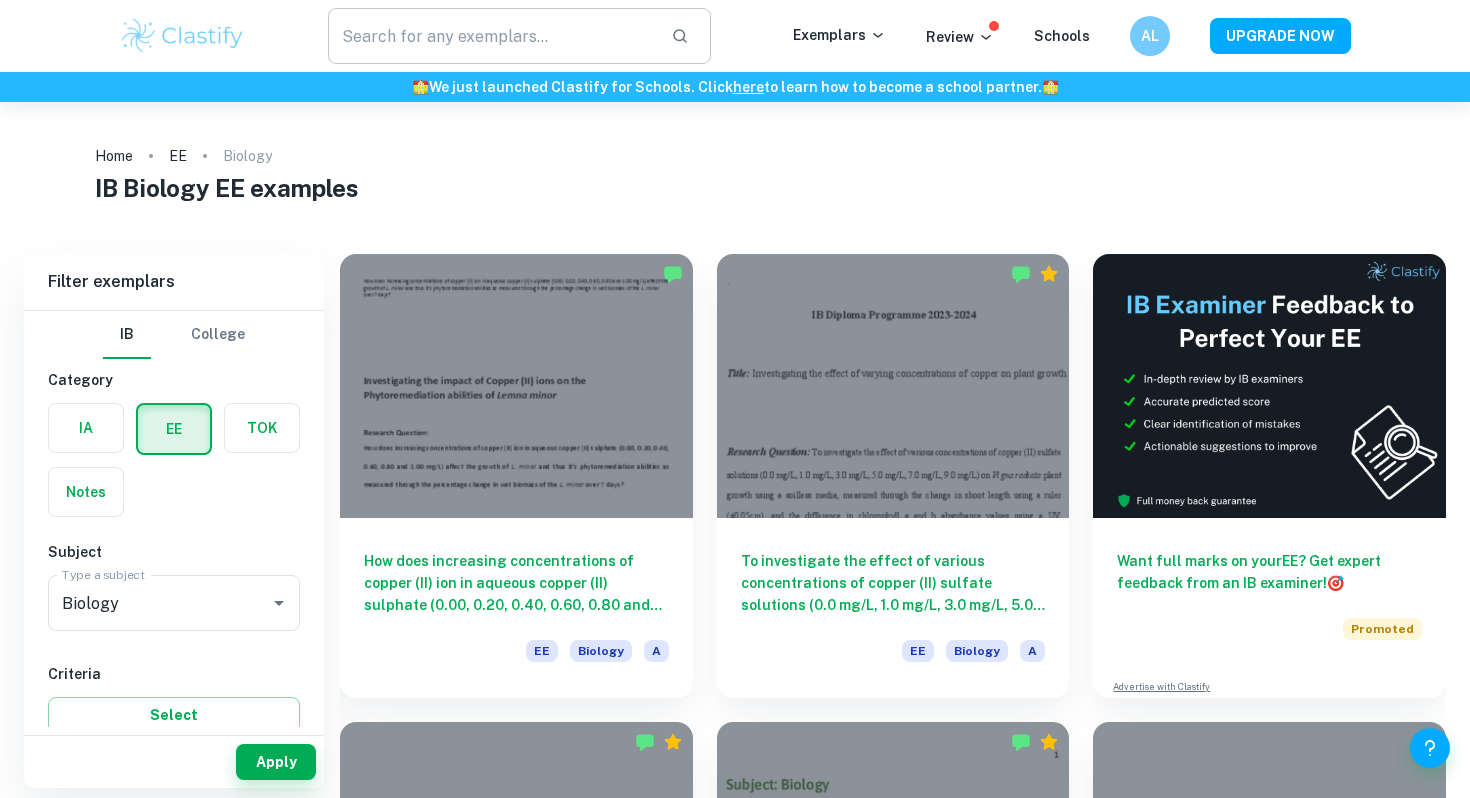 click at bounding box center [491, 36] 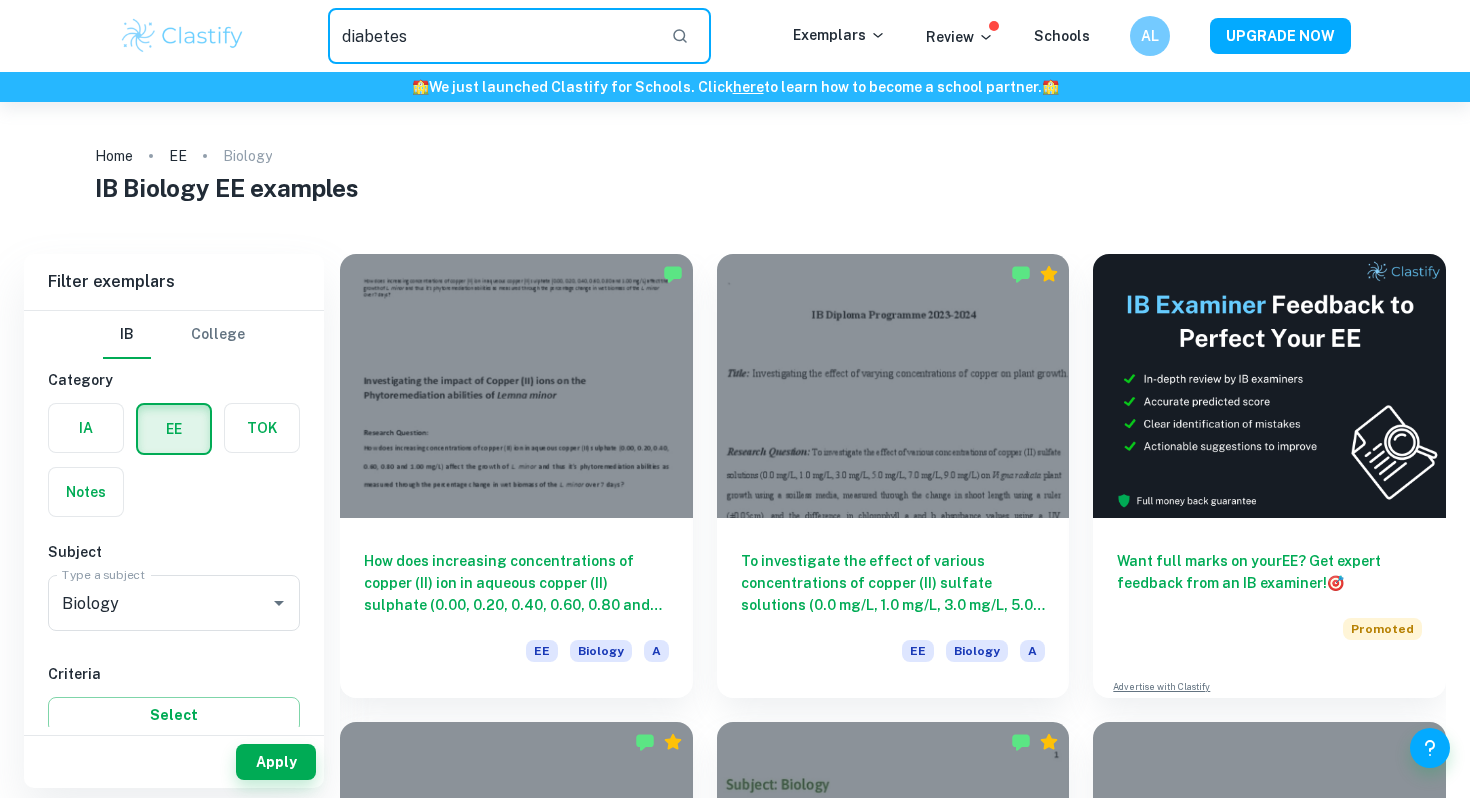 type on "diabetes" 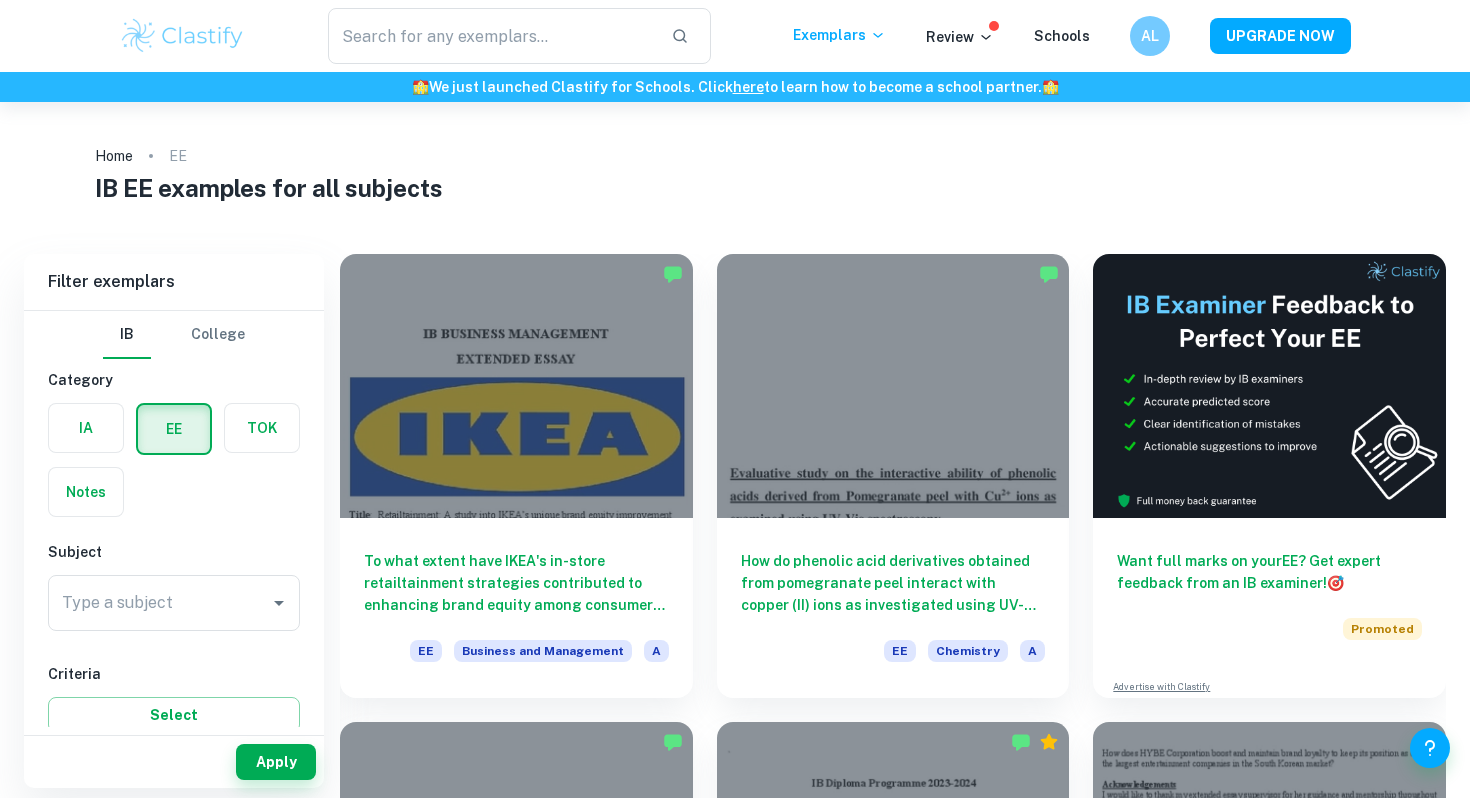 scroll, scrollTop: 0, scrollLeft: 0, axis: both 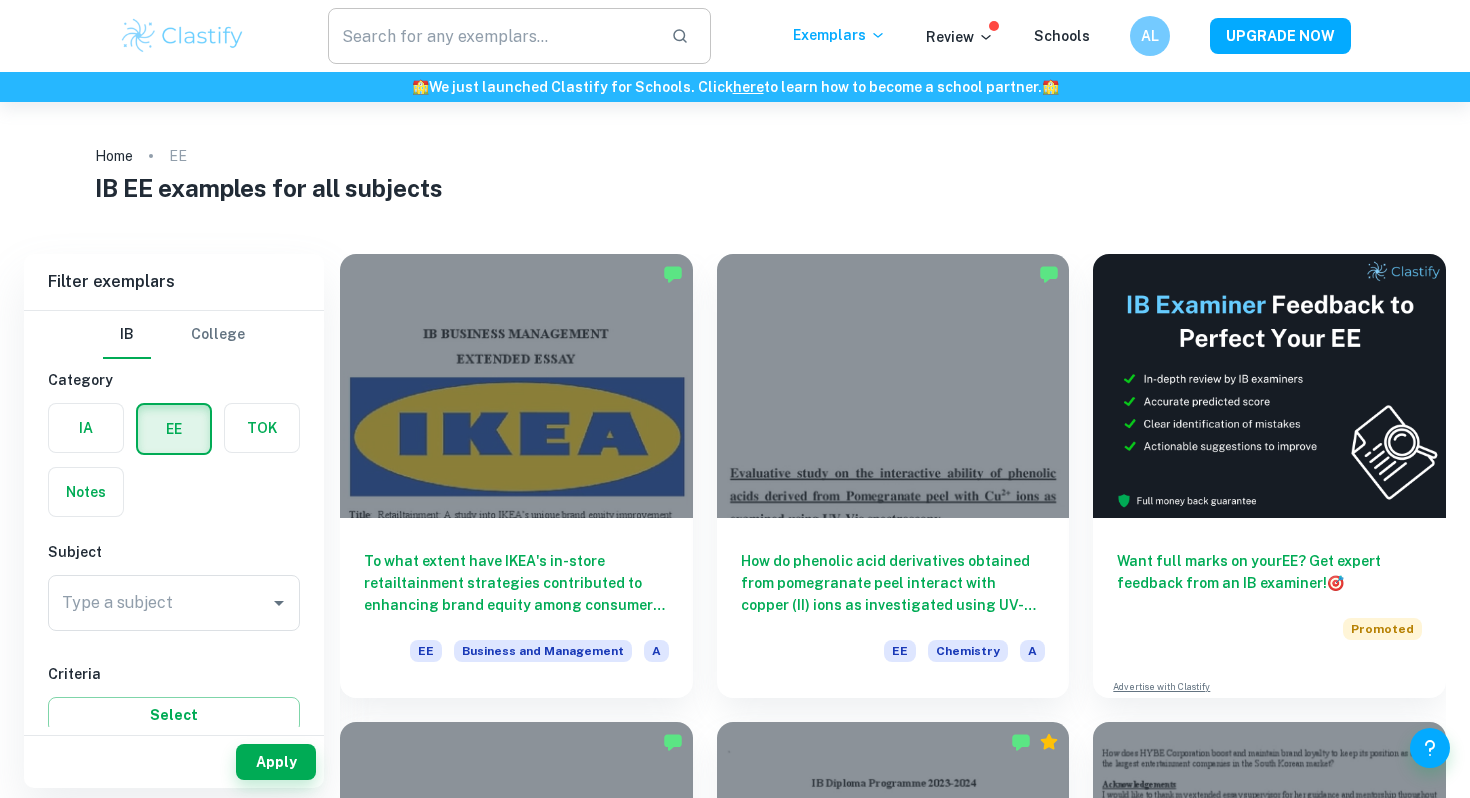 click at bounding box center (491, 36) 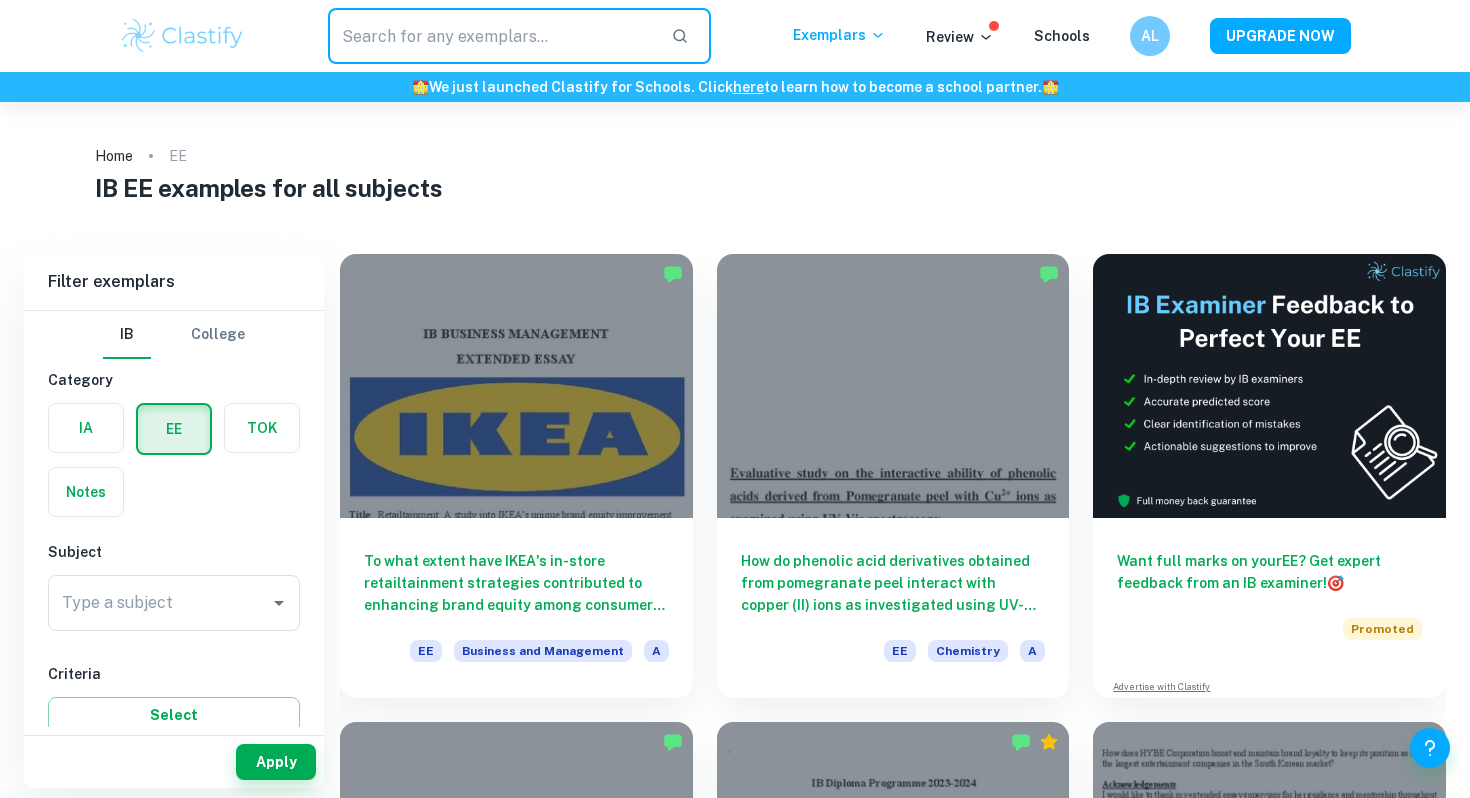 type on "diabetes" 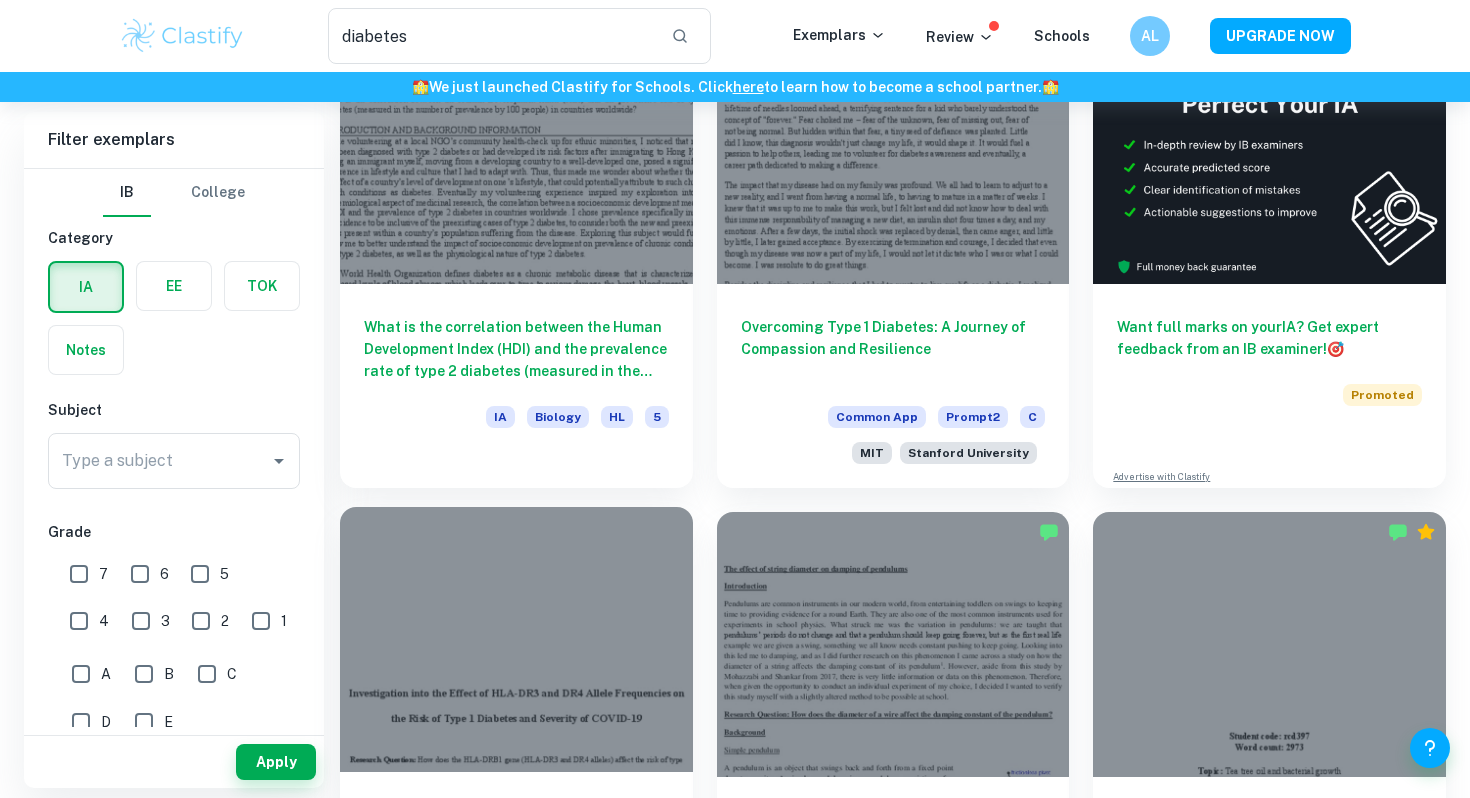 scroll, scrollTop: 158, scrollLeft: 0, axis: vertical 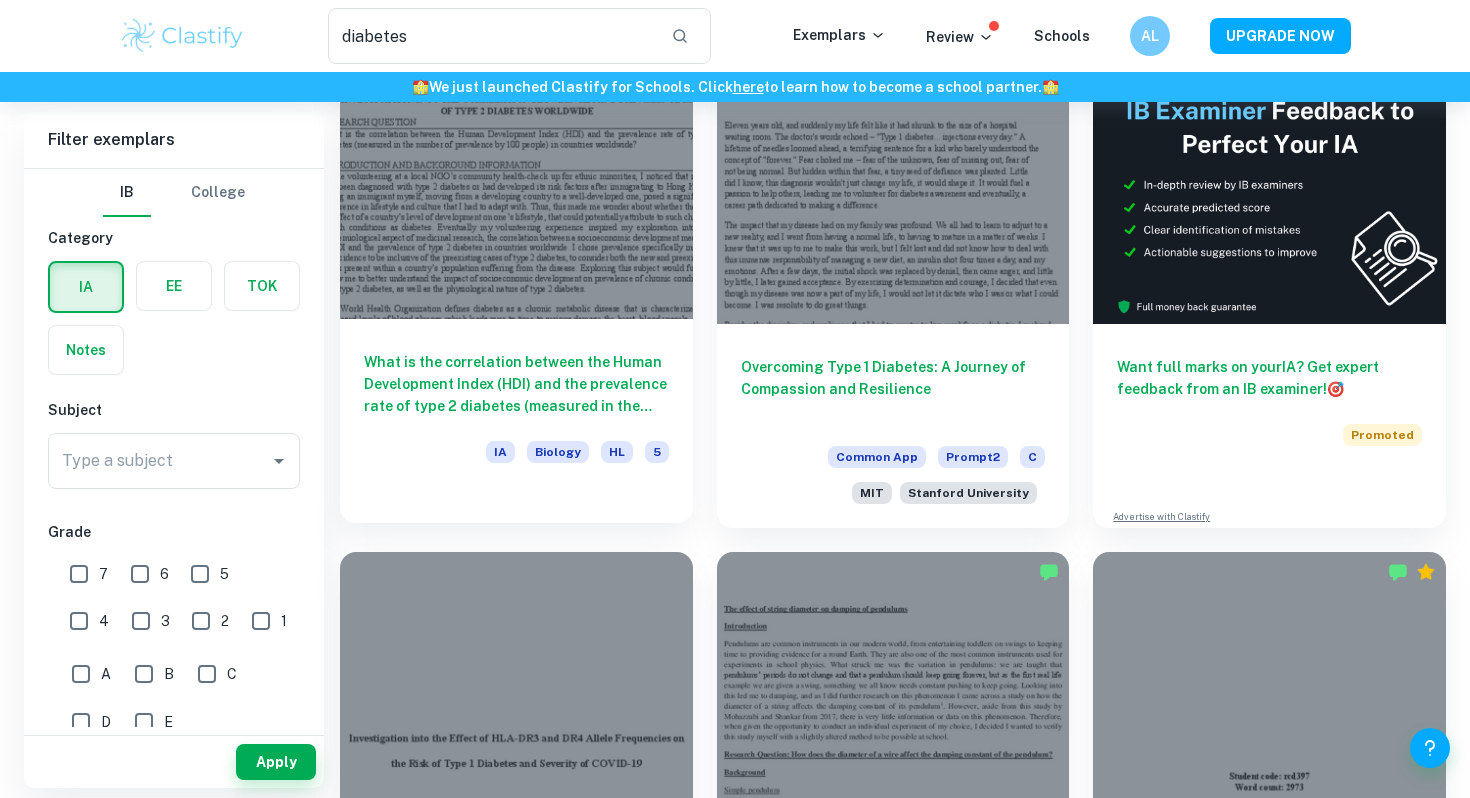 click on "What is the correlation between the Human Development Index (HDI) and the prevalence rate of type 2  diabetes (measured in the number of prevalence by 100 people) in countries worldwide?" at bounding box center [516, 384] 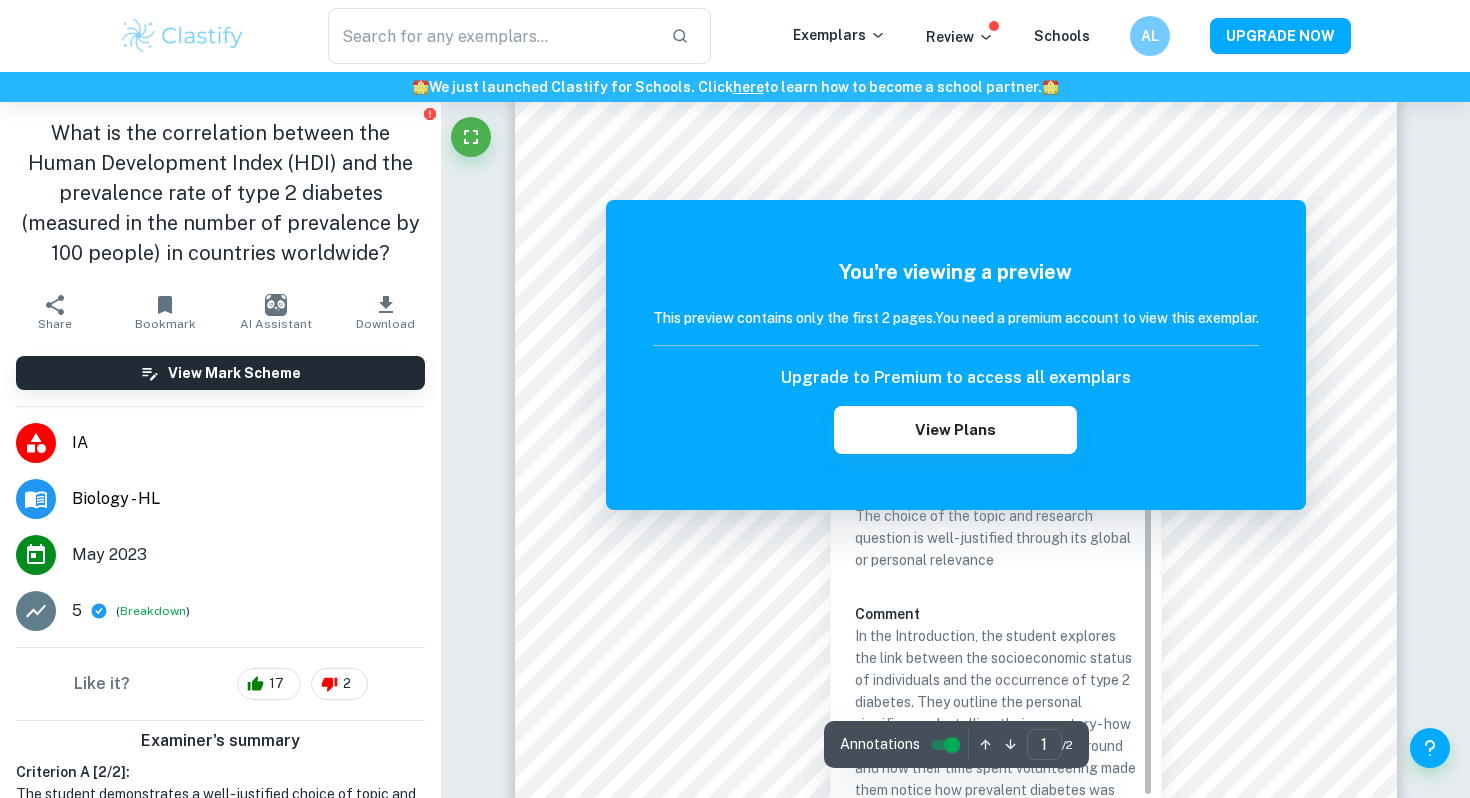 scroll, scrollTop: 185, scrollLeft: 0, axis: vertical 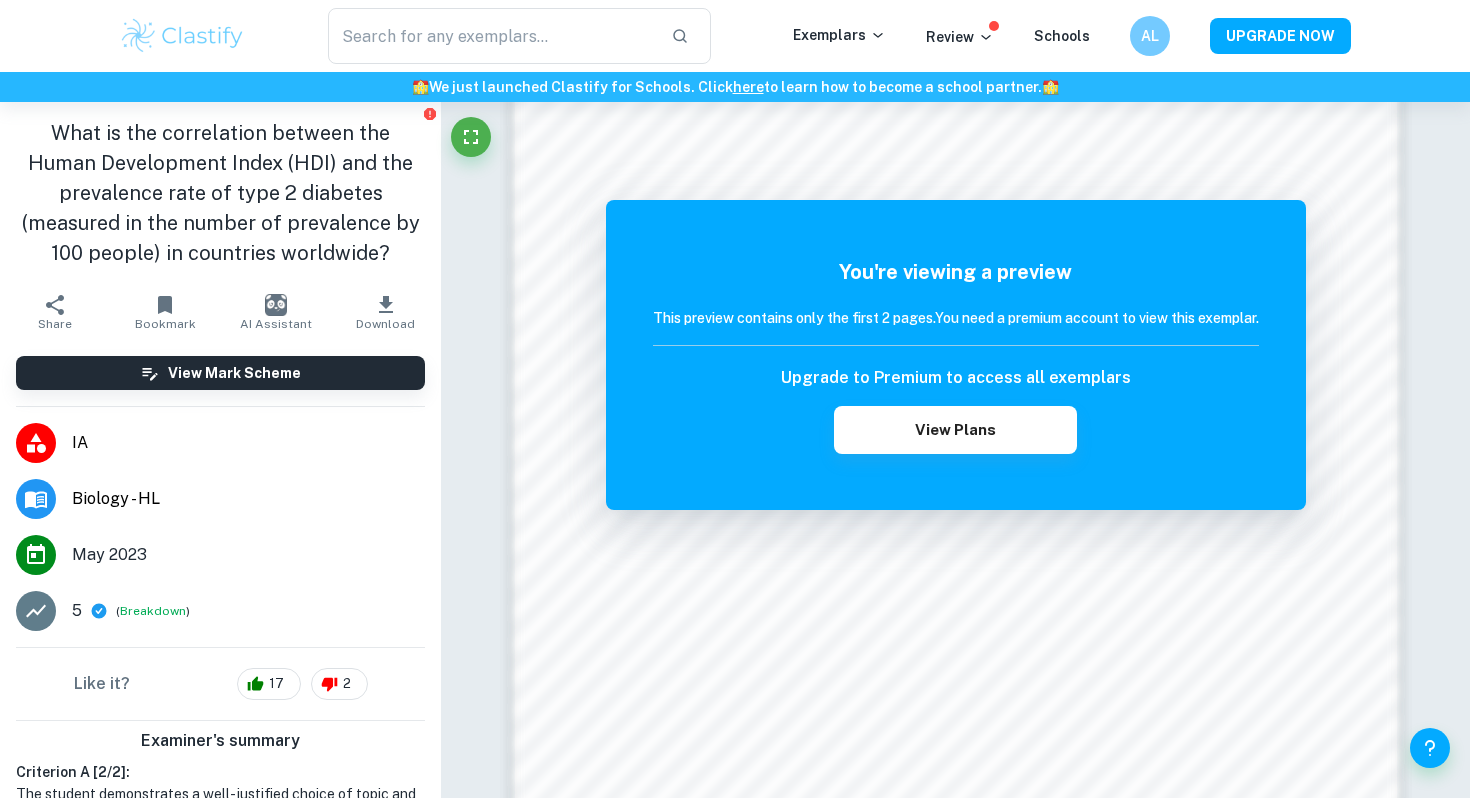 type on "diabetes" 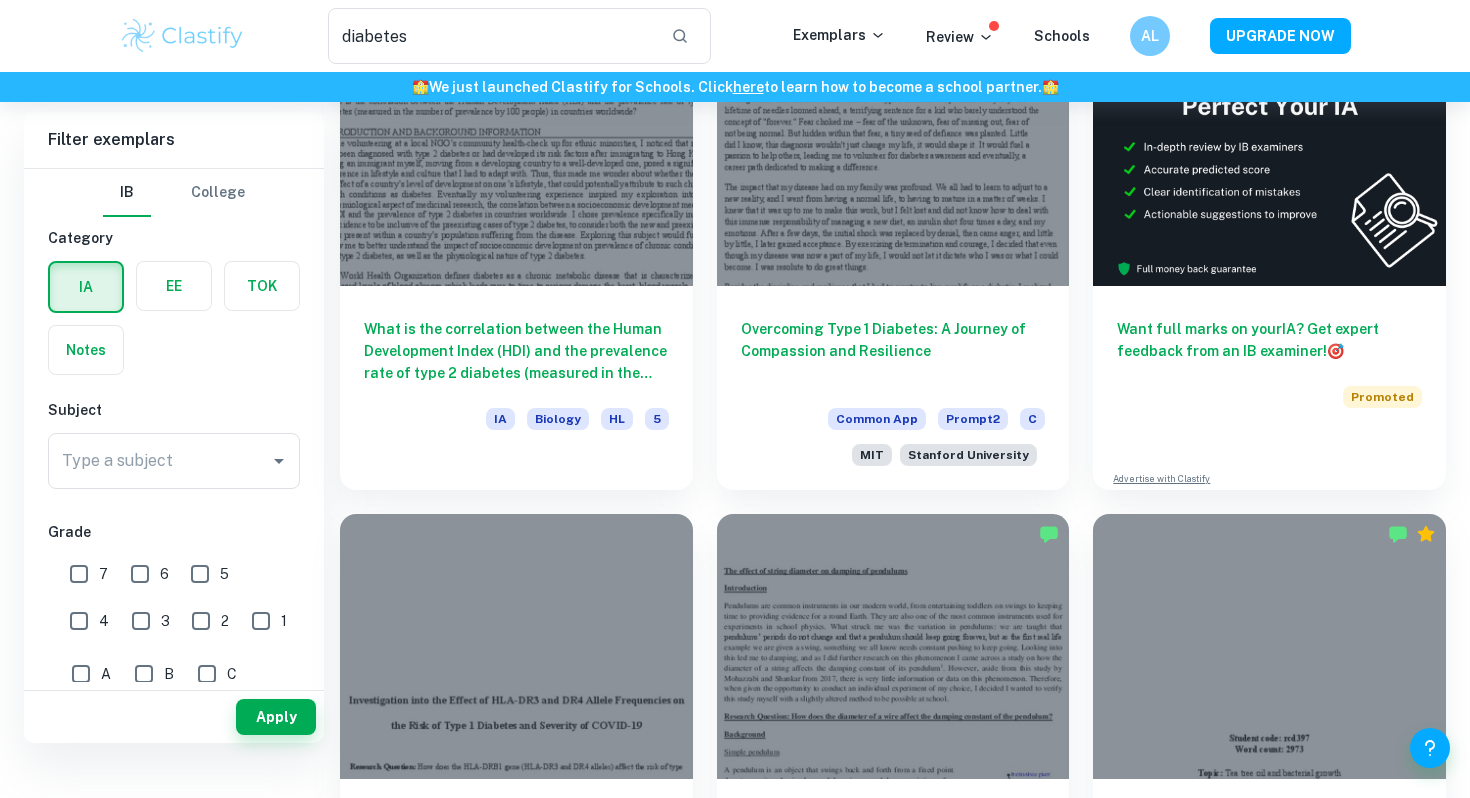 scroll, scrollTop: 0, scrollLeft: 0, axis: both 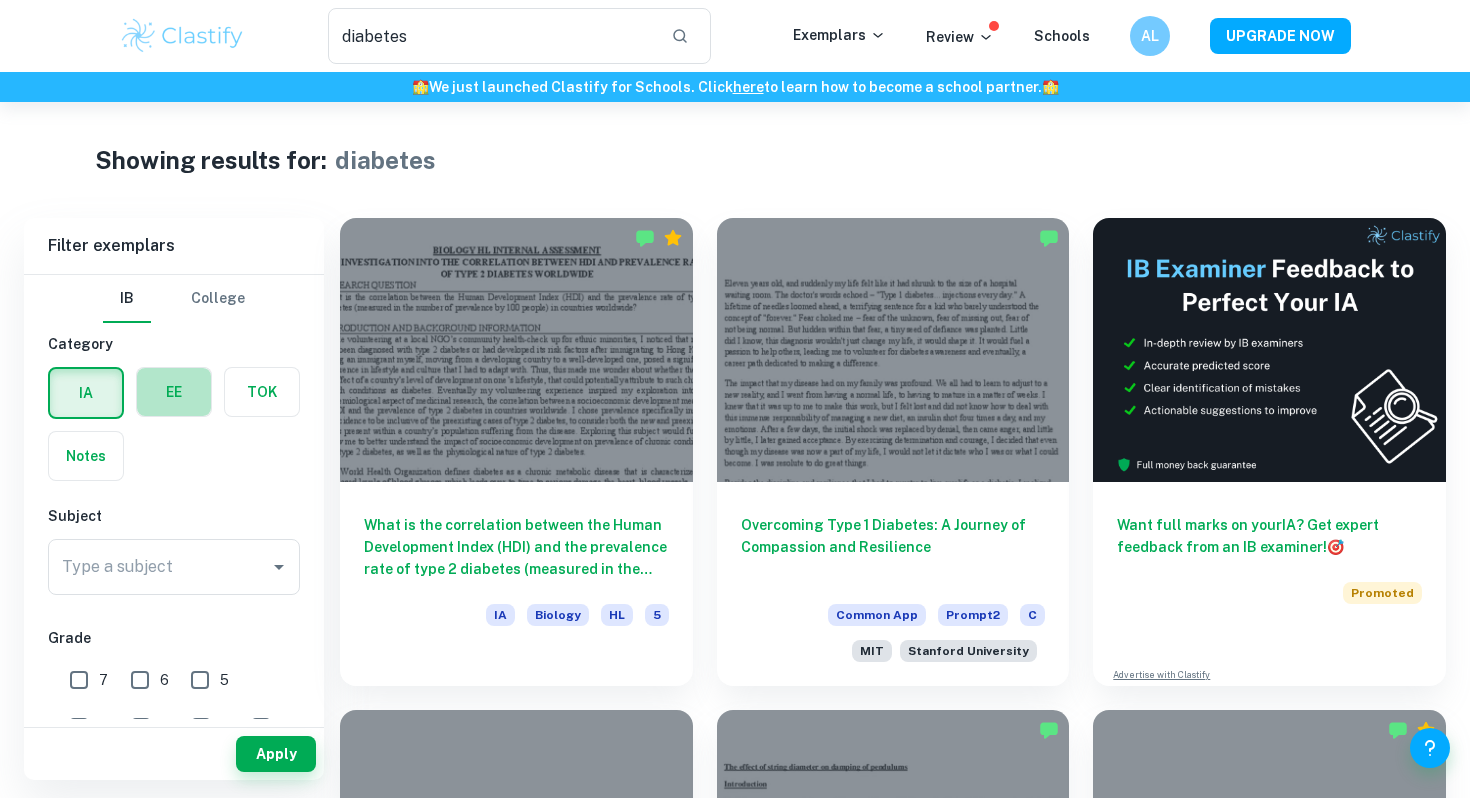 click at bounding box center (174, 392) 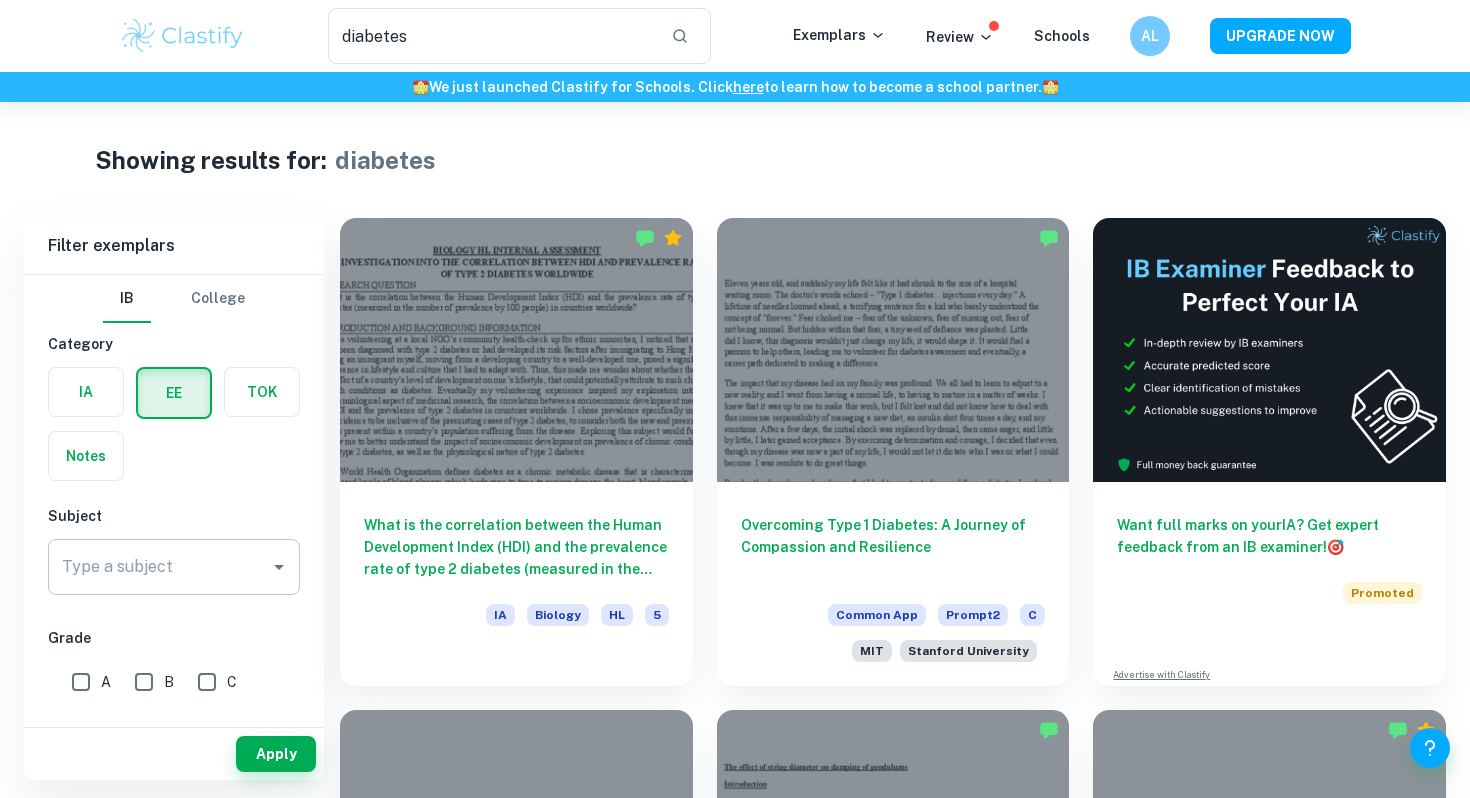click 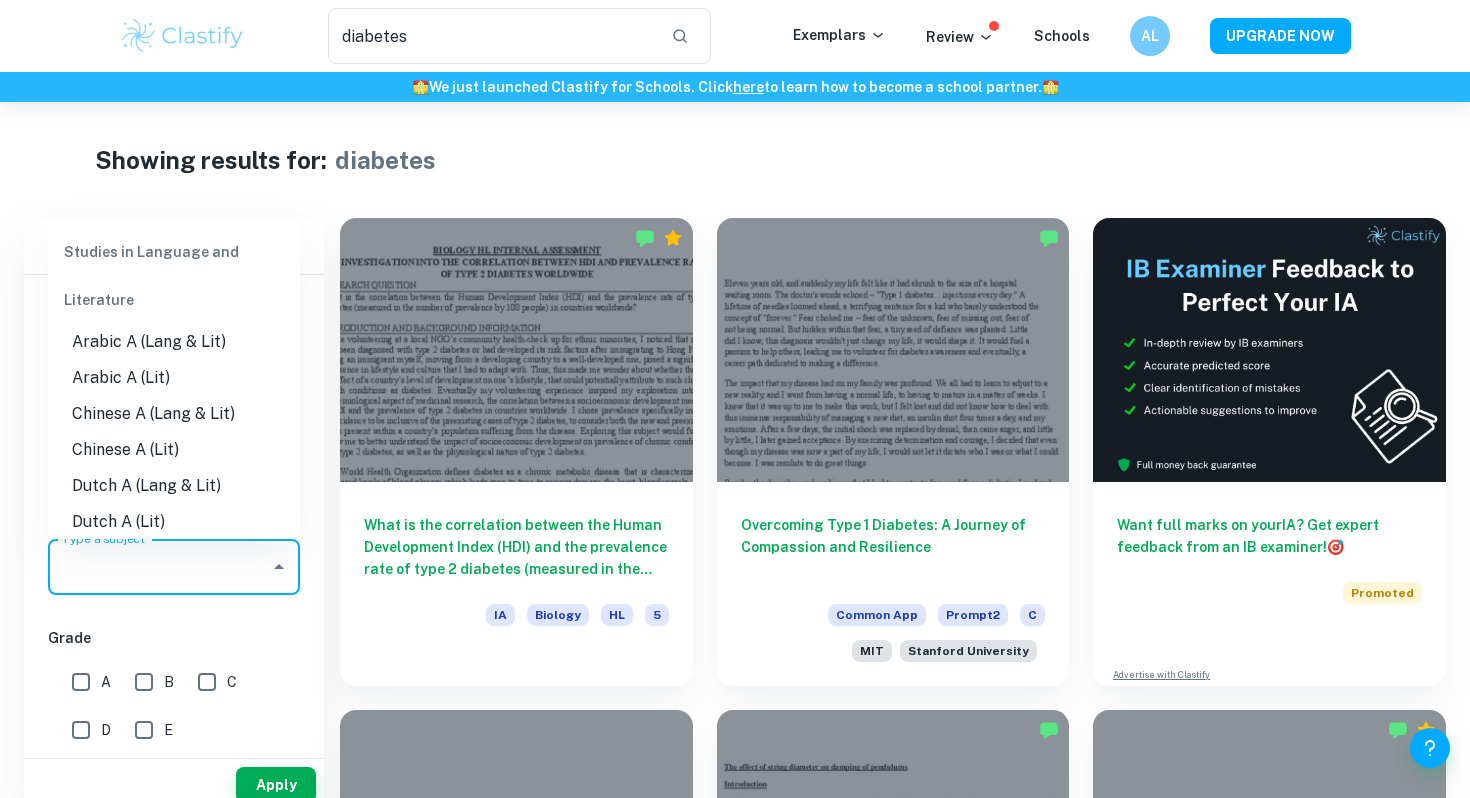 scroll, scrollTop: 745, scrollLeft: 0, axis: vertical 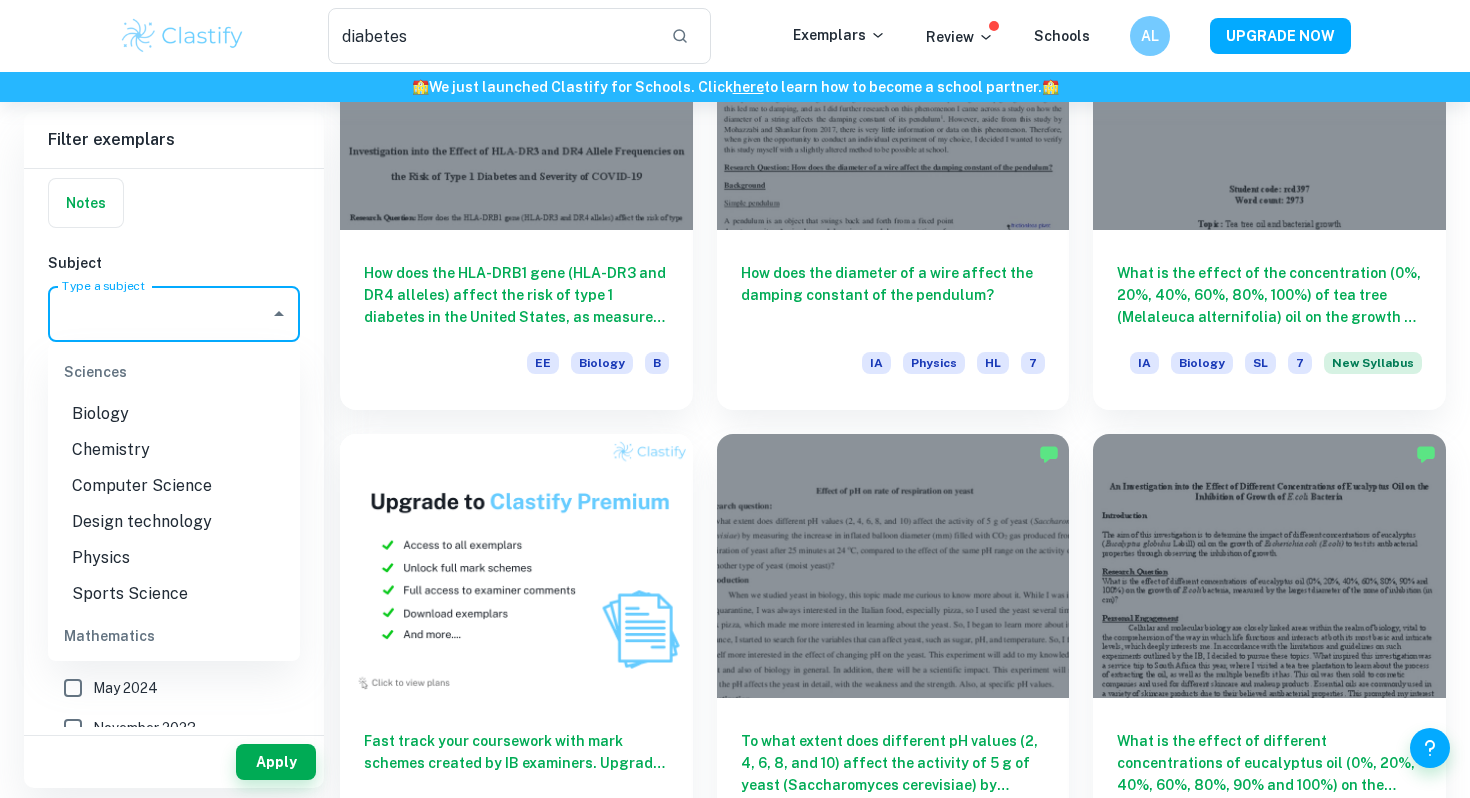 click on "Biology" at bounding box center (174, 414) 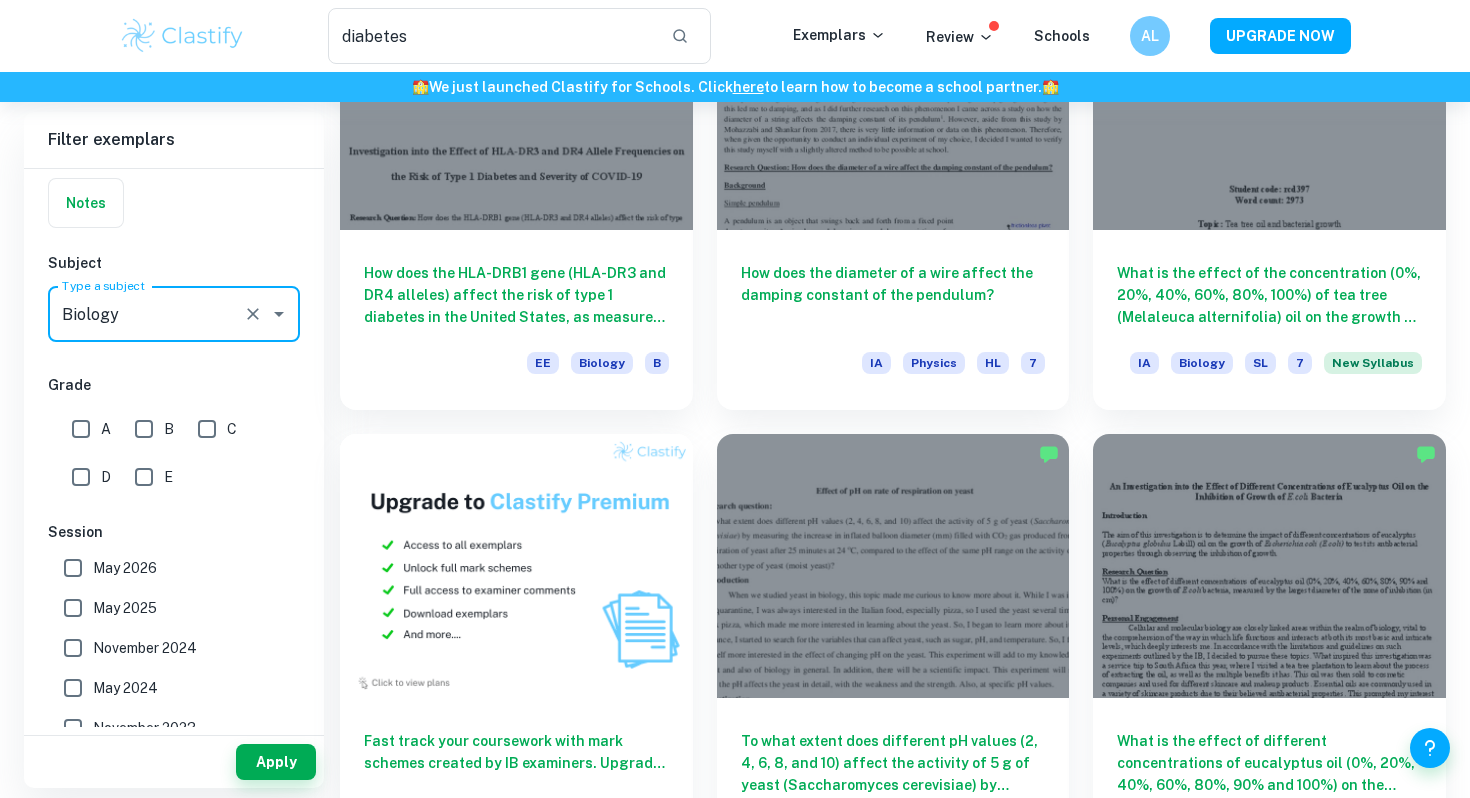 click on "A" at bounding box center (81, 429) 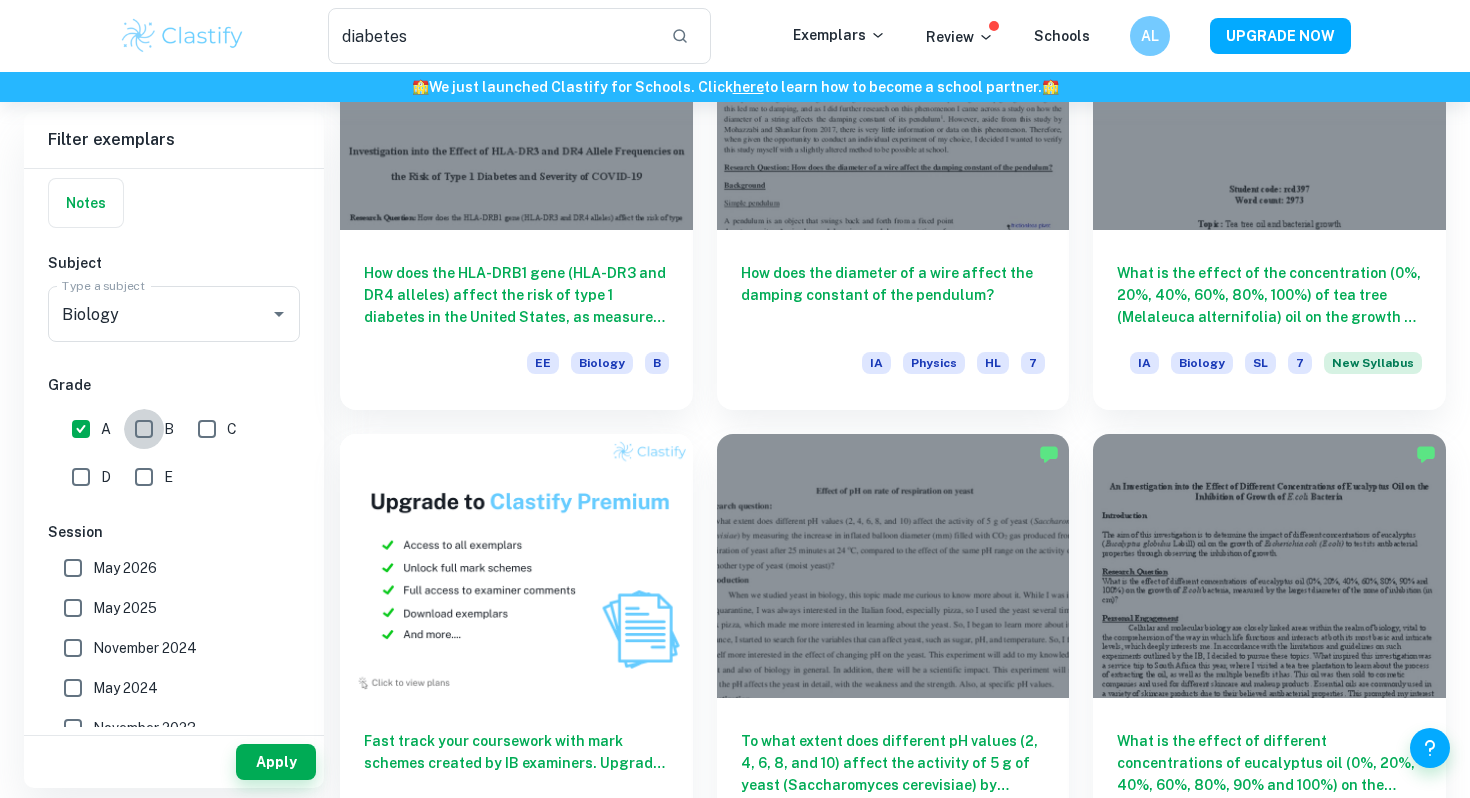 click on "B" at bounding box center [144, 429] 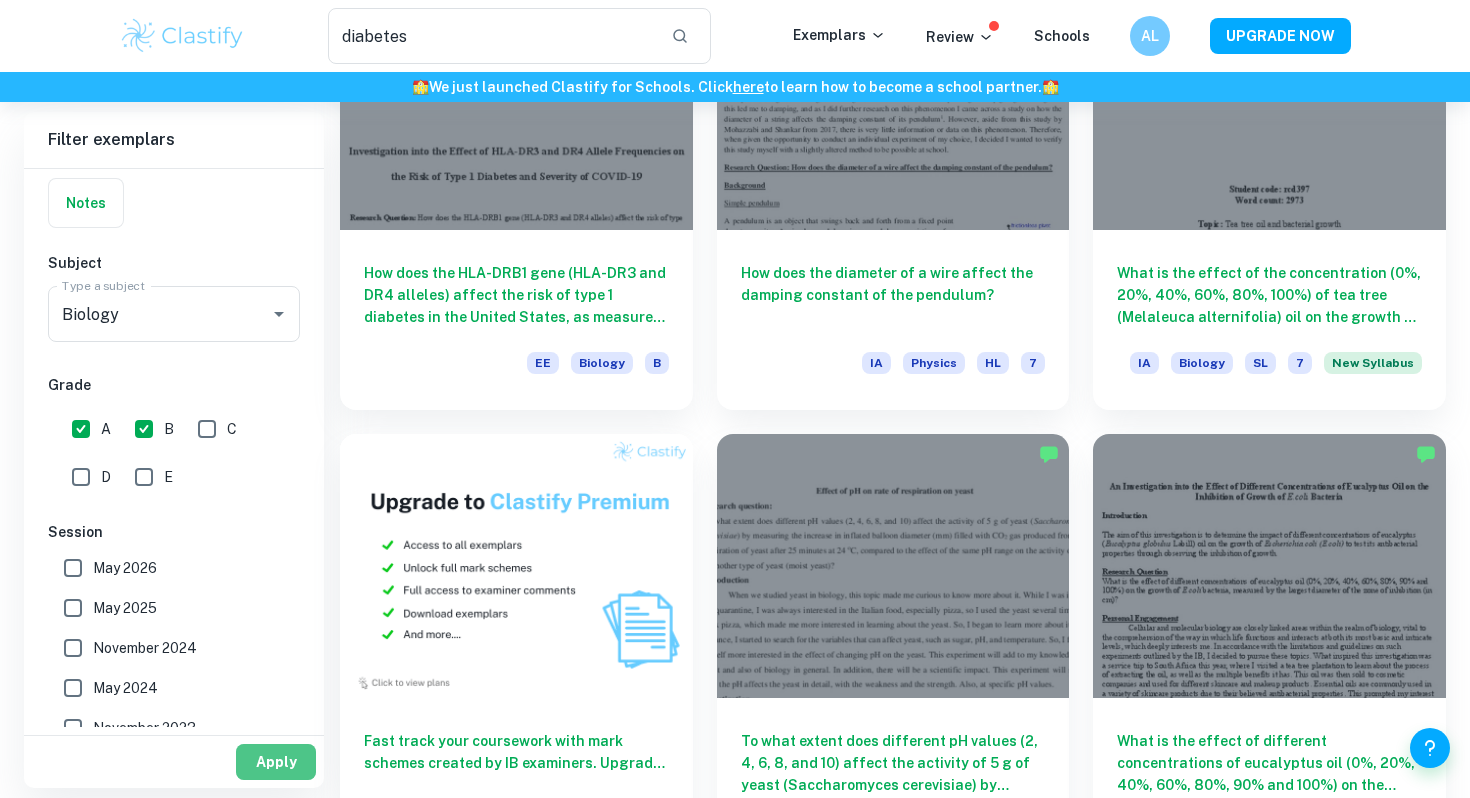 click on "Apply" at bounding box center (276, 762) 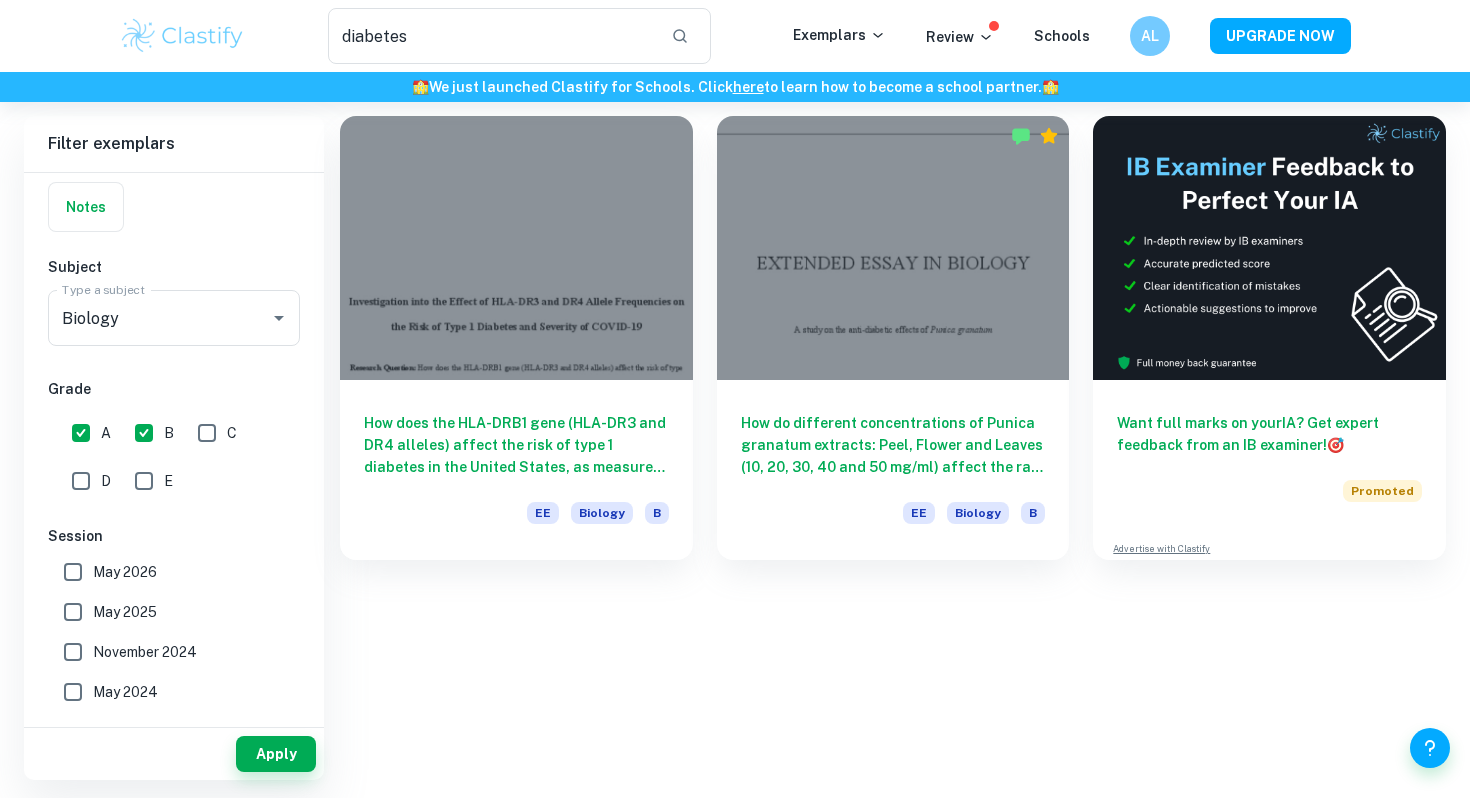 scroll, scrollTop: 0, scrollLeft: 0, axis: both 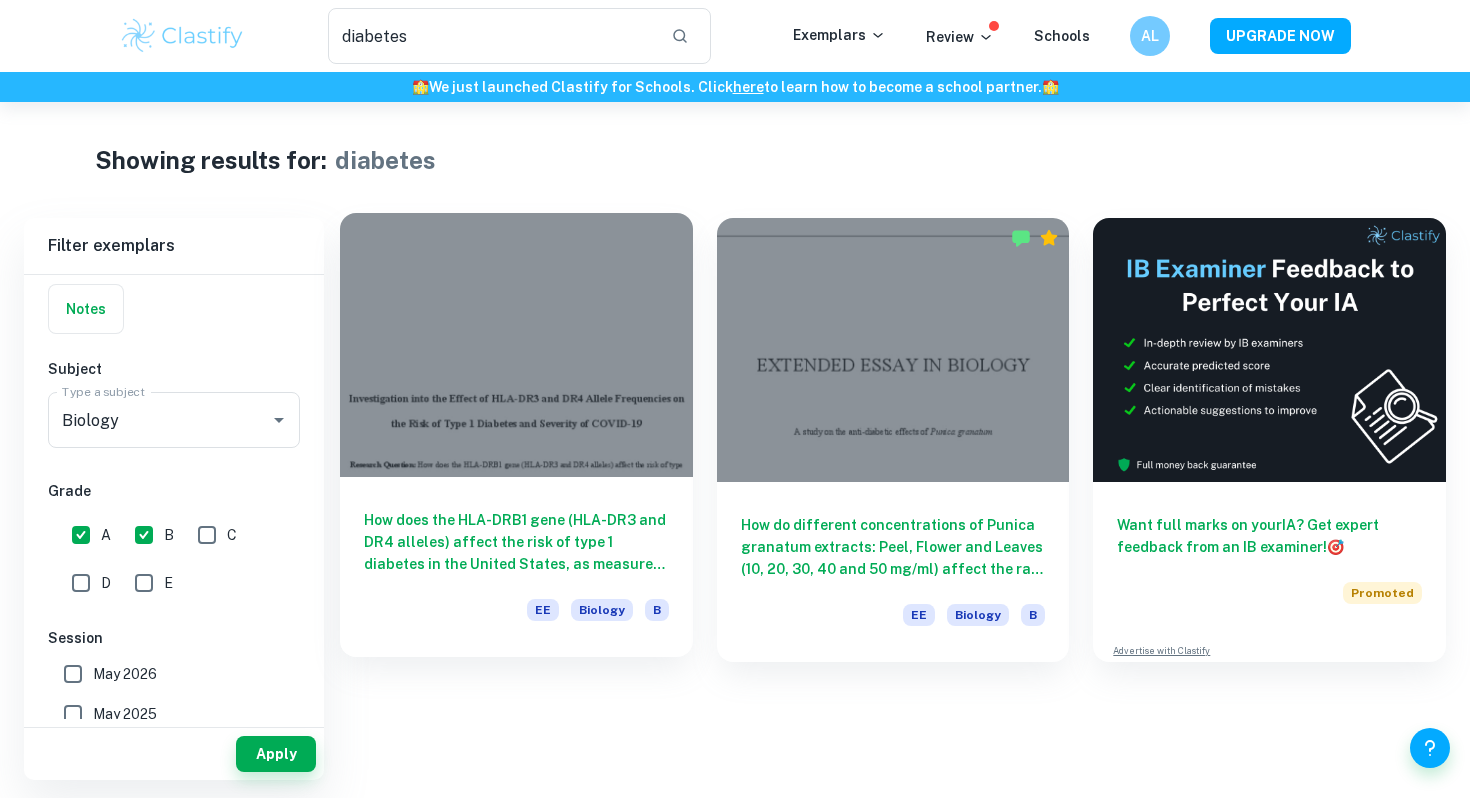 click on "How does the HLA-DRB1 gene (HLA-DR3 and DR4 alleles) affect the risk of type 1 diabetes in the United States, as measured by the prevalence rate of type 1 diabetes? Hence, how does that affect the severity of COVID-19, as measured by the mortality rate of COVID-19?" at bounding box center (516, 542) 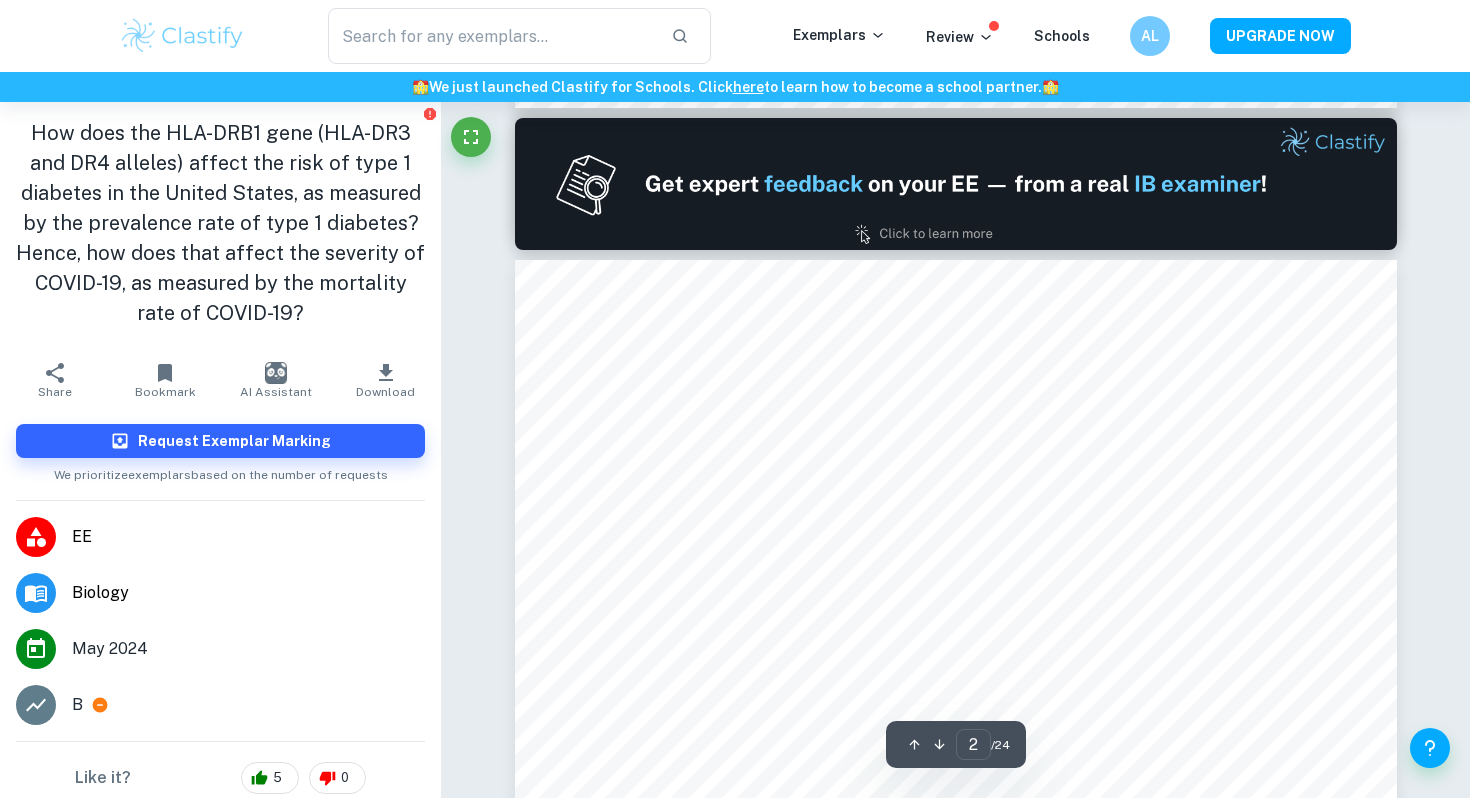 scroll, scrollTop: 1449, scrollLeft: 0, axis: vertical 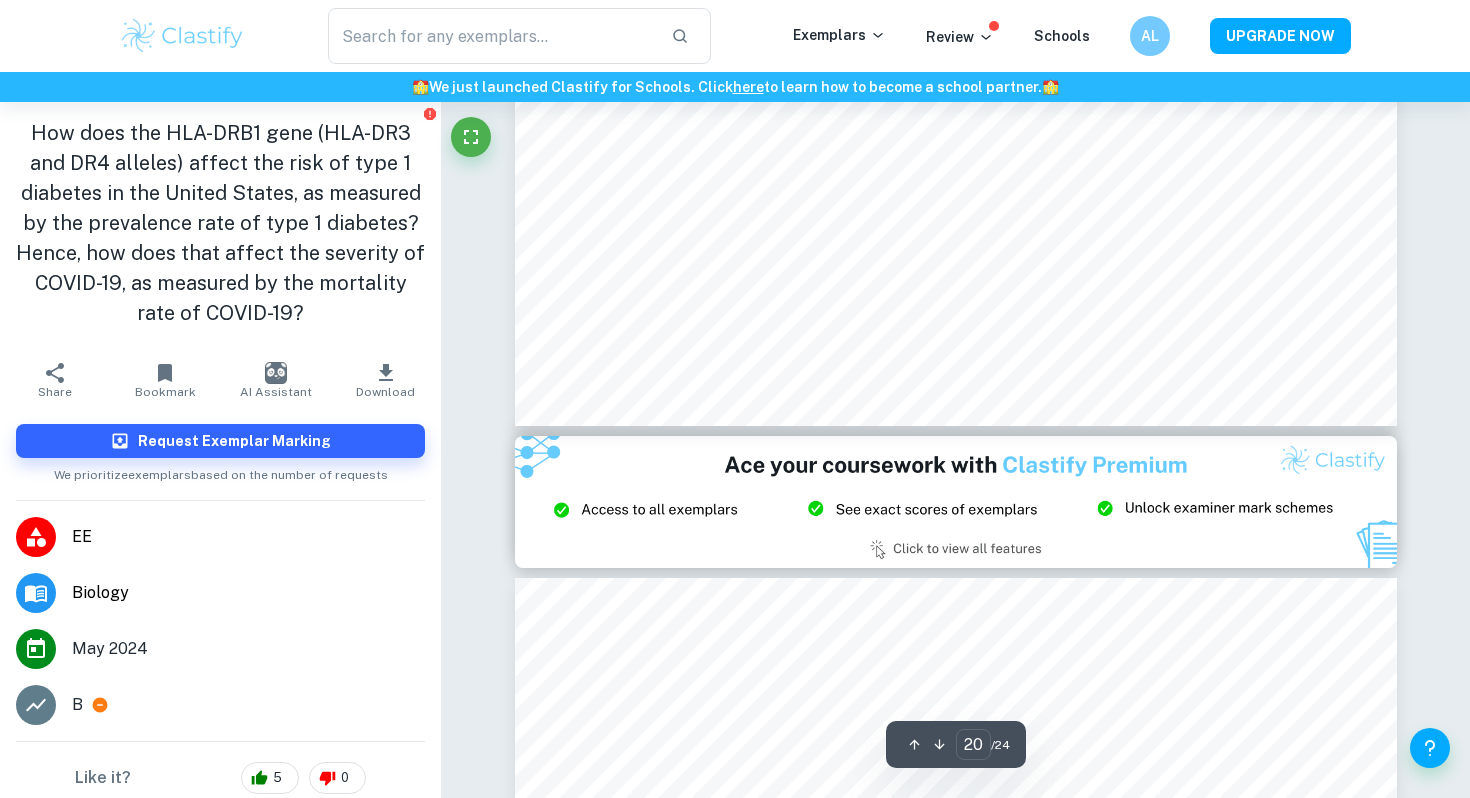 type on "21" 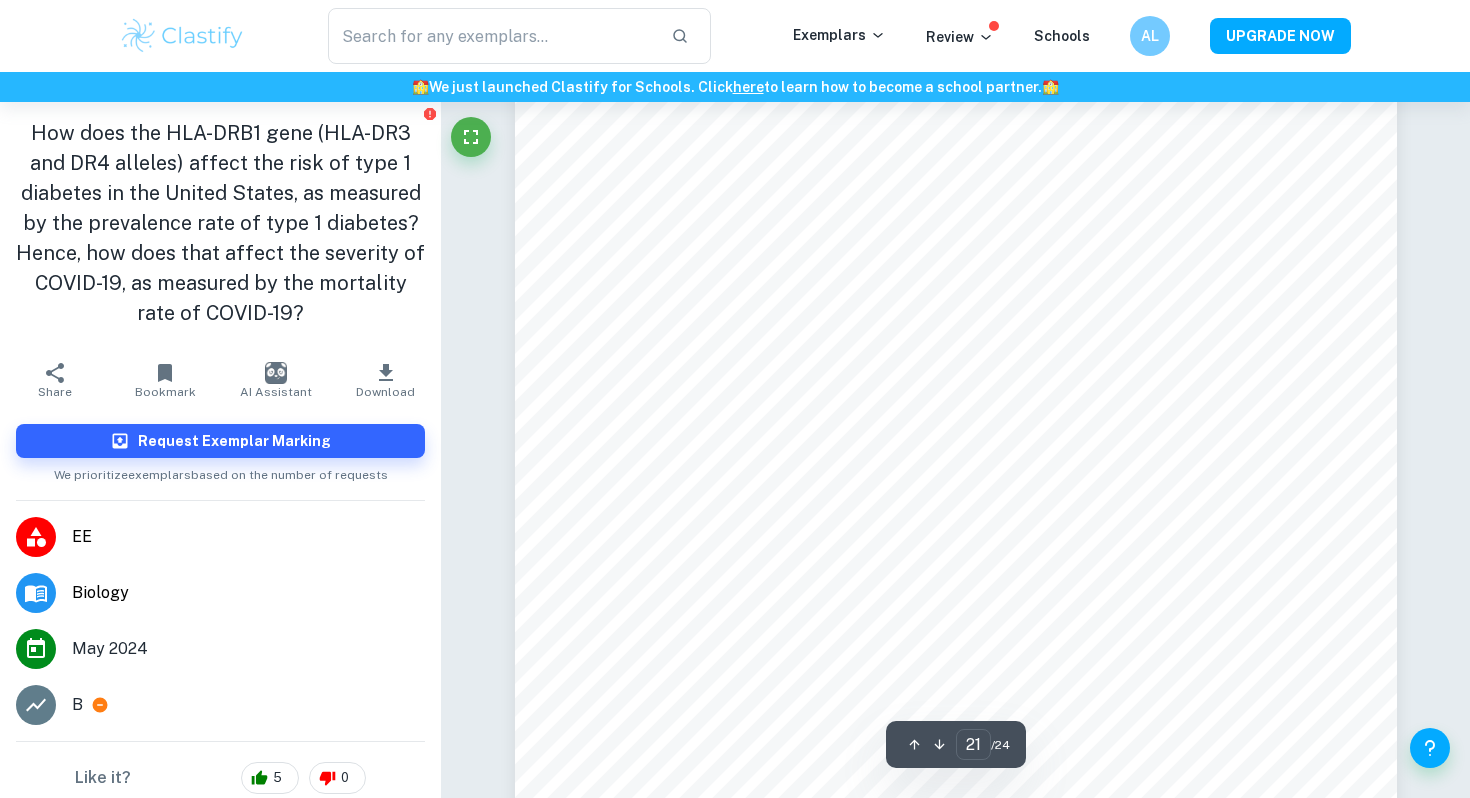 scroll, scrollTop: 24061, scrollLeft: 0, axis: vertical 